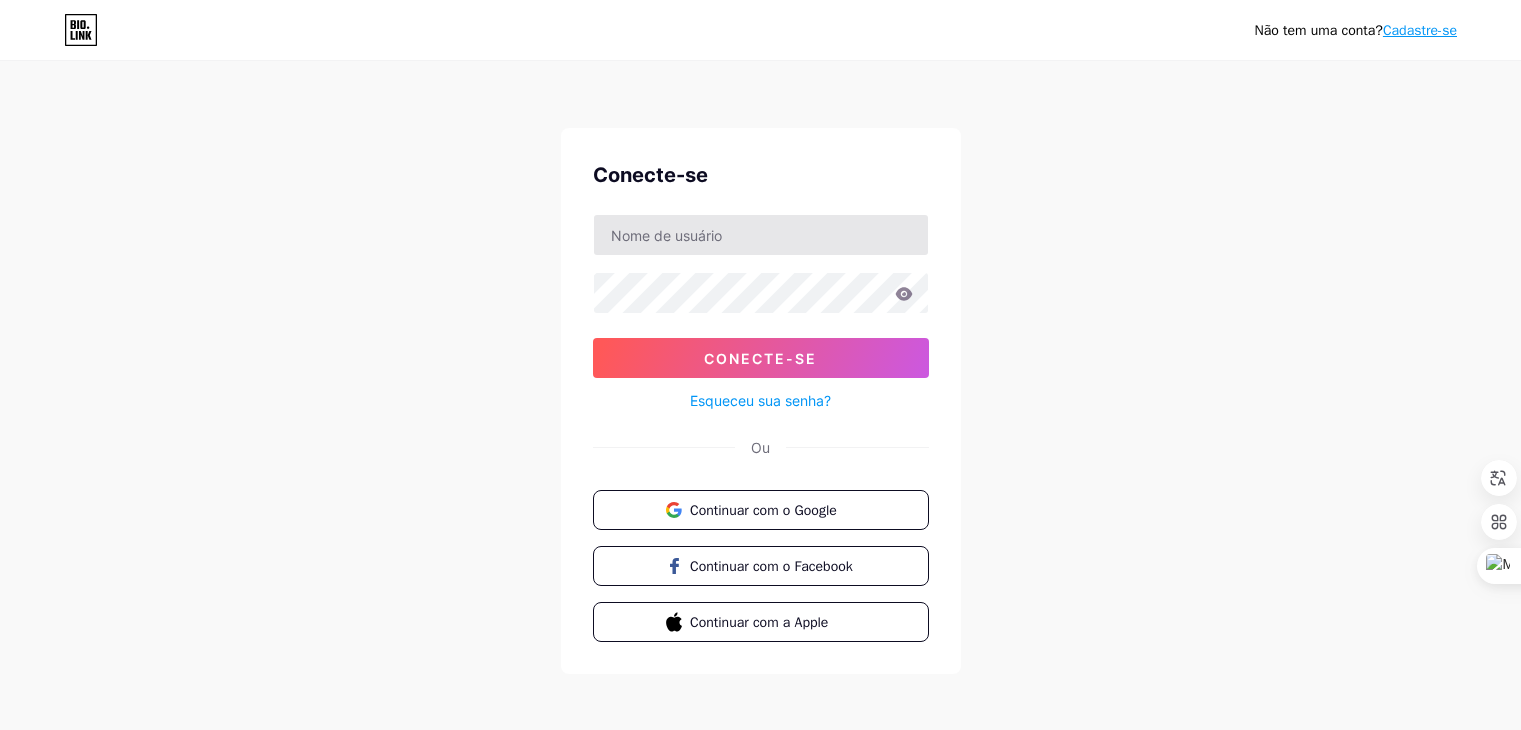 scroll, scrollTop: 0, scrollLeft: 0, axis: both 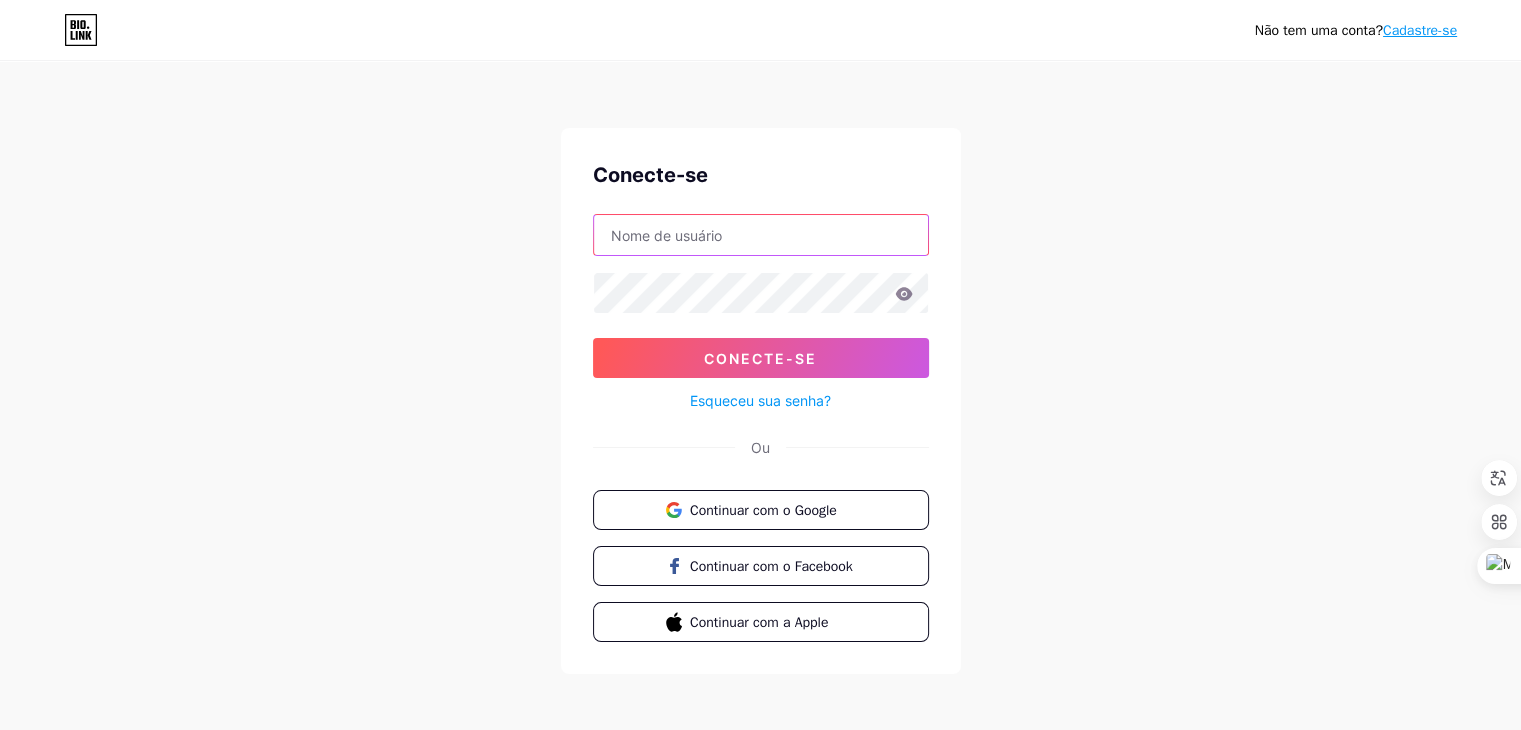 click at bounding box center [761, 235] 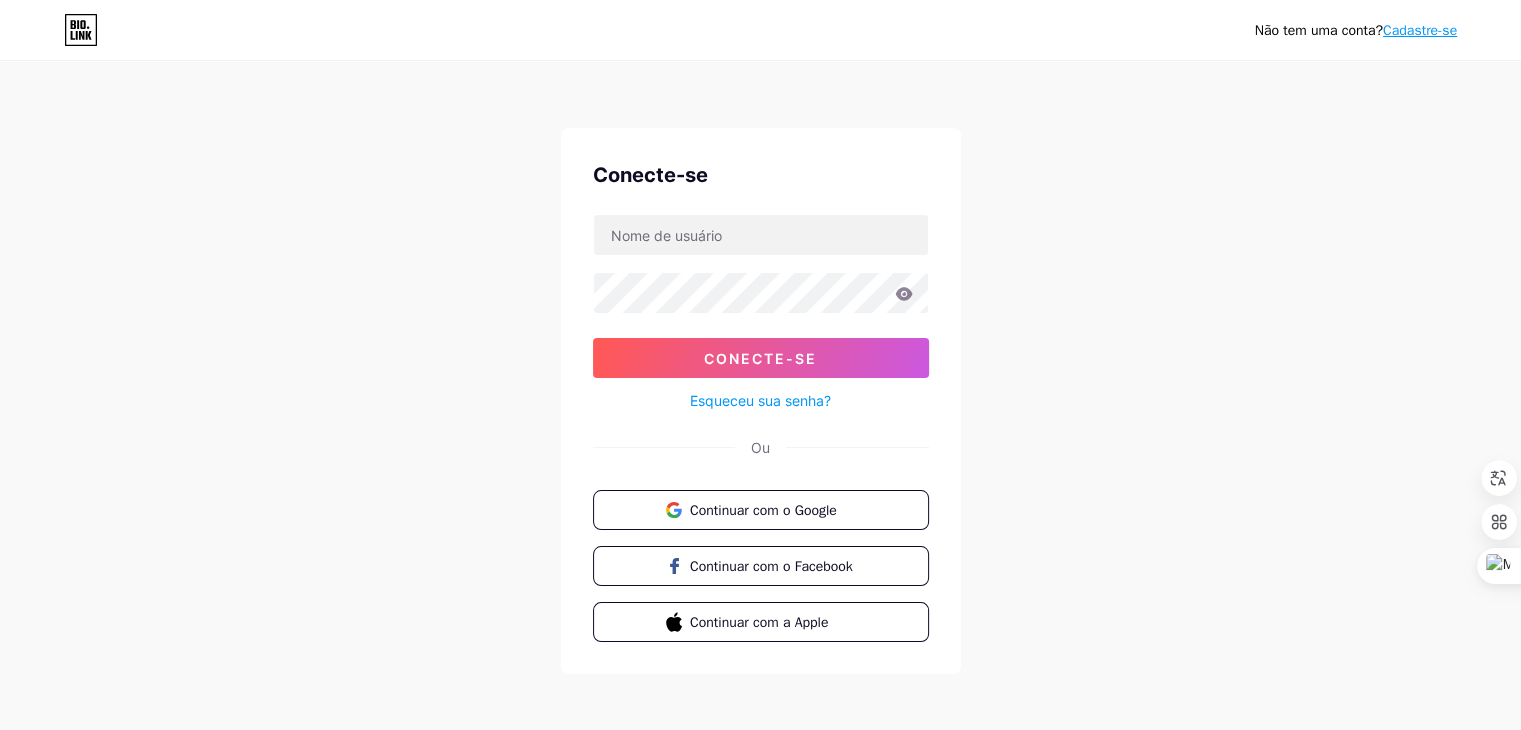 click on "Não tem uma conta?  Cadastre-se   Conecte-se                   Conecte-se
Esqueceu sua senha?
Ou       Continuar com o Google     Continuar com o Facebook
Continuar com a Apple" at bounding box center [760, 369] 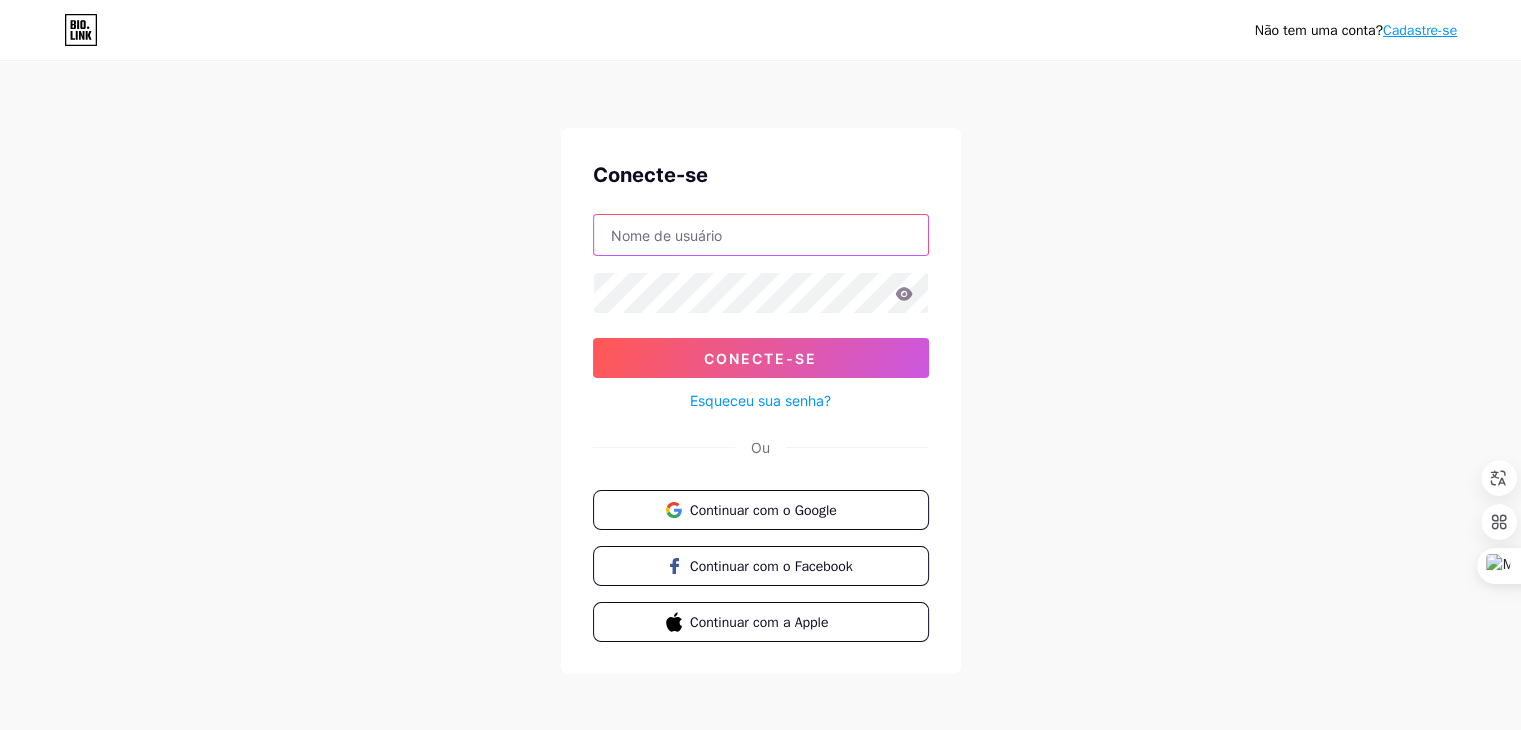 click at bounding box center (761, 235) 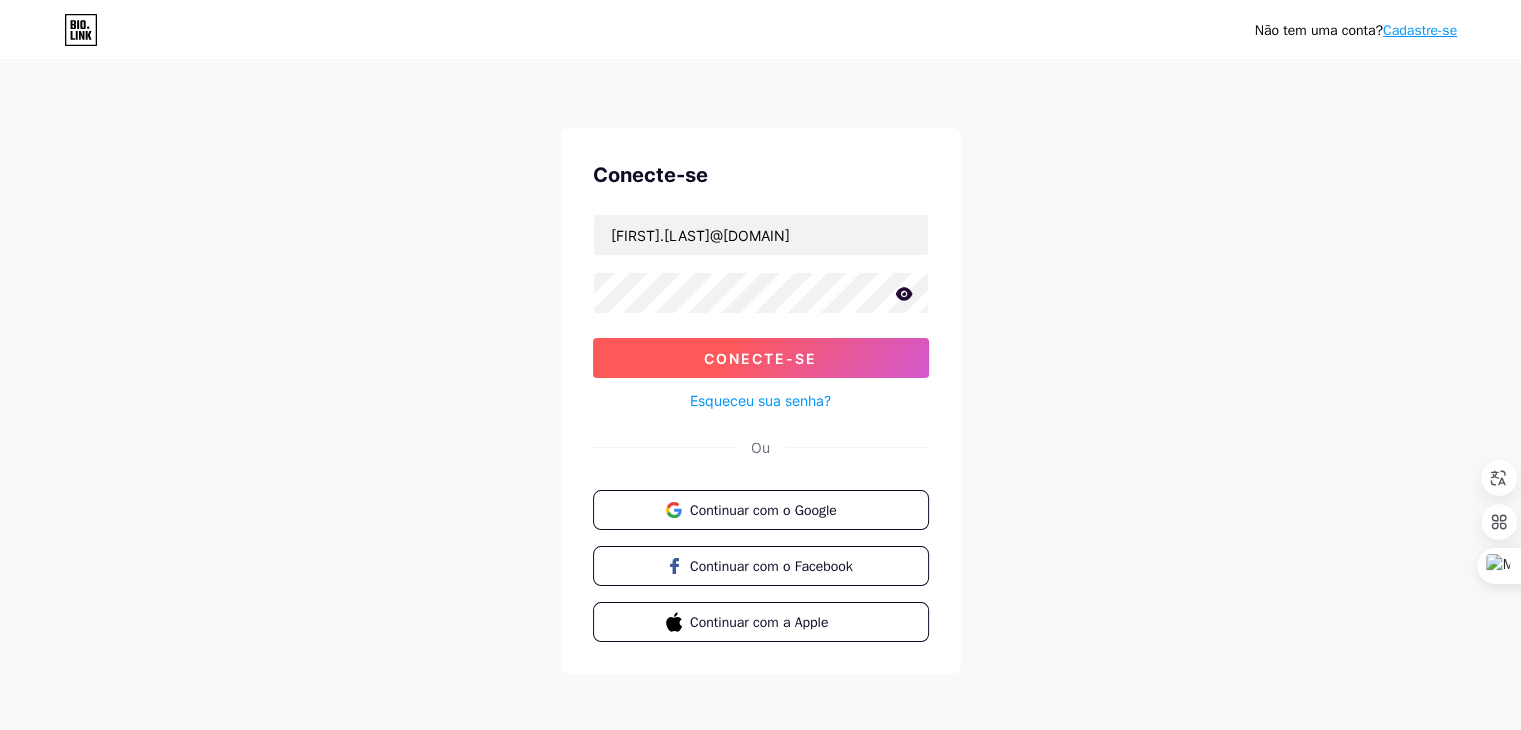 click on "Conecte-se" at bounding box center (760, 358) 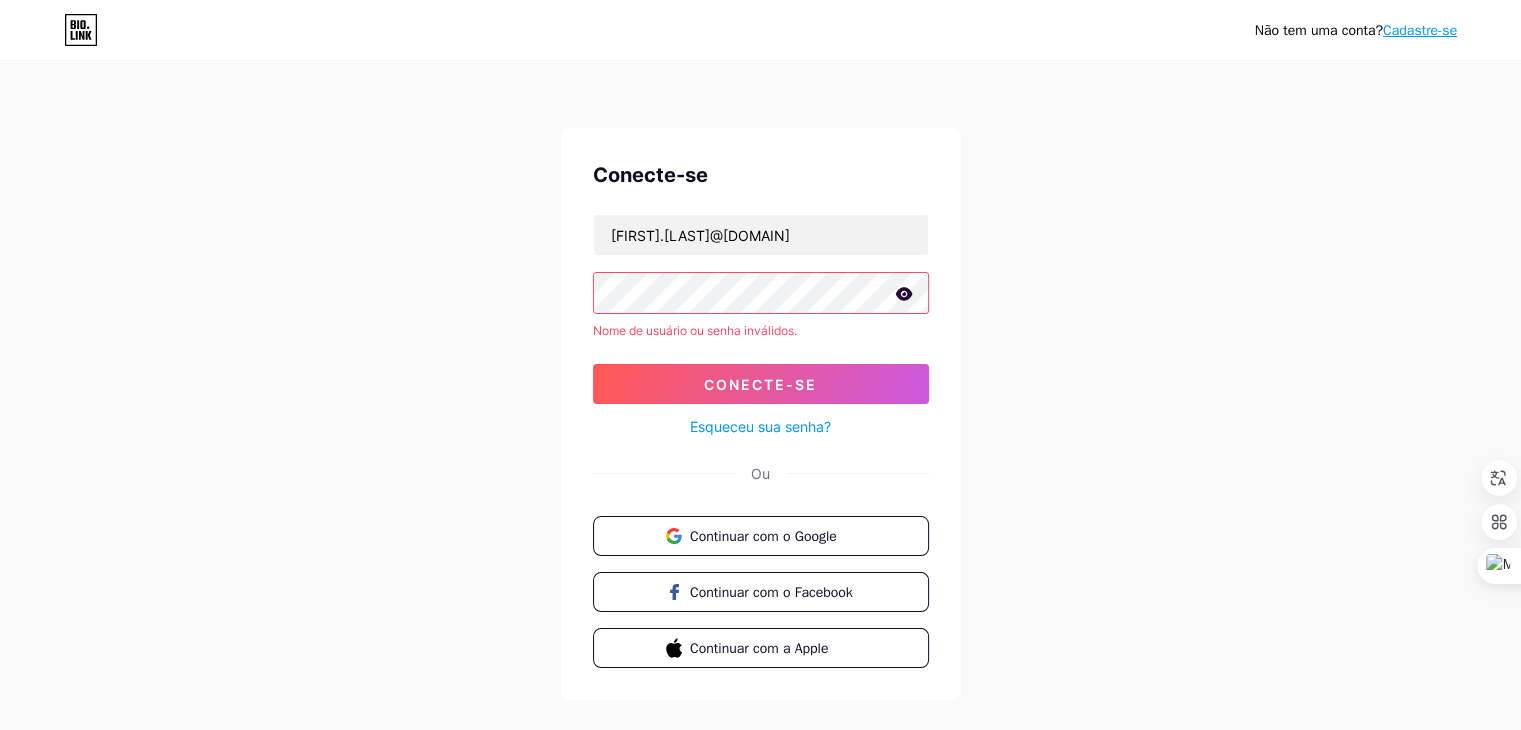 scroll, scrollTop: 32, scrollLeft: 0, axis: vertical 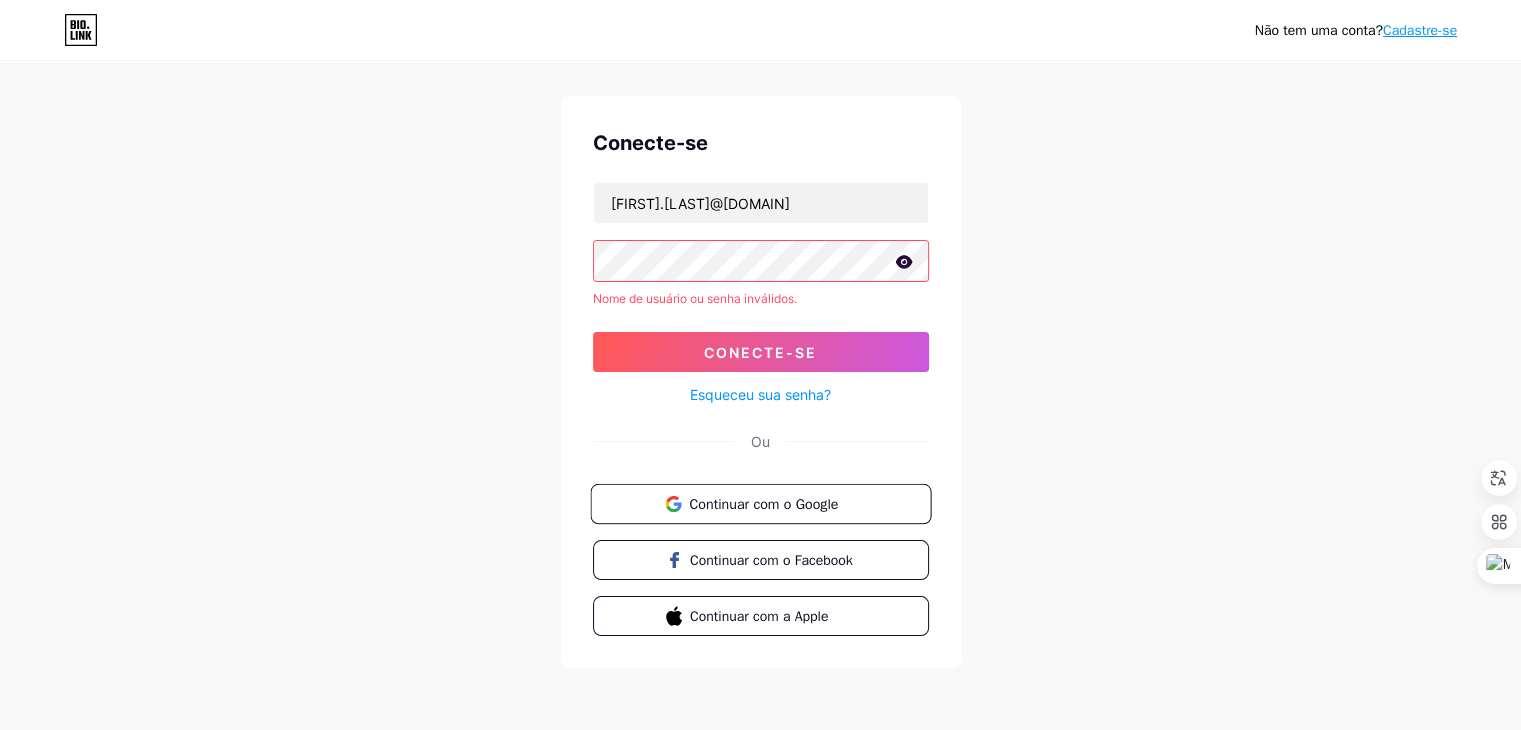 click on "Continuar com o Google" at bounding box center [763, 503] 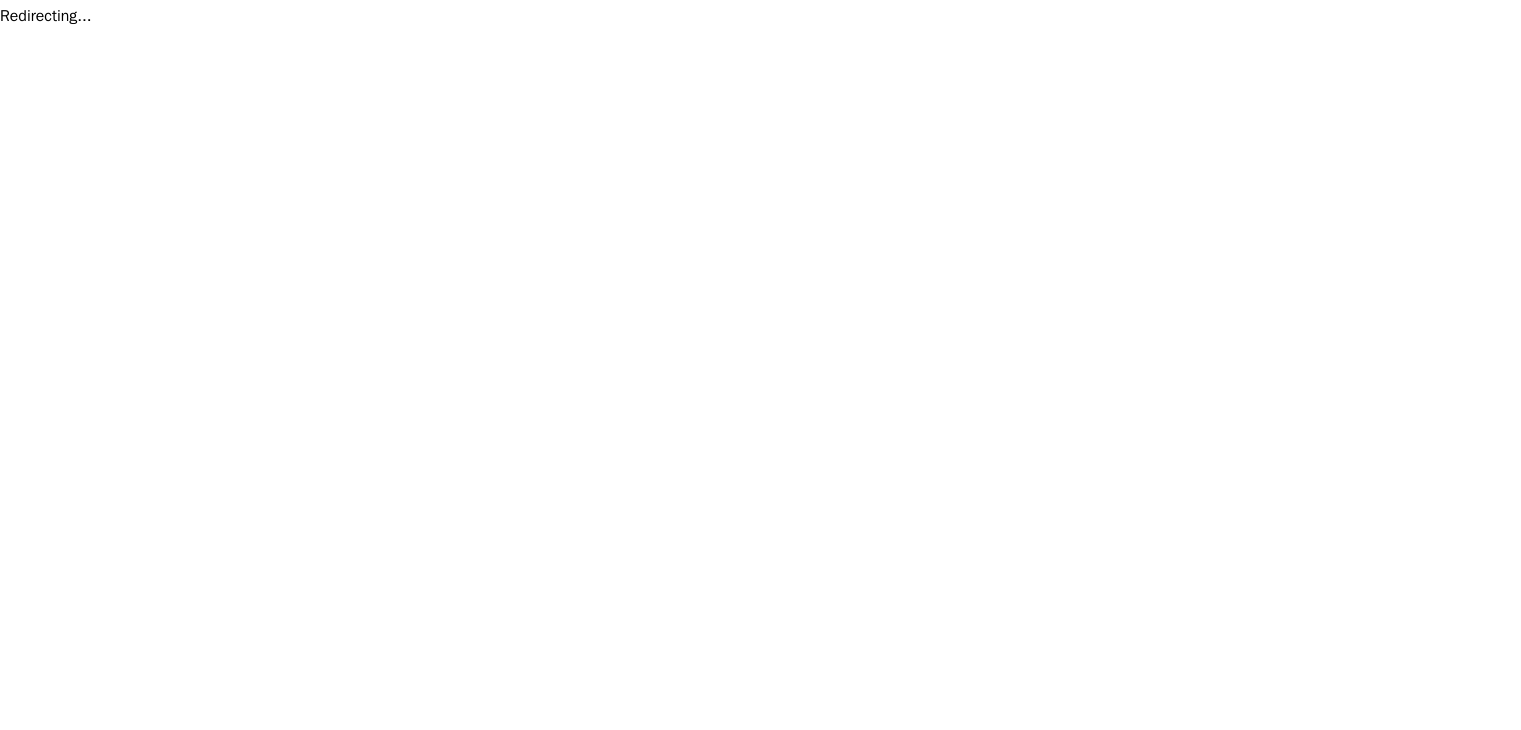 scroll, scrollTop: 0, scrollLeft: 0, axis: both 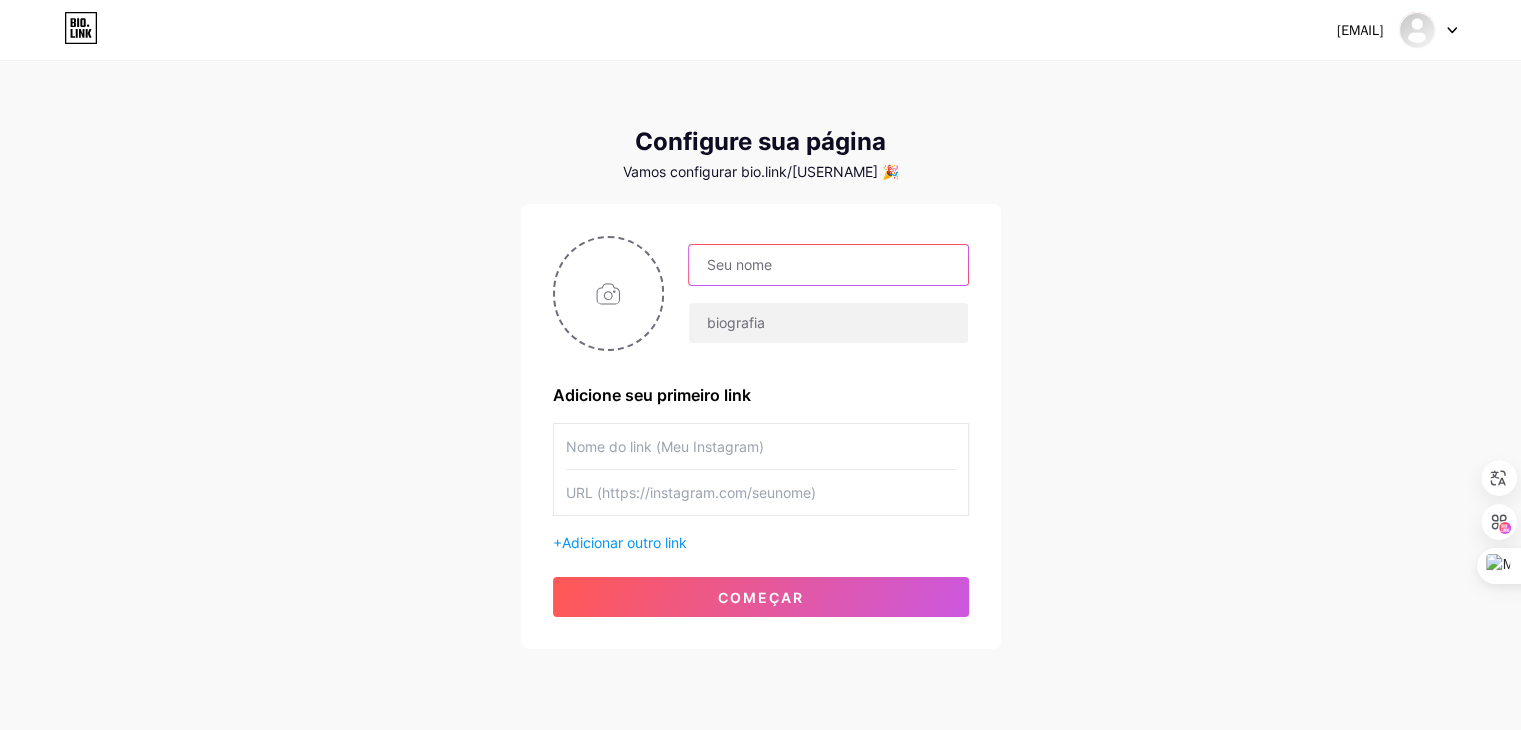 click at bounding box center [828, 265] 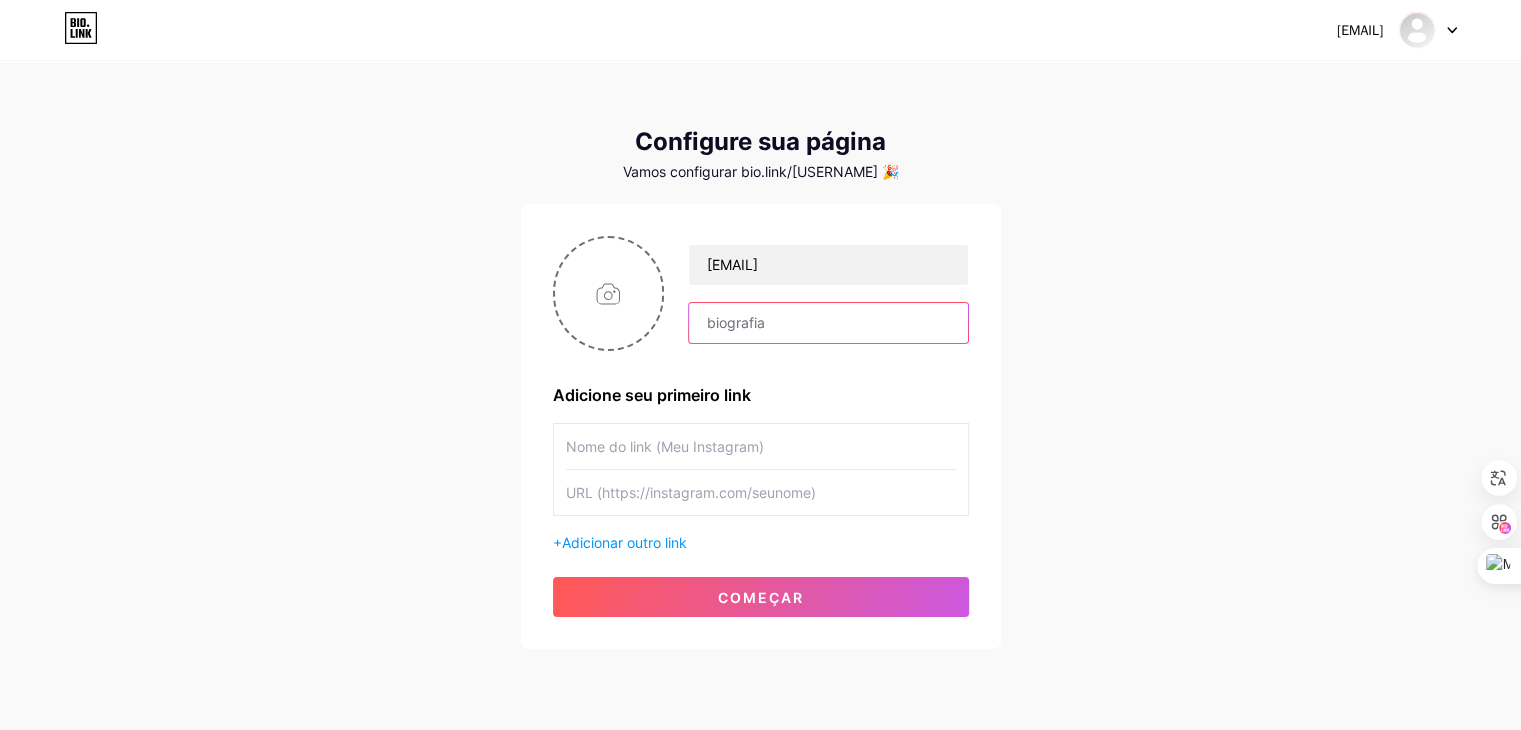 click at bounding box center (828, 323) 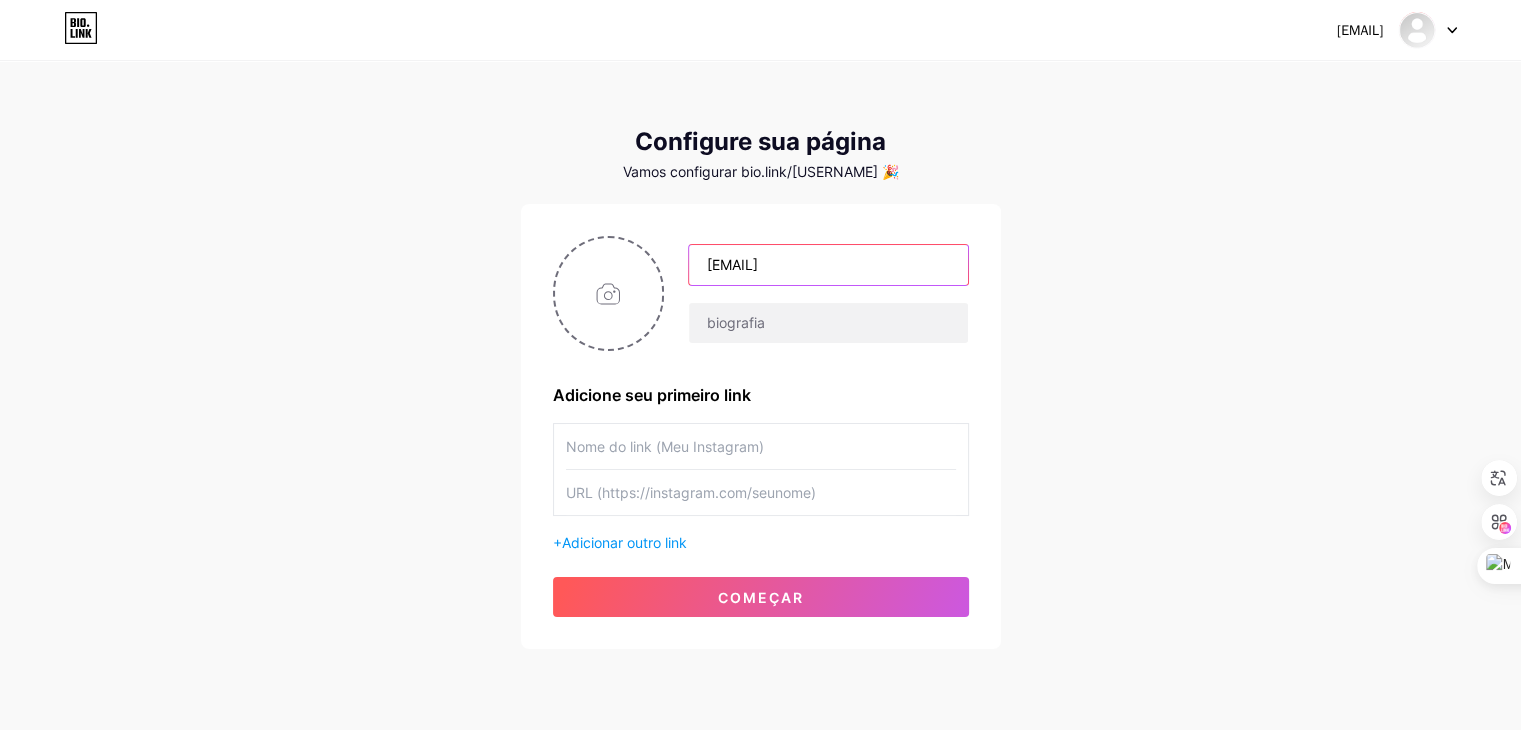 click on "elisabeth.gouveia@hotmail.com" at bounding box center (828, 265) 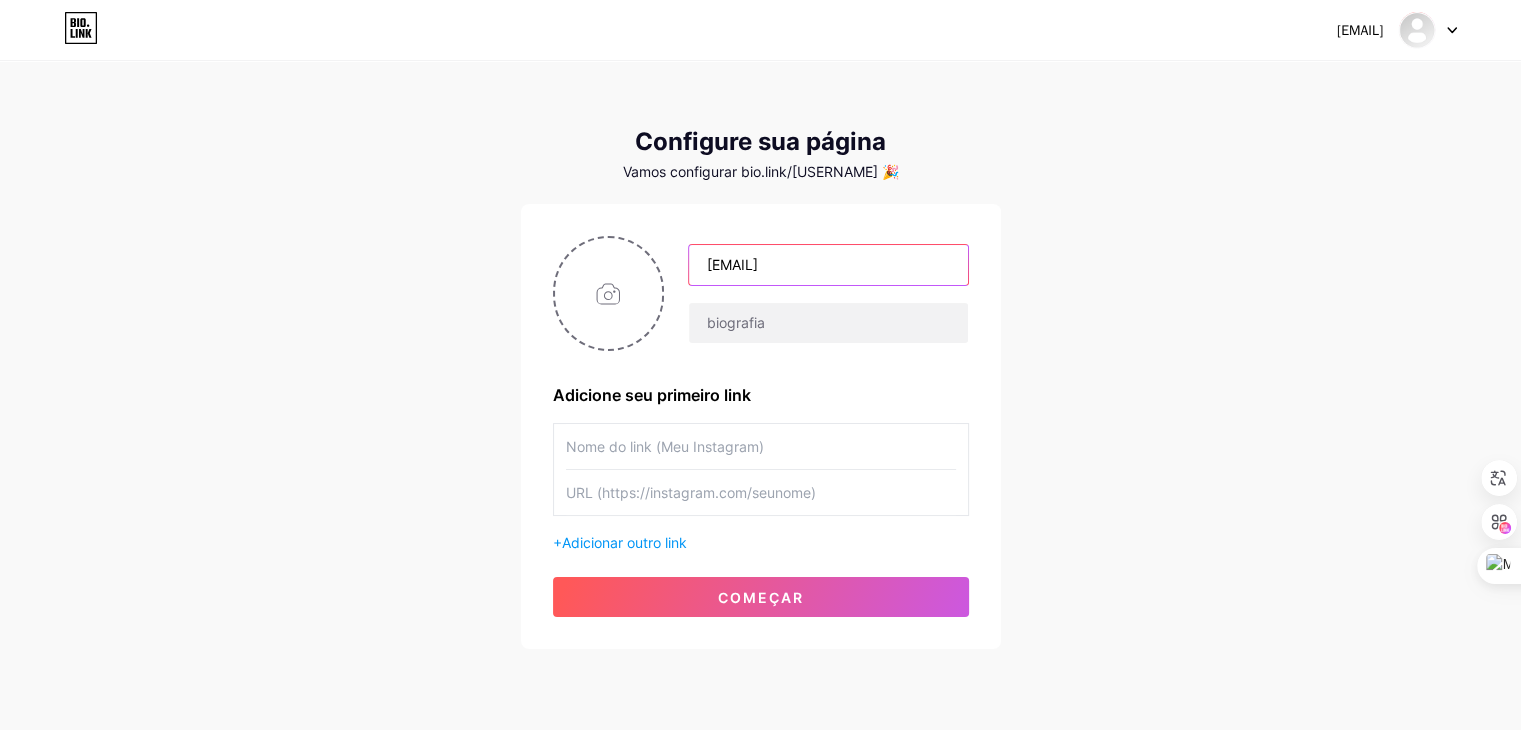 click on "elisabeth.gouveia@hotmail.com" at bounding box center [828, 265] 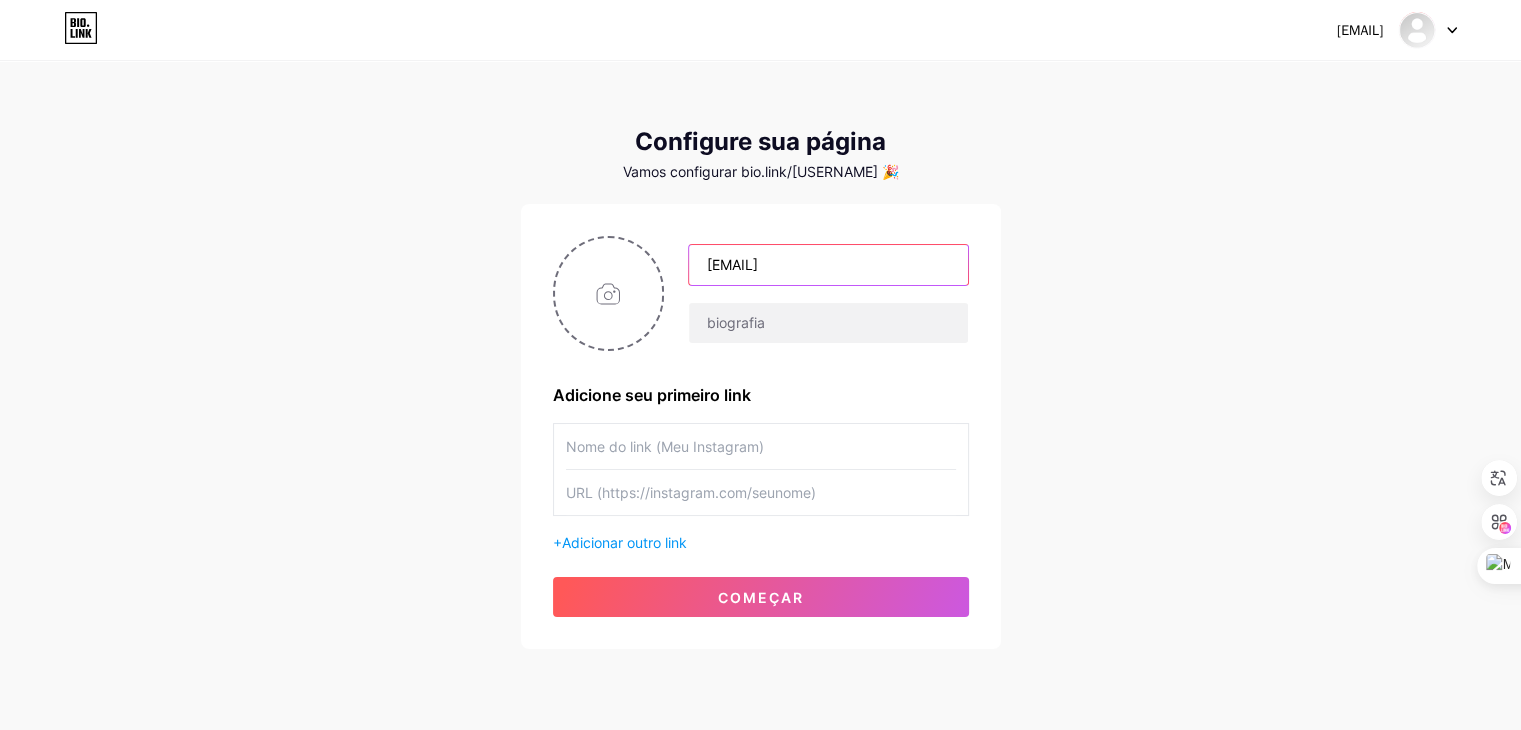 drag, startPoint x: 932, startPoint y: 265, endPoint x: 688, endPoint y: 264, distance: 244.00204 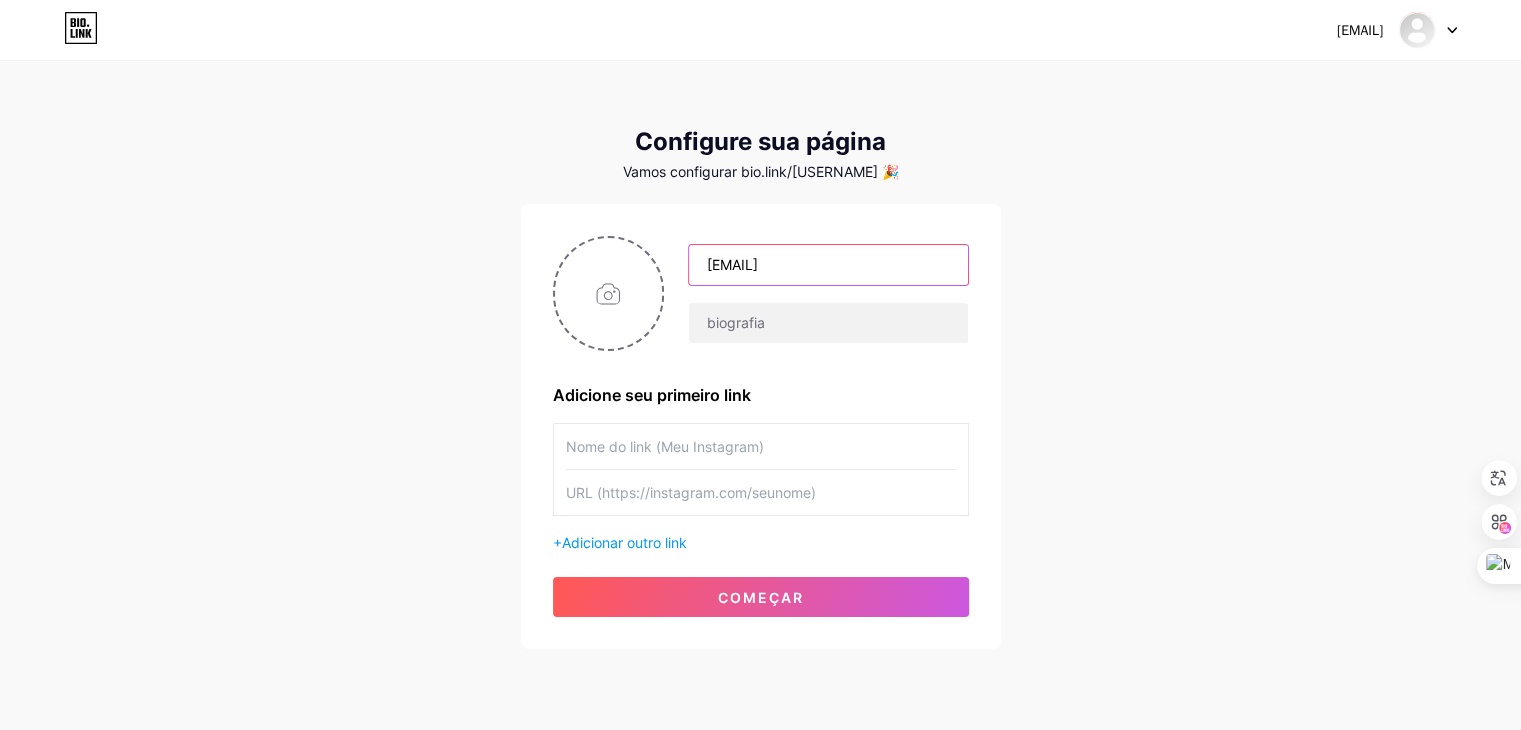click on "elisabeth.gouveia@hotmail.com" at bounding box center [828, 265] 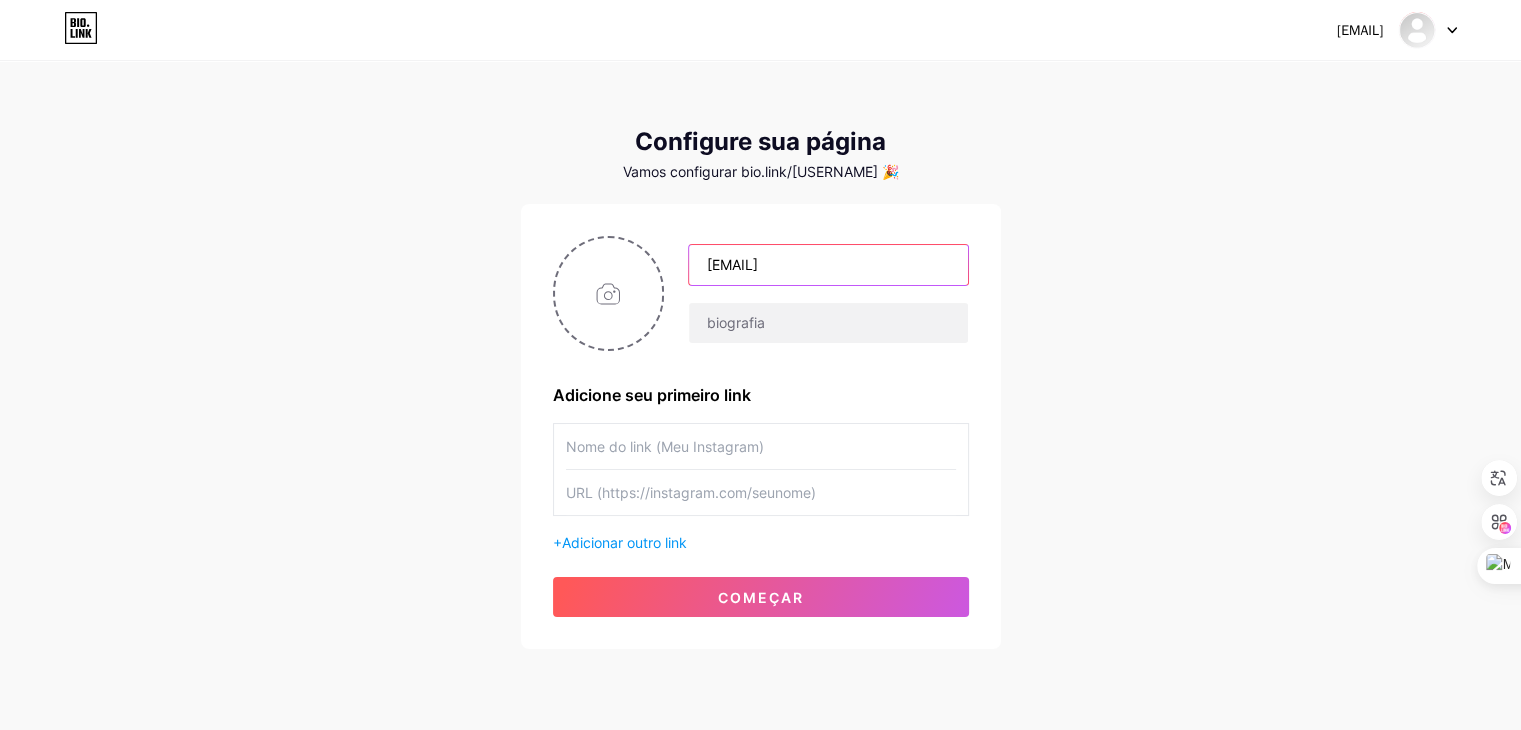 paste on "Tudo sobre mim em um link Conheça mais sobre mim e meu trabalho, navegue pelos principais links e entre em contato comigo para saber mais sobre cursos, consultorias, treinamentos, mentorias, palestras e projetos personalizados.   Visualizar" 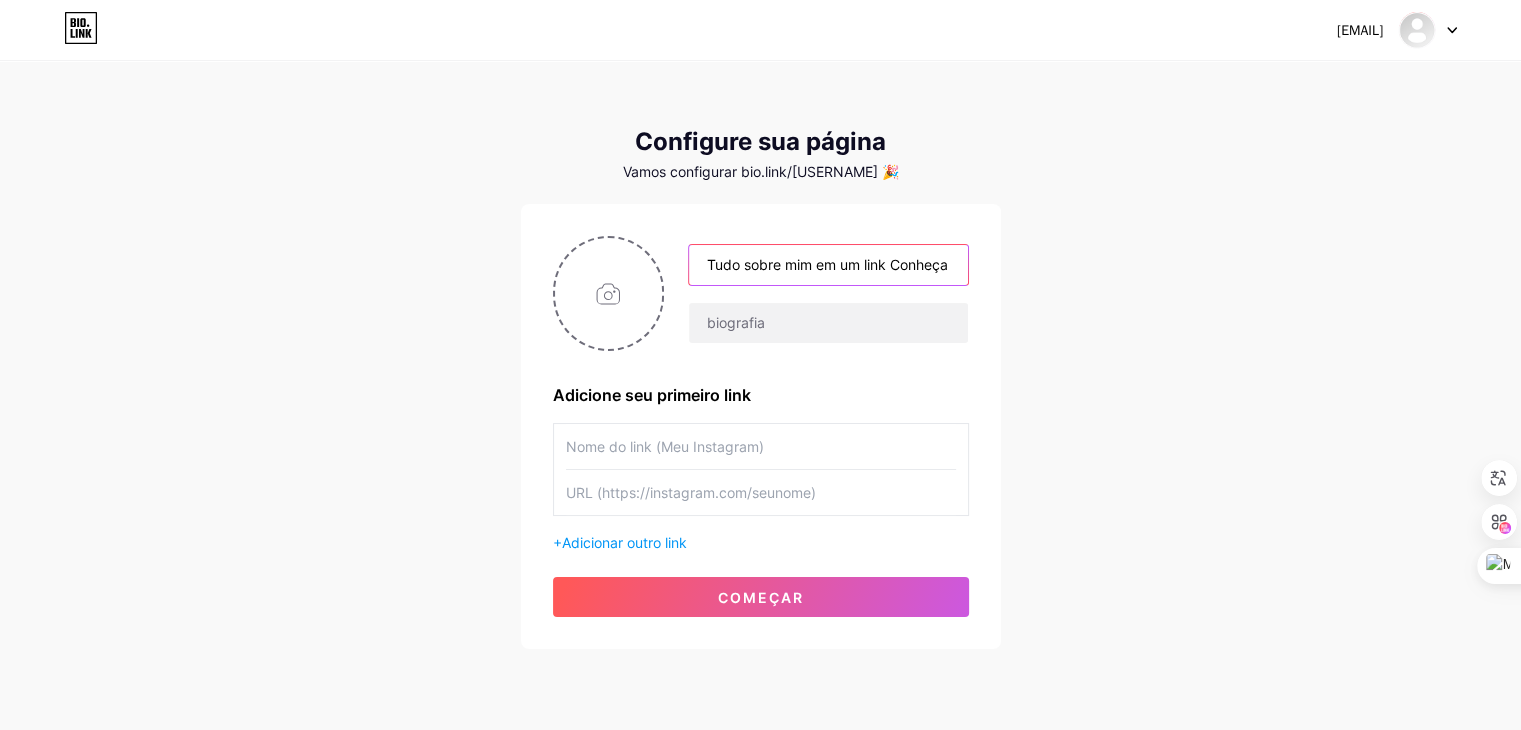 scroll, scrollTop: 0, scrollLeft: 1373, axis: horizontal 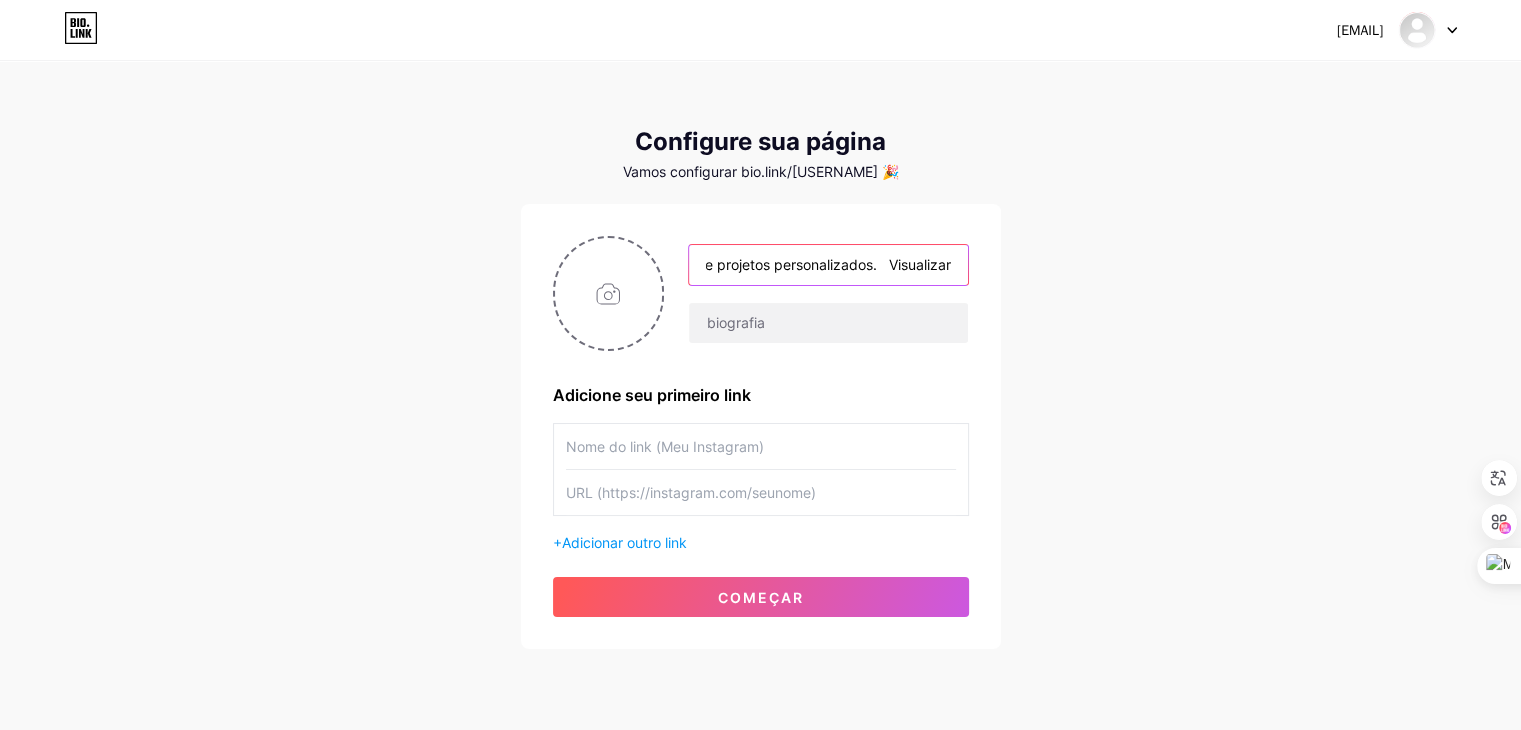 drag, startPoint x: 887, startPoint y: 259, endPoint x: 943, endPoint y: 269, distance: 56.88585 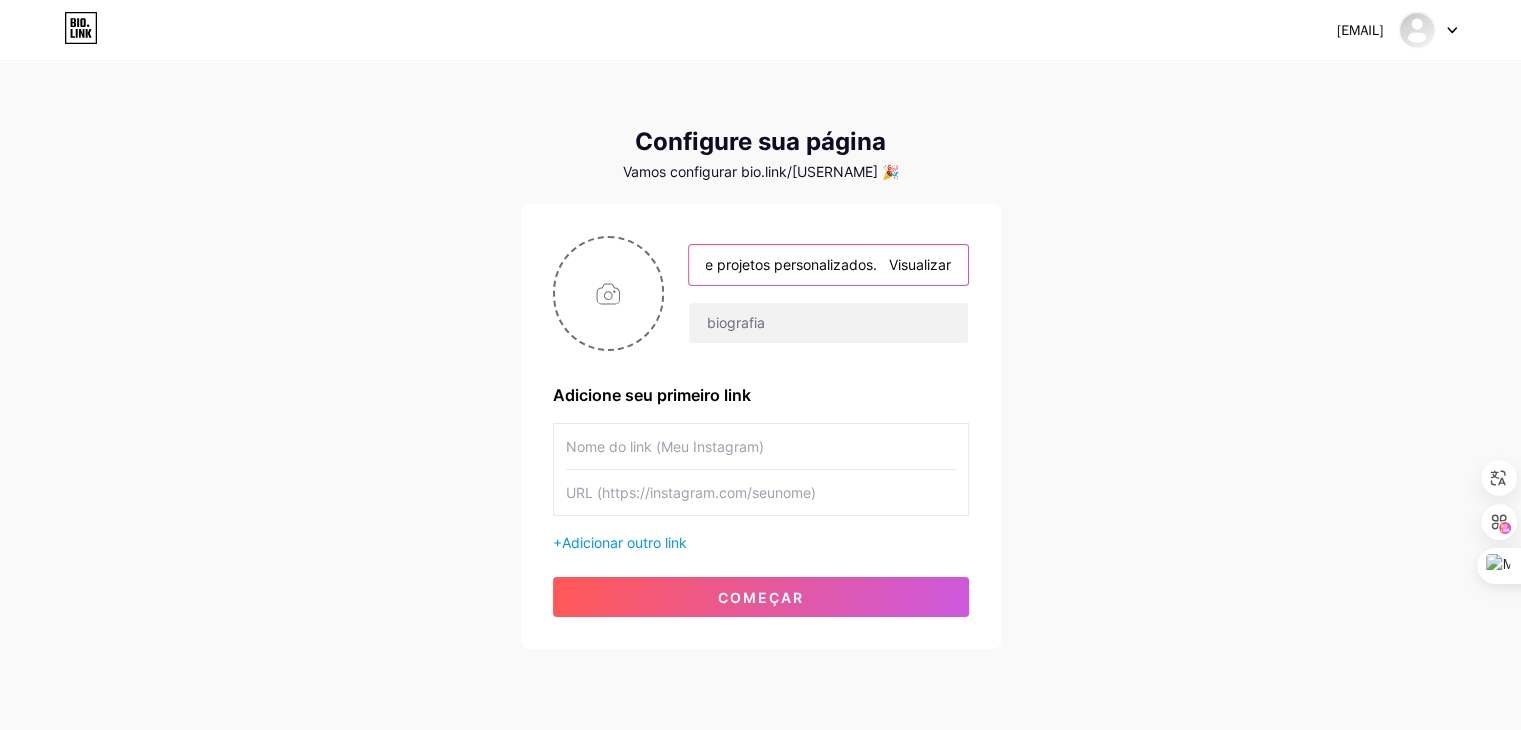 click on "Tudo sobre mim em um link Conheça mais sobre mim e meu trabalho, navegue pelos principais links e entre em contato comigo para saber mais sobre cursos, consultorias, treinamentos, mentorias, palestras e projetos personalizados.   Visualizar" at bounding box center [828, 265] 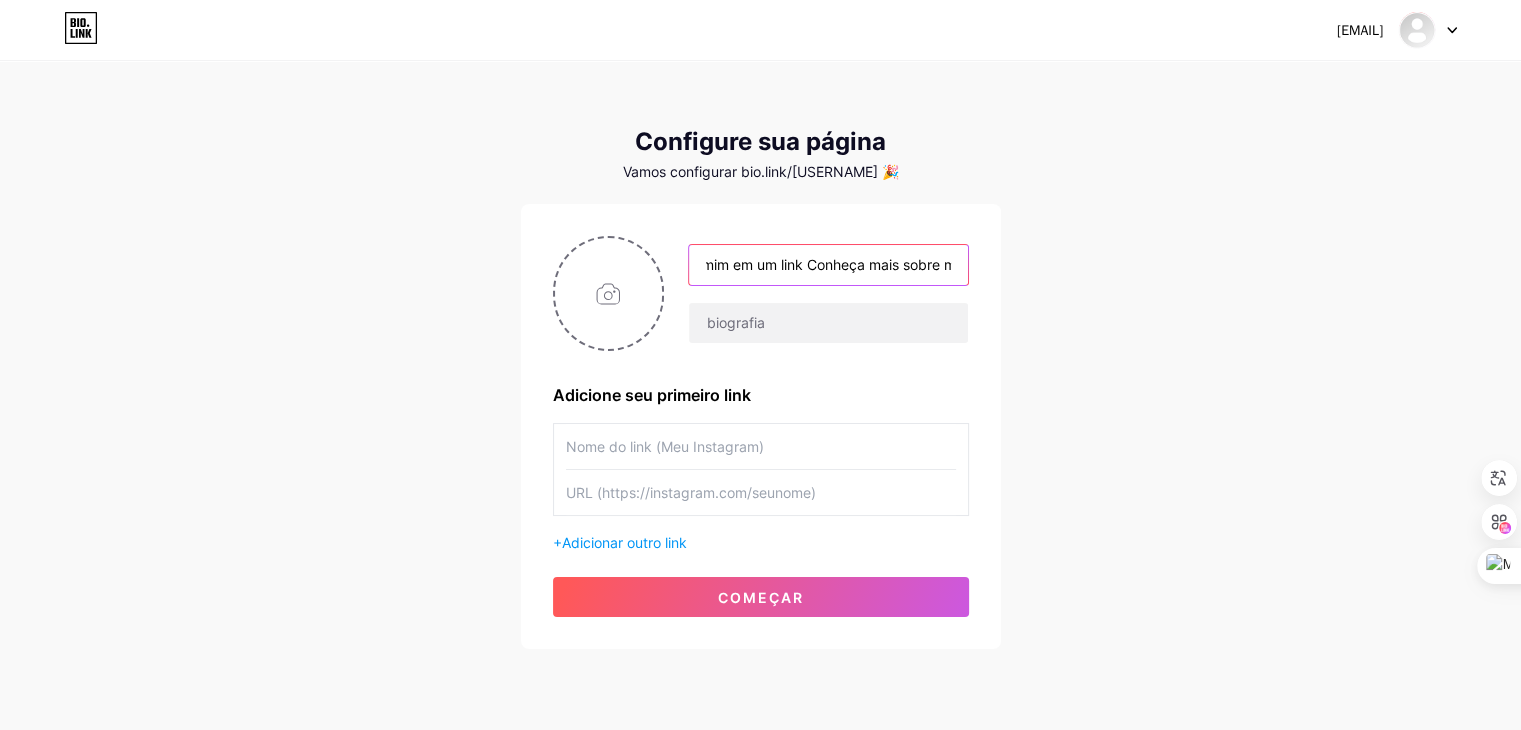 scroll, scrollTop: 0, scrollLeft: 0, axis: both 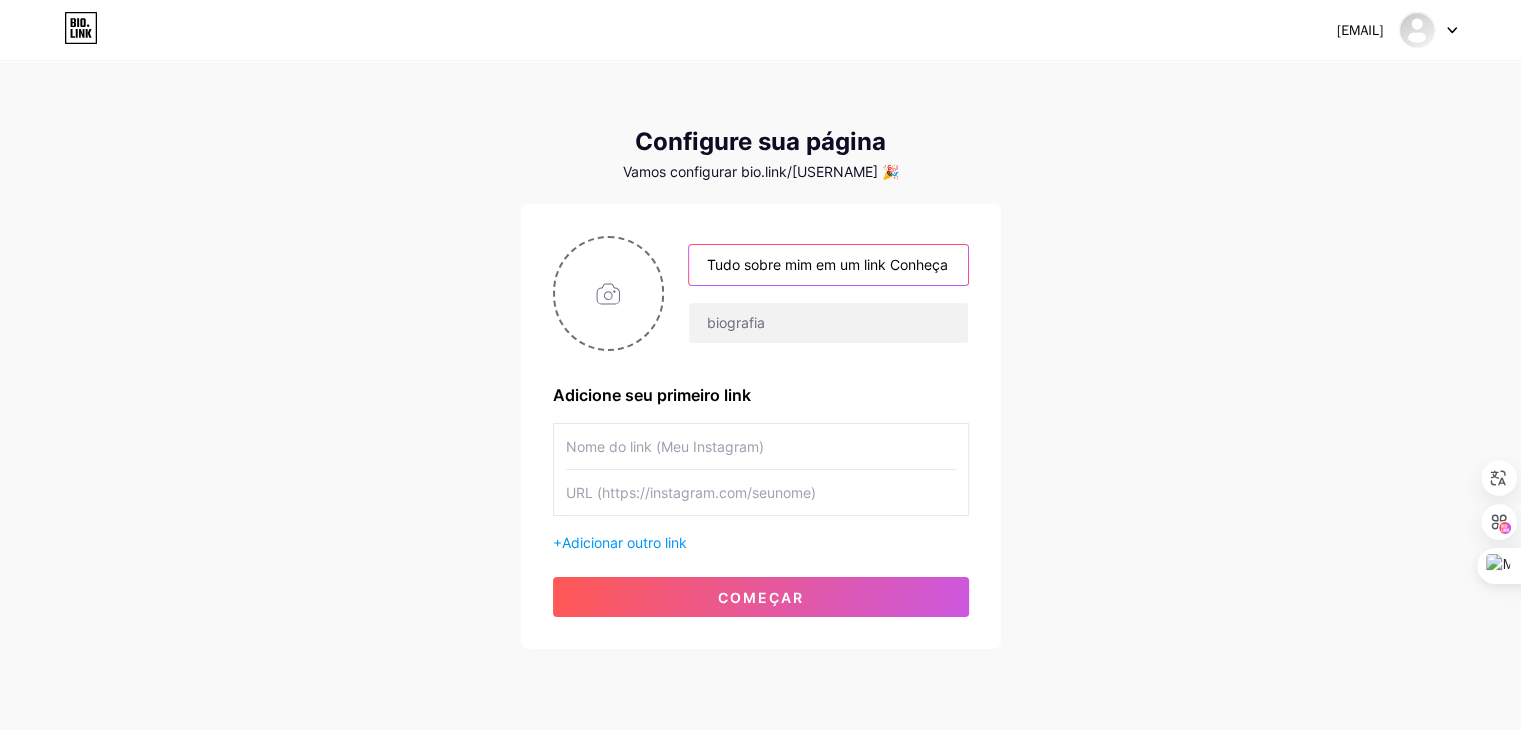 drag, startPoint x: 878, startPoint y: 261, endPoint x: 639, endPoint y: 233, distance: 240.63458 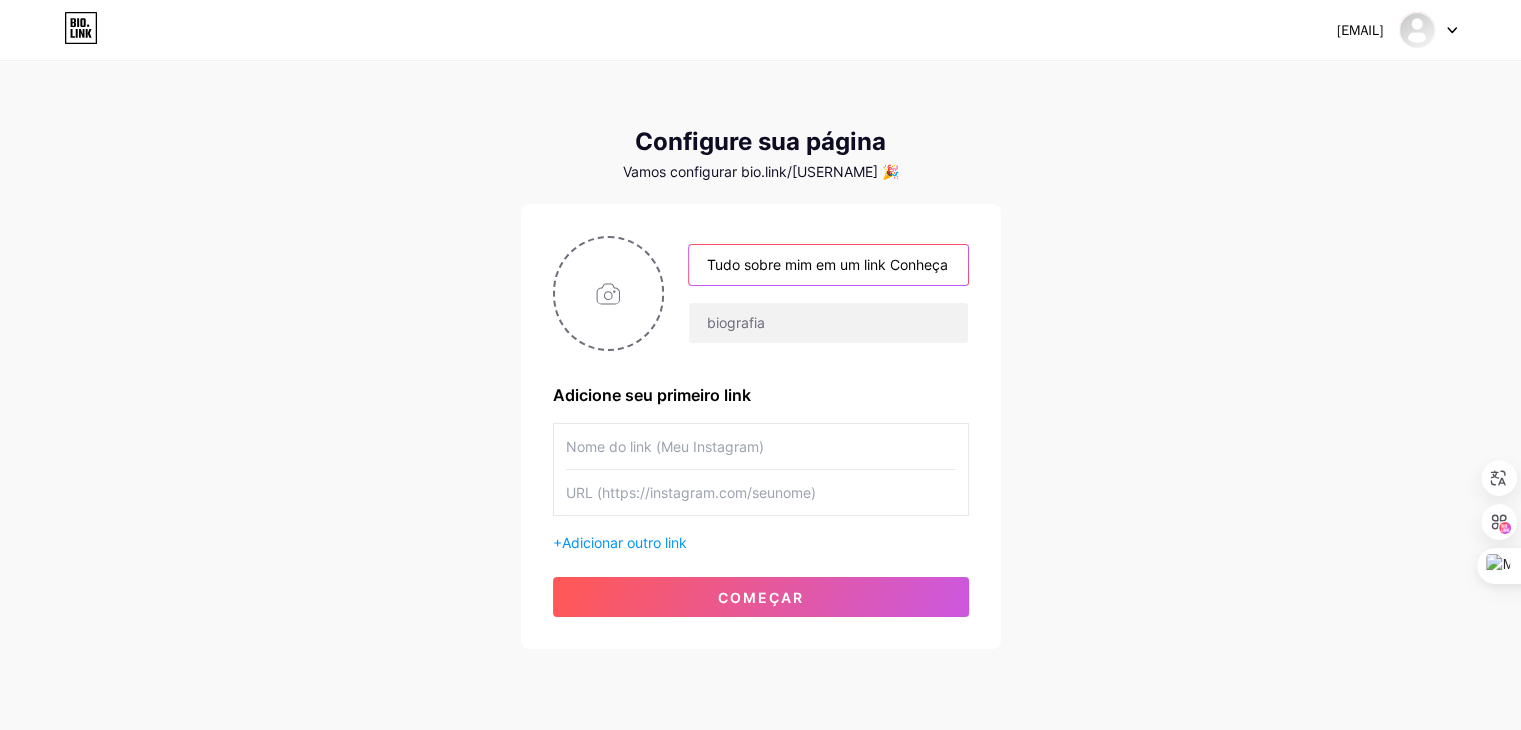 click on "Tudo sobre mim em um link Conheça mais sobre mim e meu trabalho, navegue pelos principais links e entre em contato comigo para saber mais sobre cursos, consultorias, treinamentos, mentorias, palestras e projetos personalizados.   Visualizar         Adicione seu primeiro link
+  Adicionar outro link     começar" at bounding box center [761, 426] 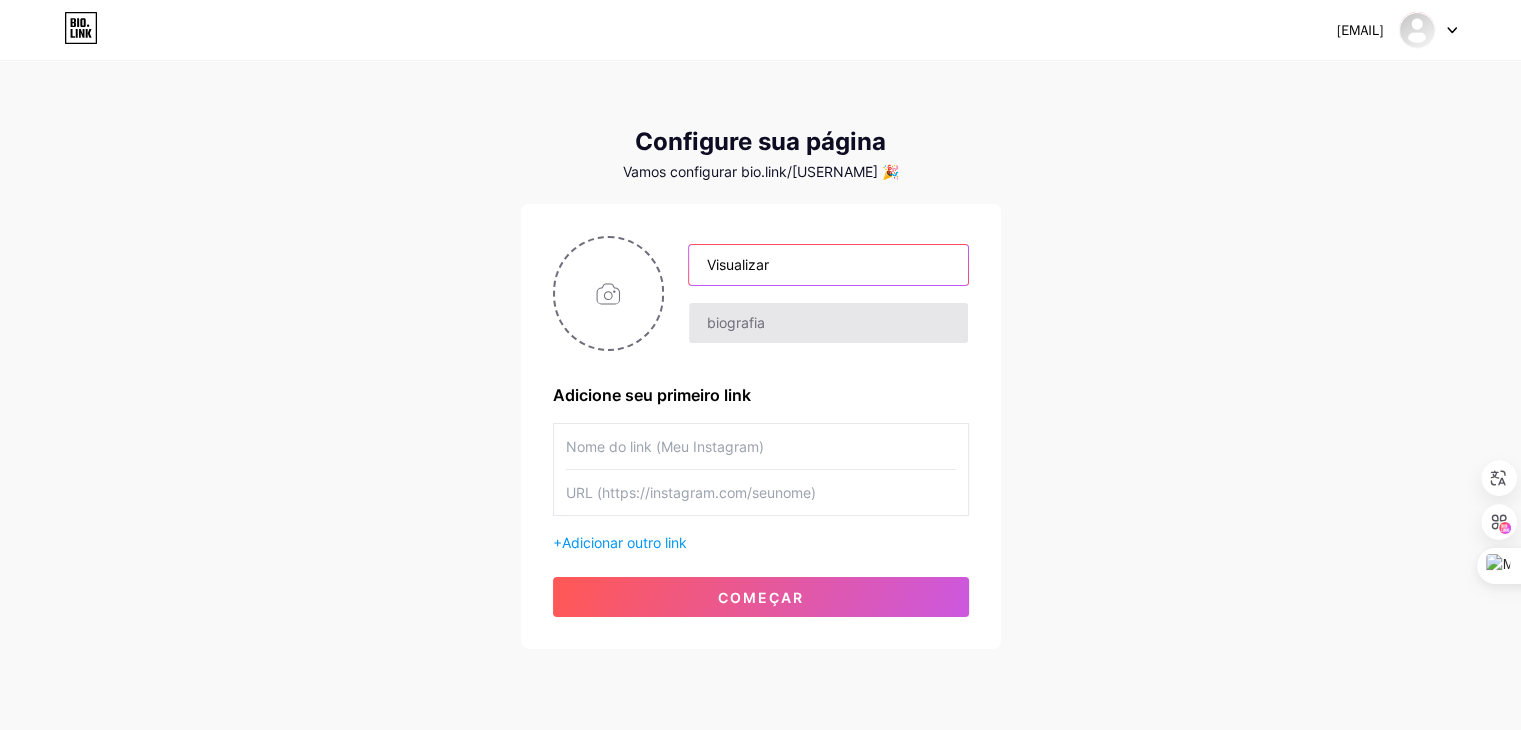 type on "Visualizar" 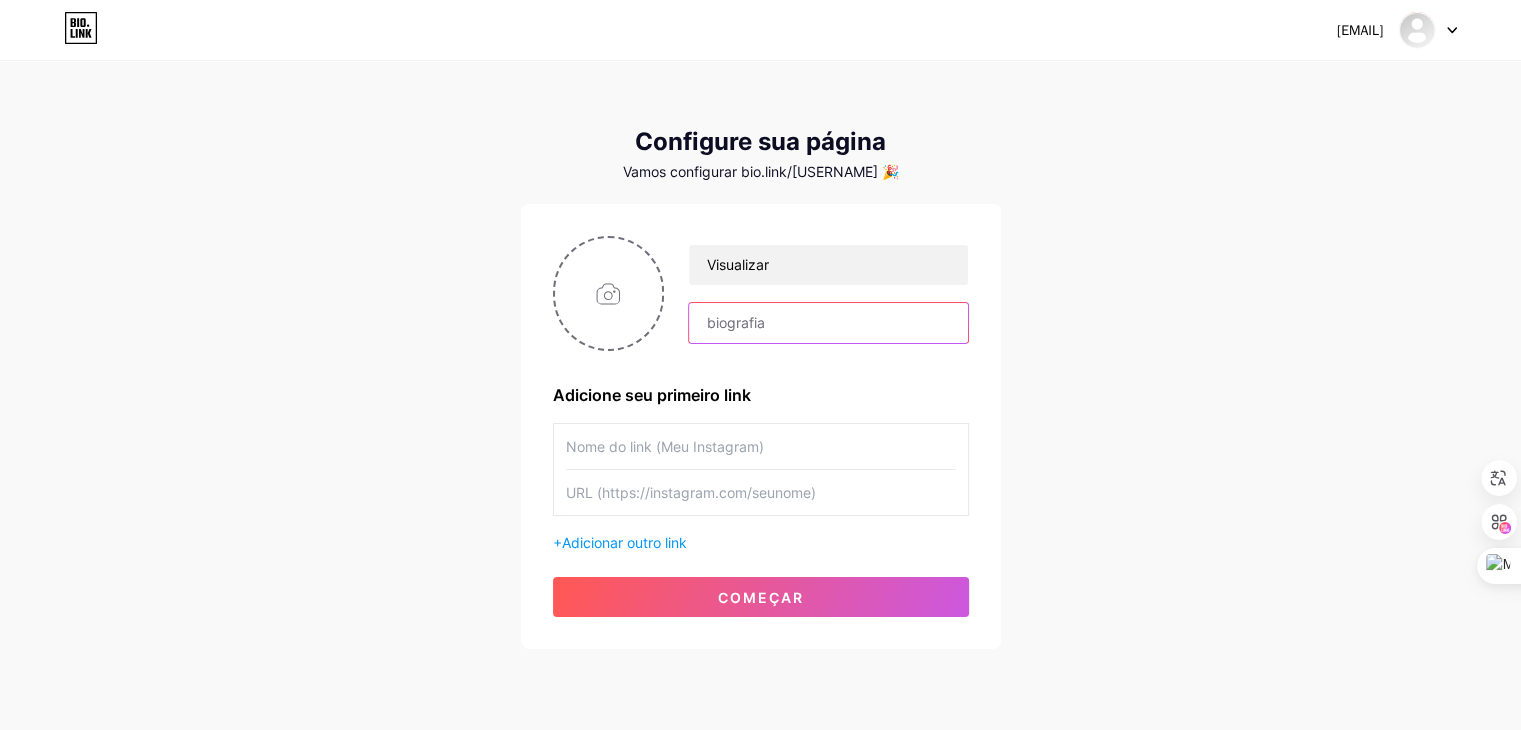 click at bounding box center (828, 323) 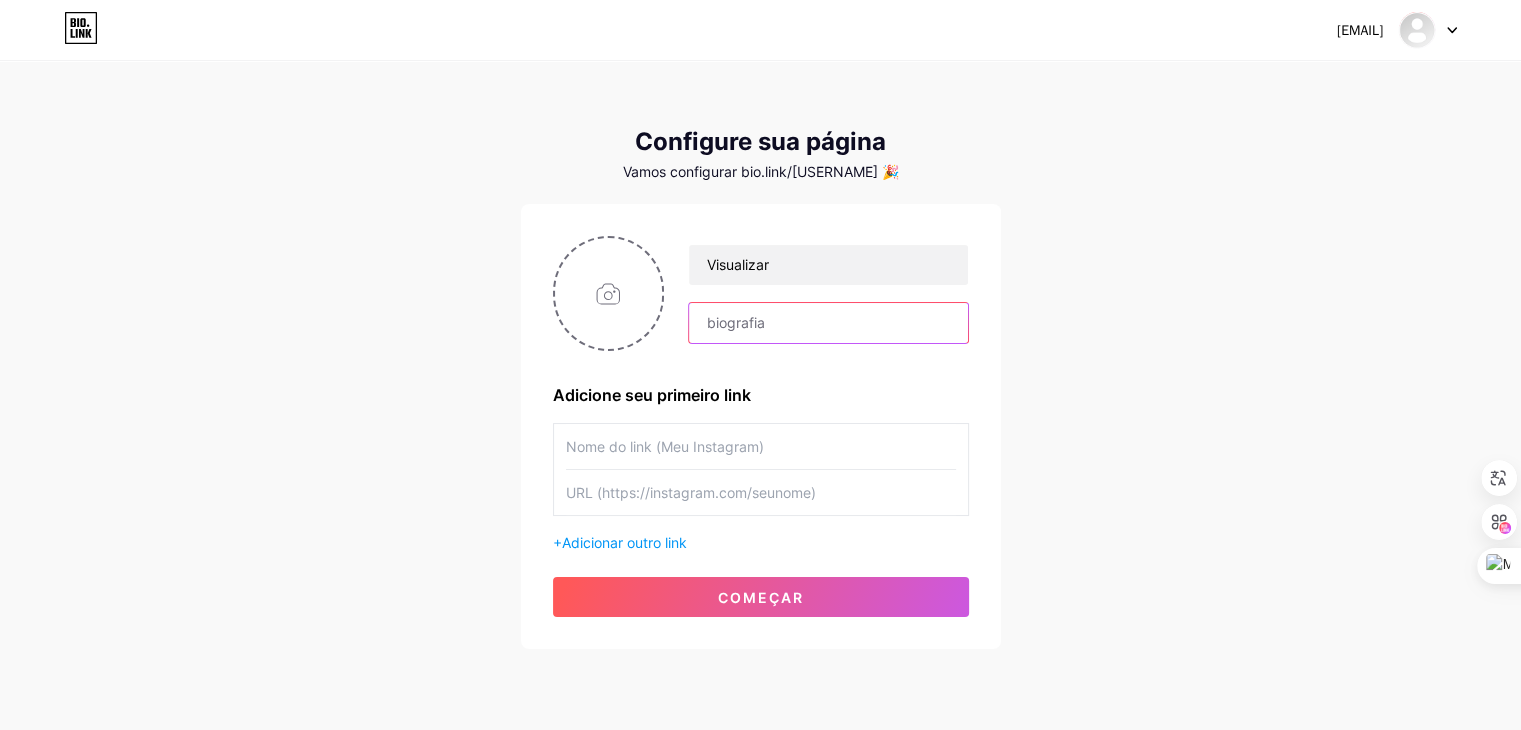 paste on "Tudo sobre mim em um link Conheça mais sobre mim e meu trabalho, navegue pelos principais links e entre em contato comigo para saber mais sobre cursos, consultorias, treinamentos, mentorias, palestras e projetos personalizados." 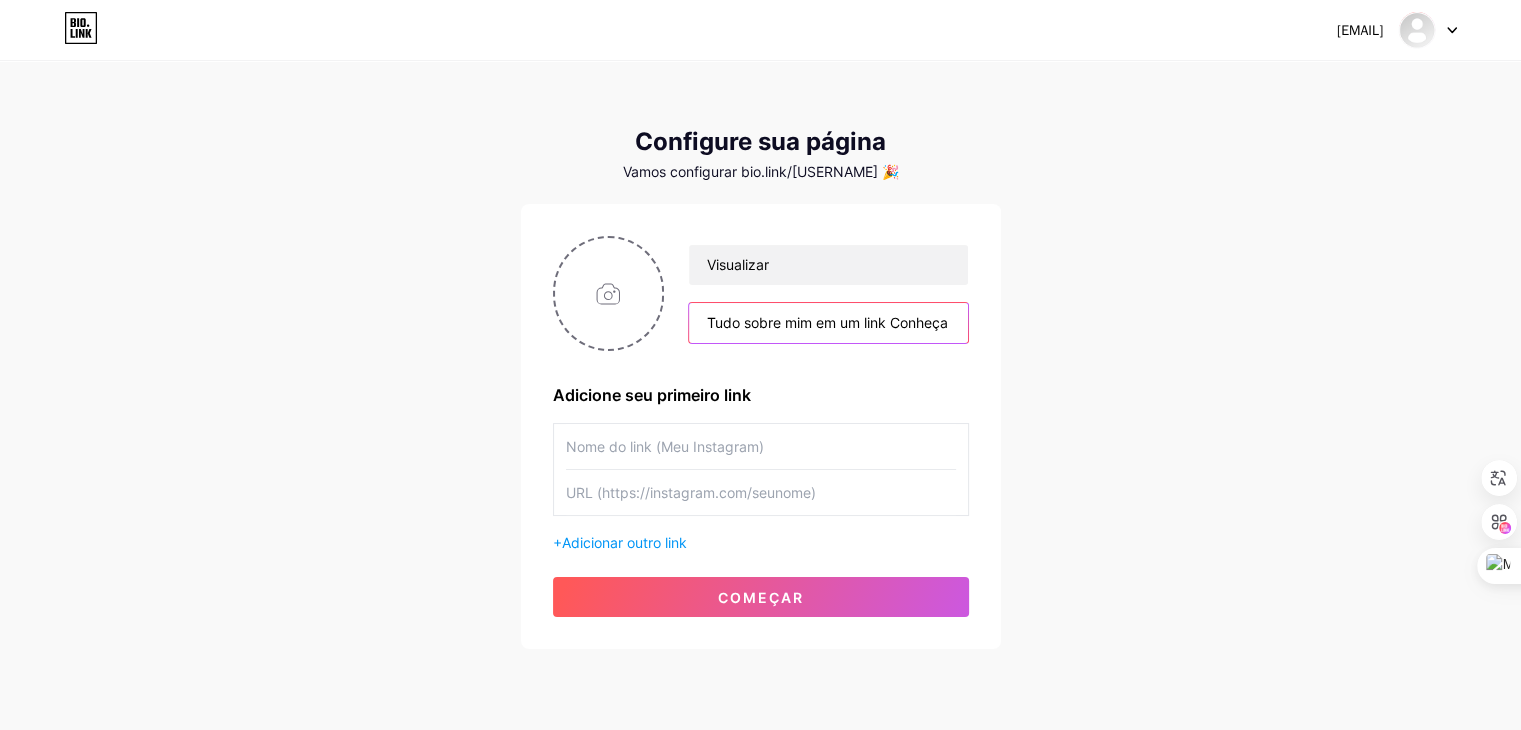scroll, scrollTop: 0, scrollLeft: 1302, axis: horizontal 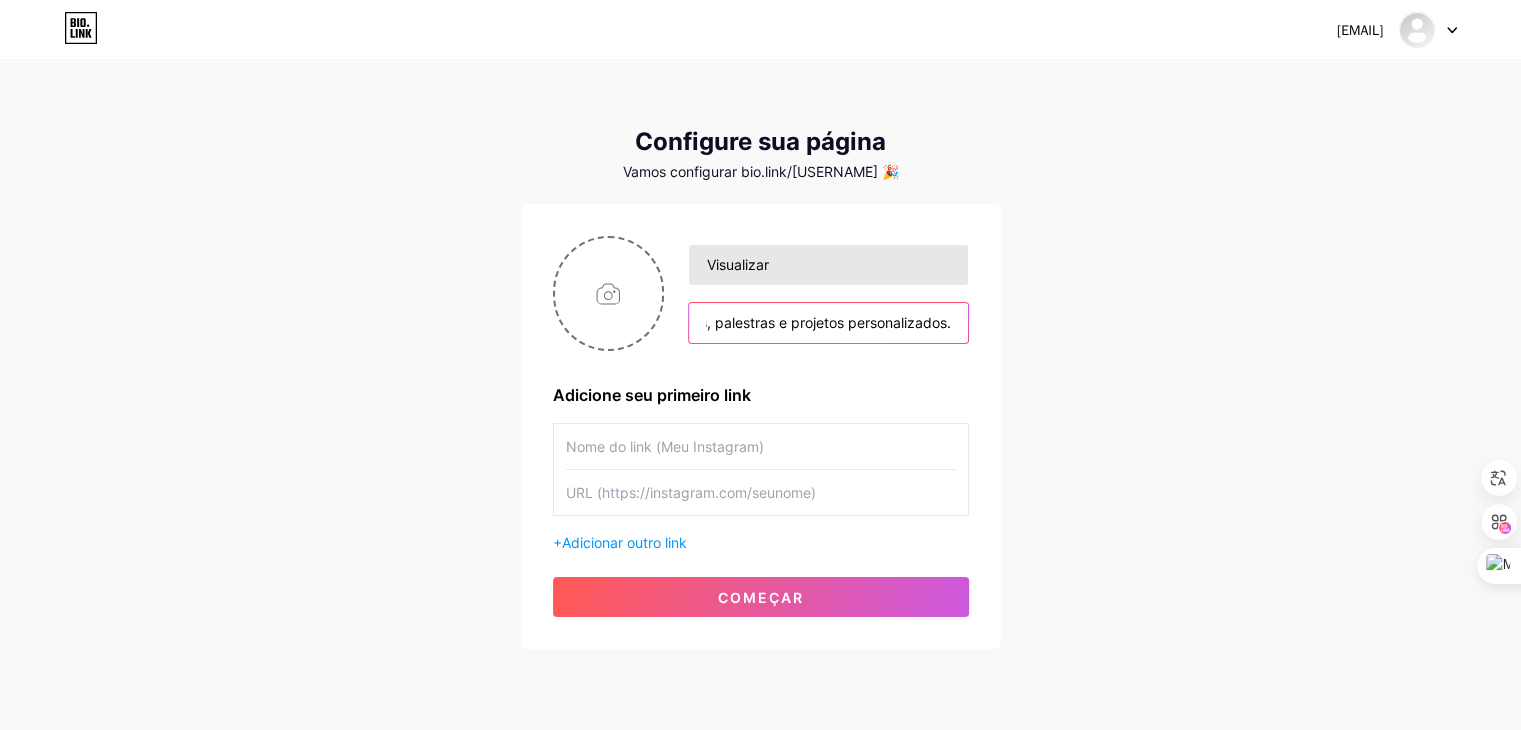 type on "Tudo sobre mim em um link Conheça mais sobre mim e meu trabalho, navegue pelos principais links e entre em contato comigo para saber mais sobre cursos, consultorias, treinamentos, mentorias, palestras e projetos personalizados." 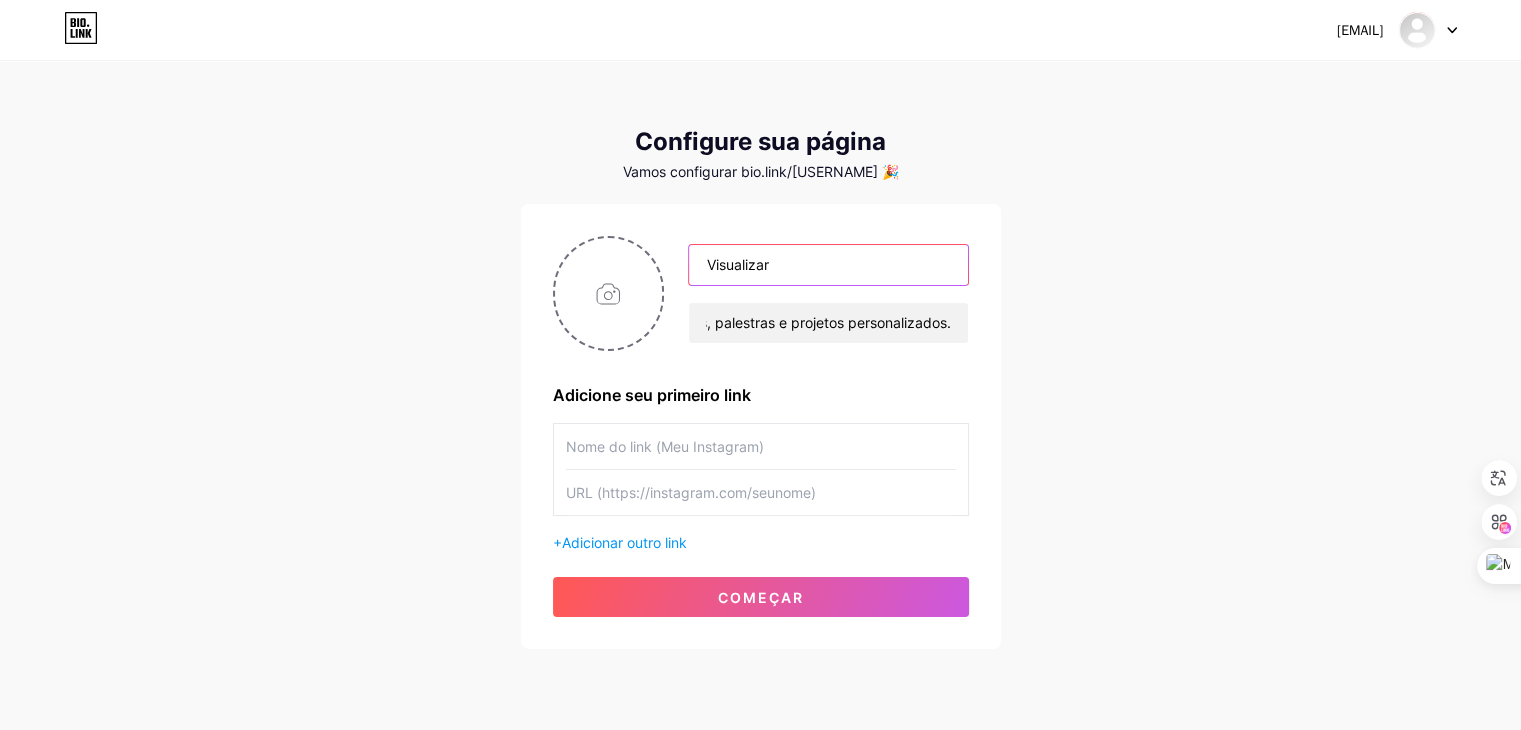scroll, scrollTop: 0, scrollLeft: 0, axis: both 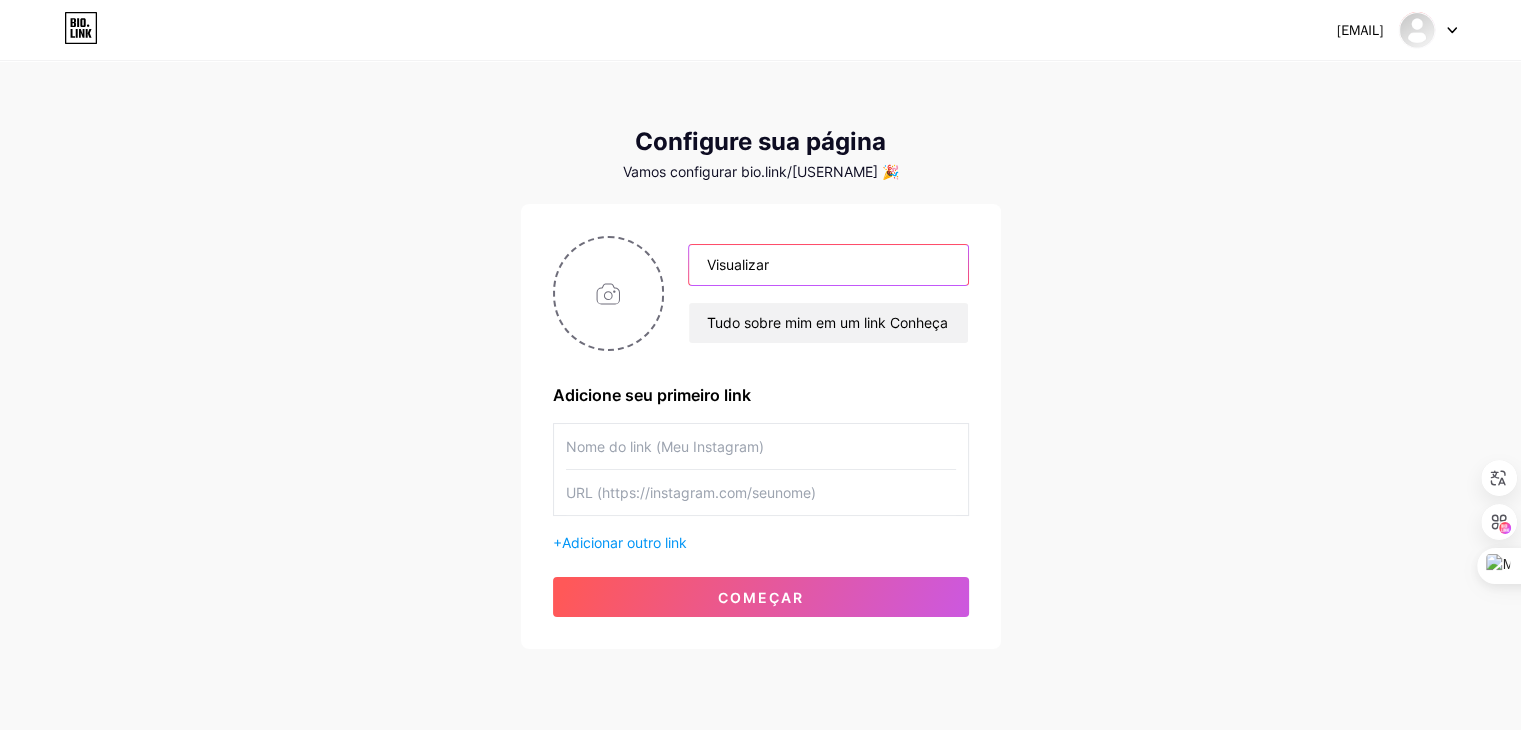 click on "Visualizar" at bounding box center [828, 265] 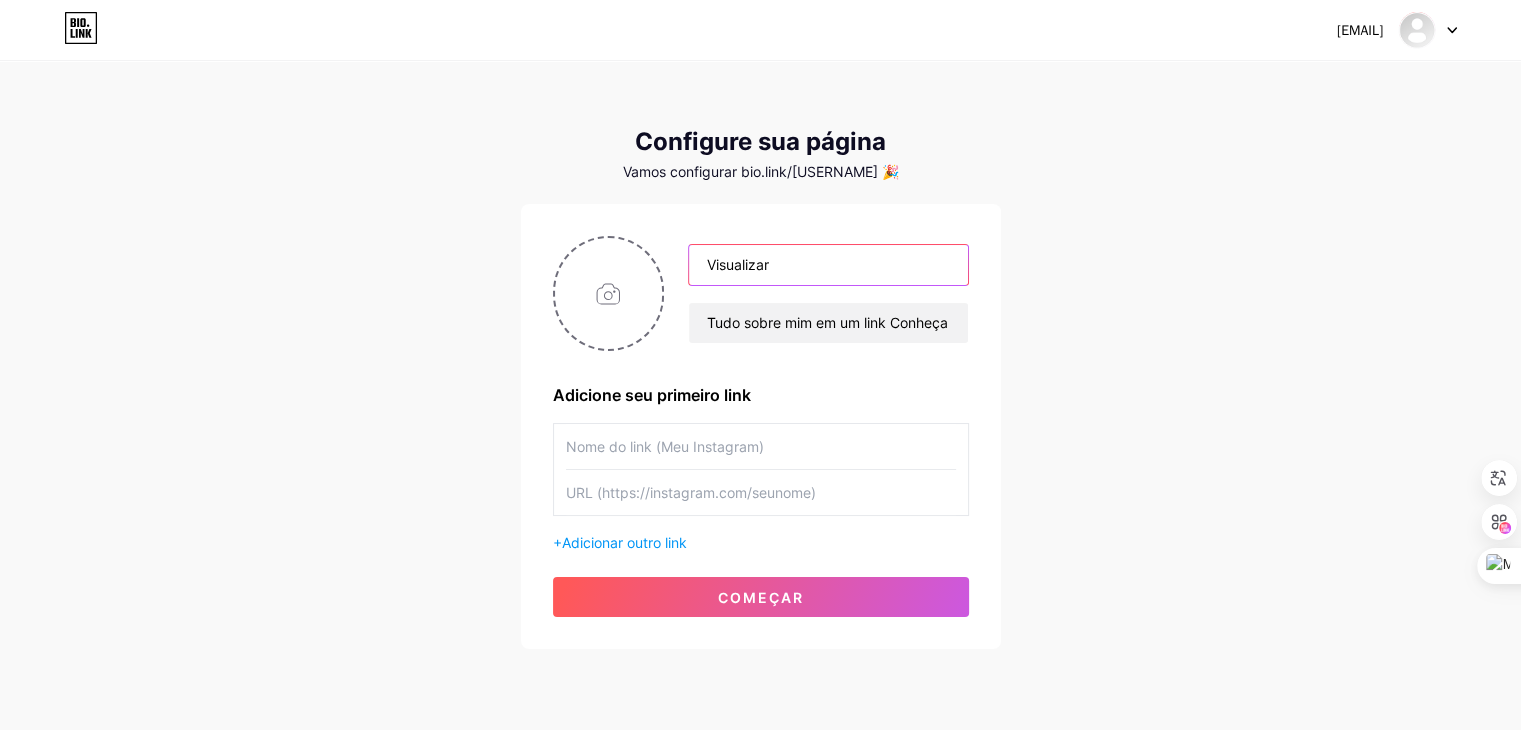 drag, startPoint x: 782, startPoint y: 264, endPoint x: 696, endPoint y: 261, distance: 86.05231 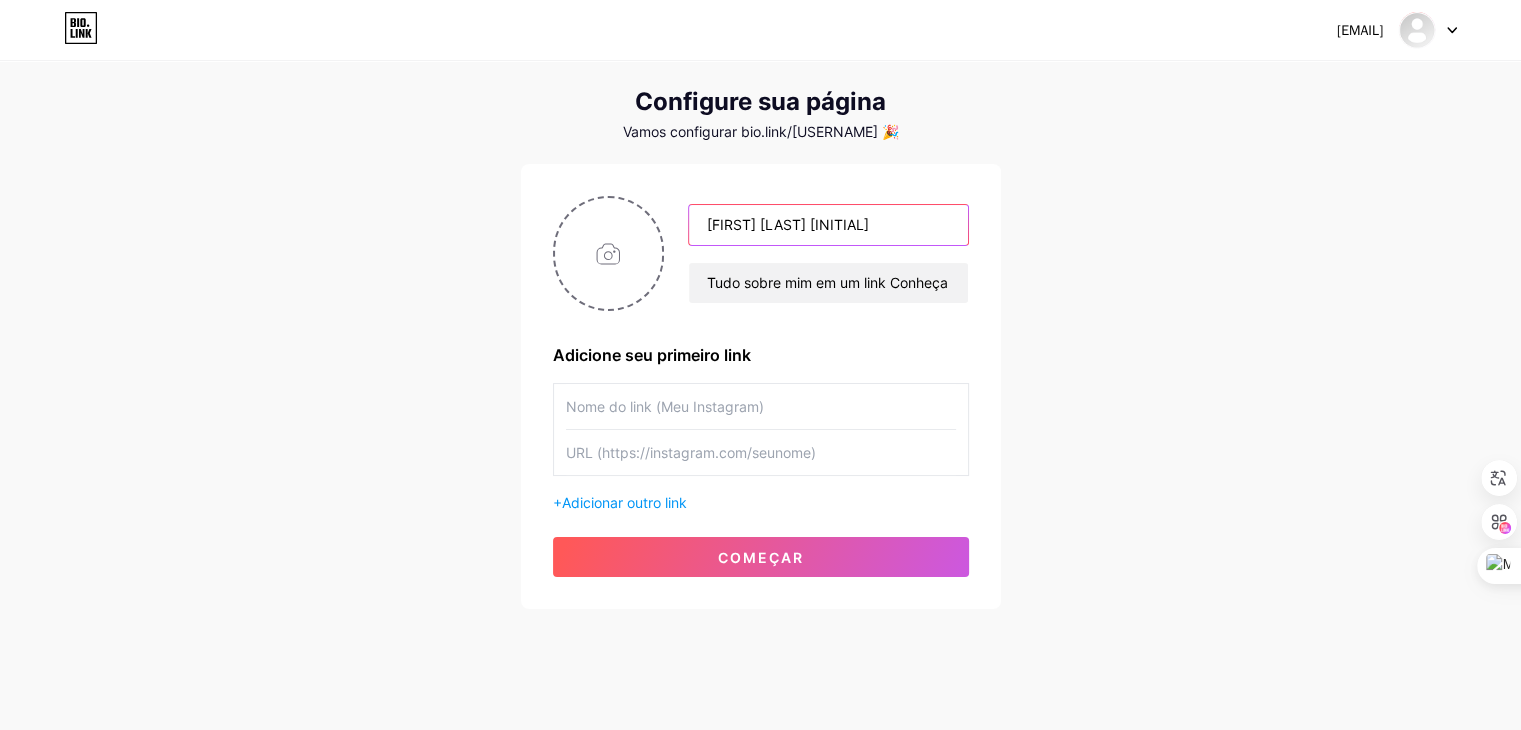scroll, scrollTop: 63, scrollLeft: 0, axis: vertical 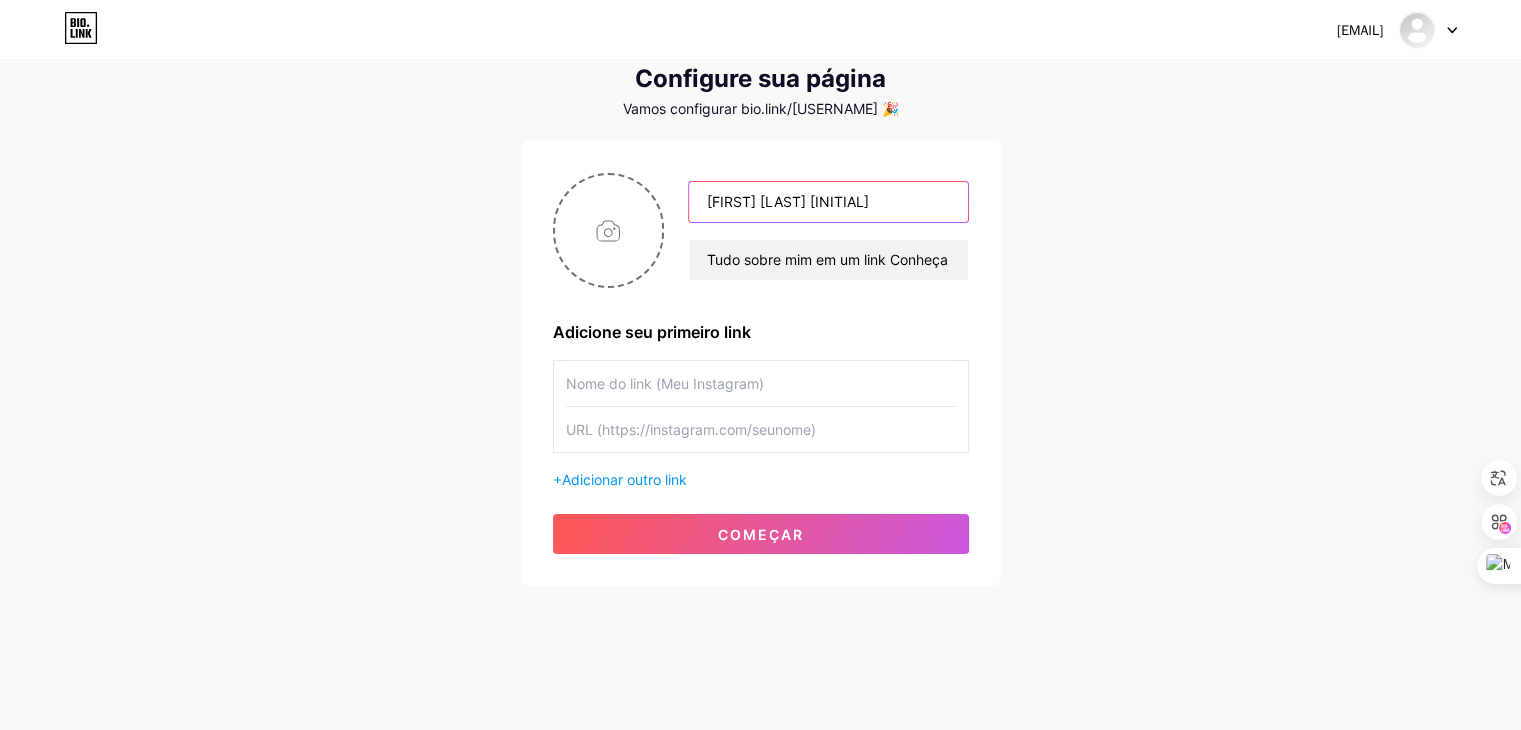 type on "[FIRST] [MIDDLE] [LAST] [LAST] [LAST]" 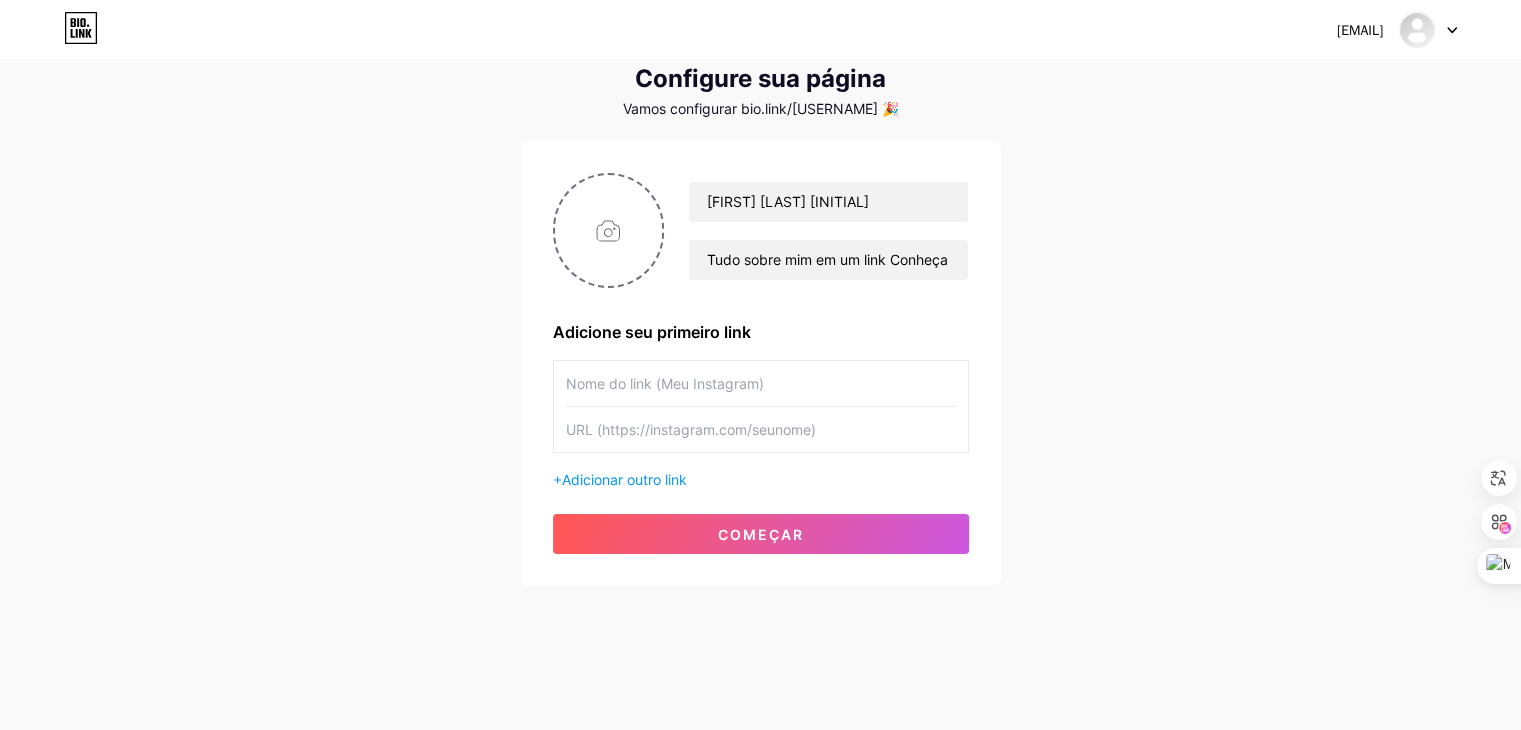 click at bounding box center [761, 383] 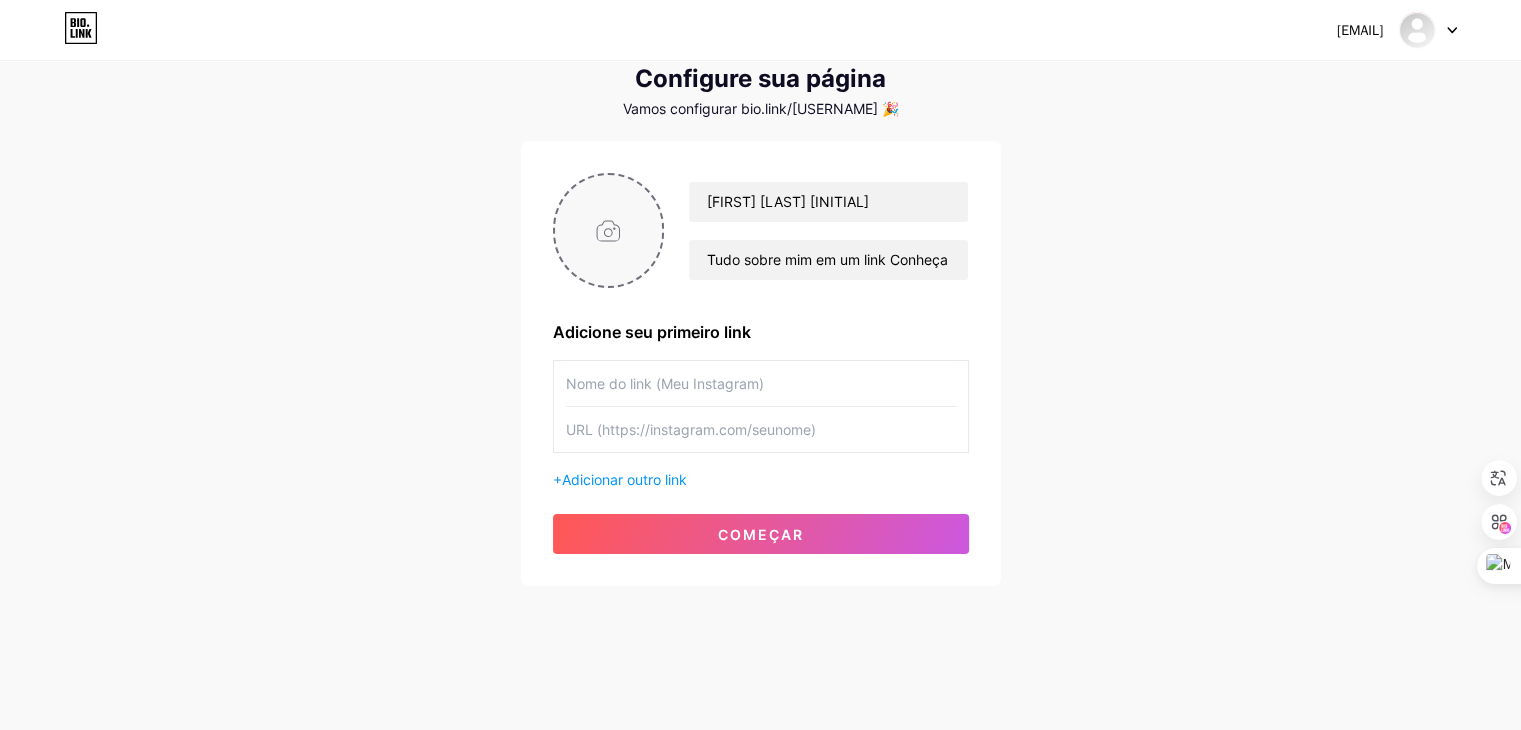 click at bounding box center (609, 230) 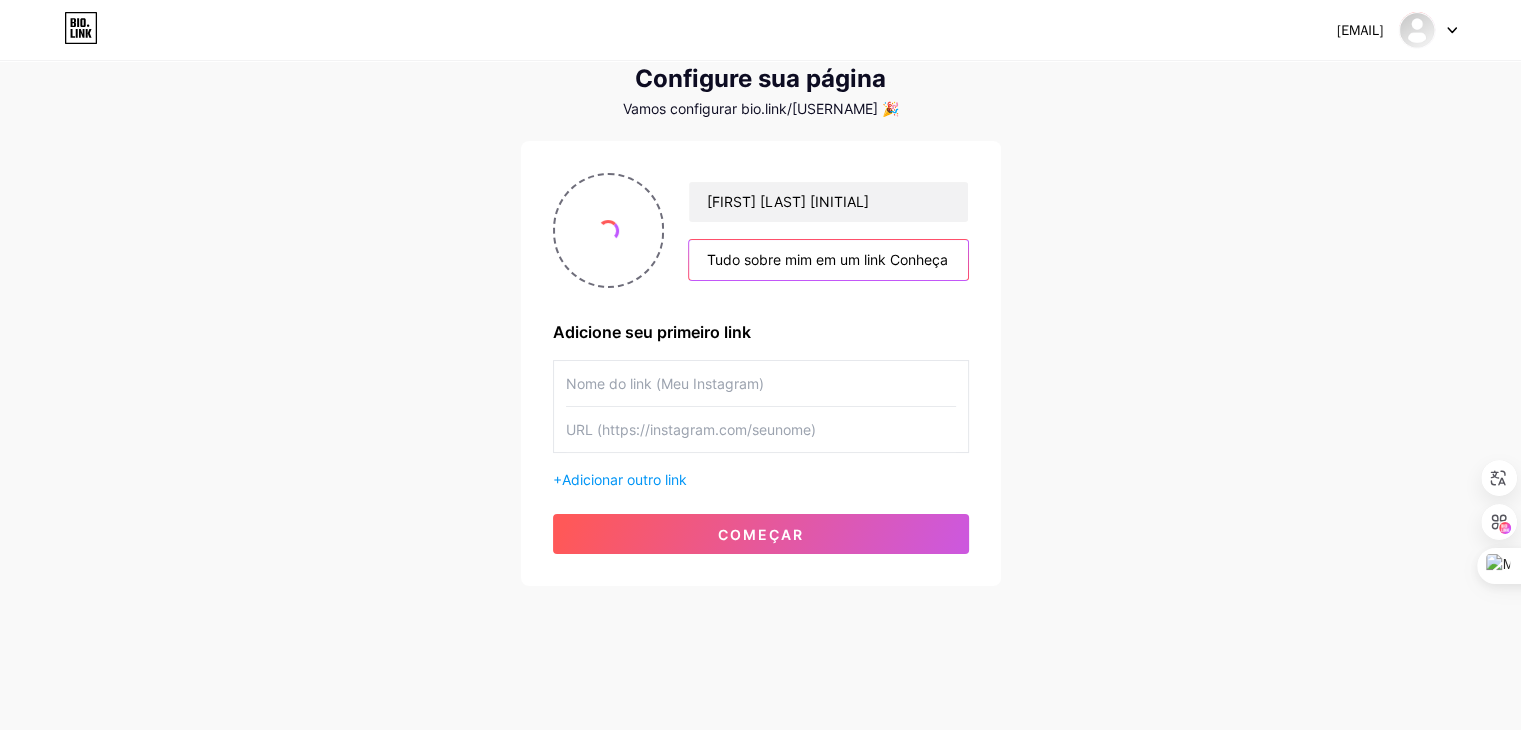 drag, startPoint x: 705, startPoint y: 255, endPoint x: 686, endPoint y: 258, distance: 19.235384 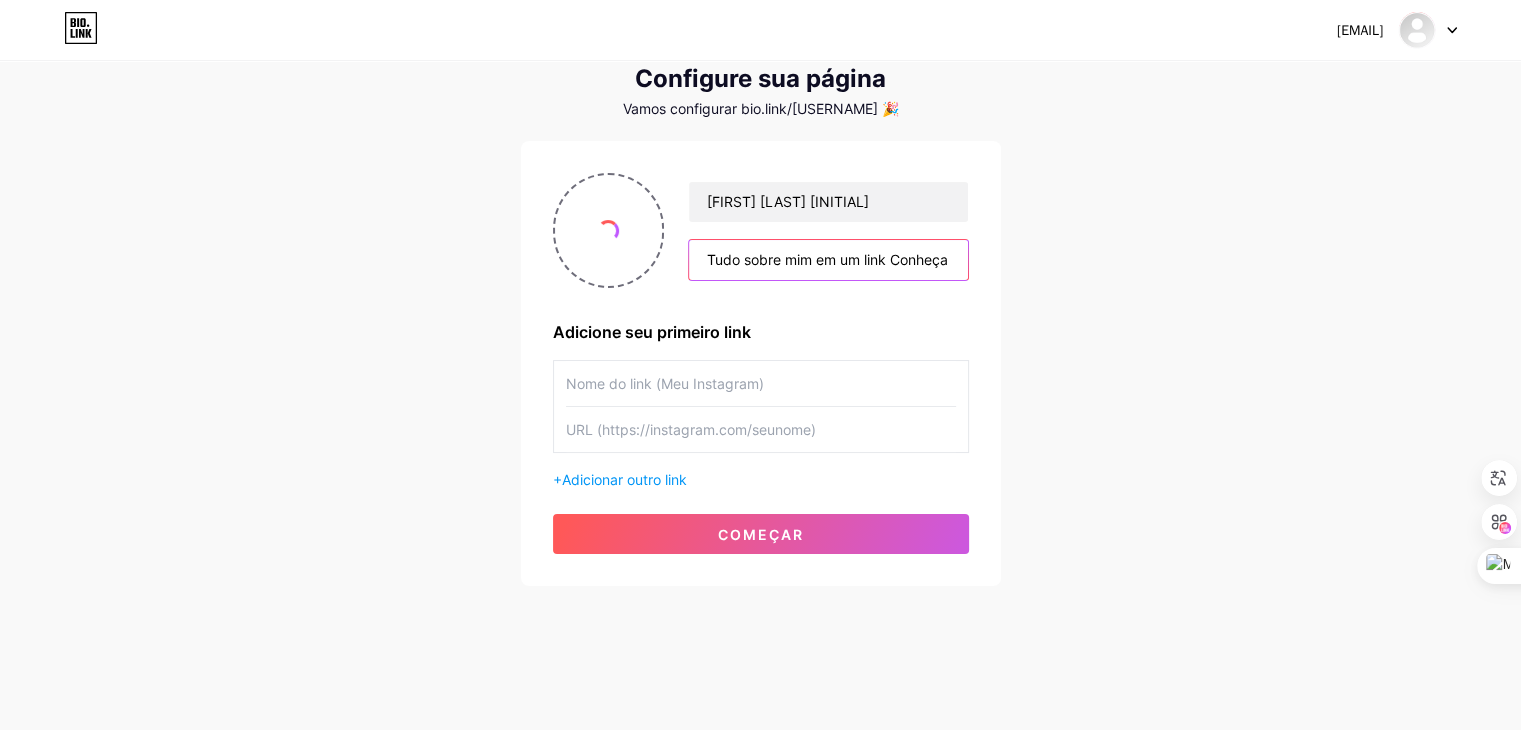 click on "Maria Elisabeth Villela Gouveia     Tudo sobre mim em um link Conheça mais sobre mim e meu trabalho, navegue pelos principais links e entre em contato comigo para saber mais sobre cursos, consultorias, treinamentos, mentorias, palestras e projetos personalizados." at bounding box center [816, 231] 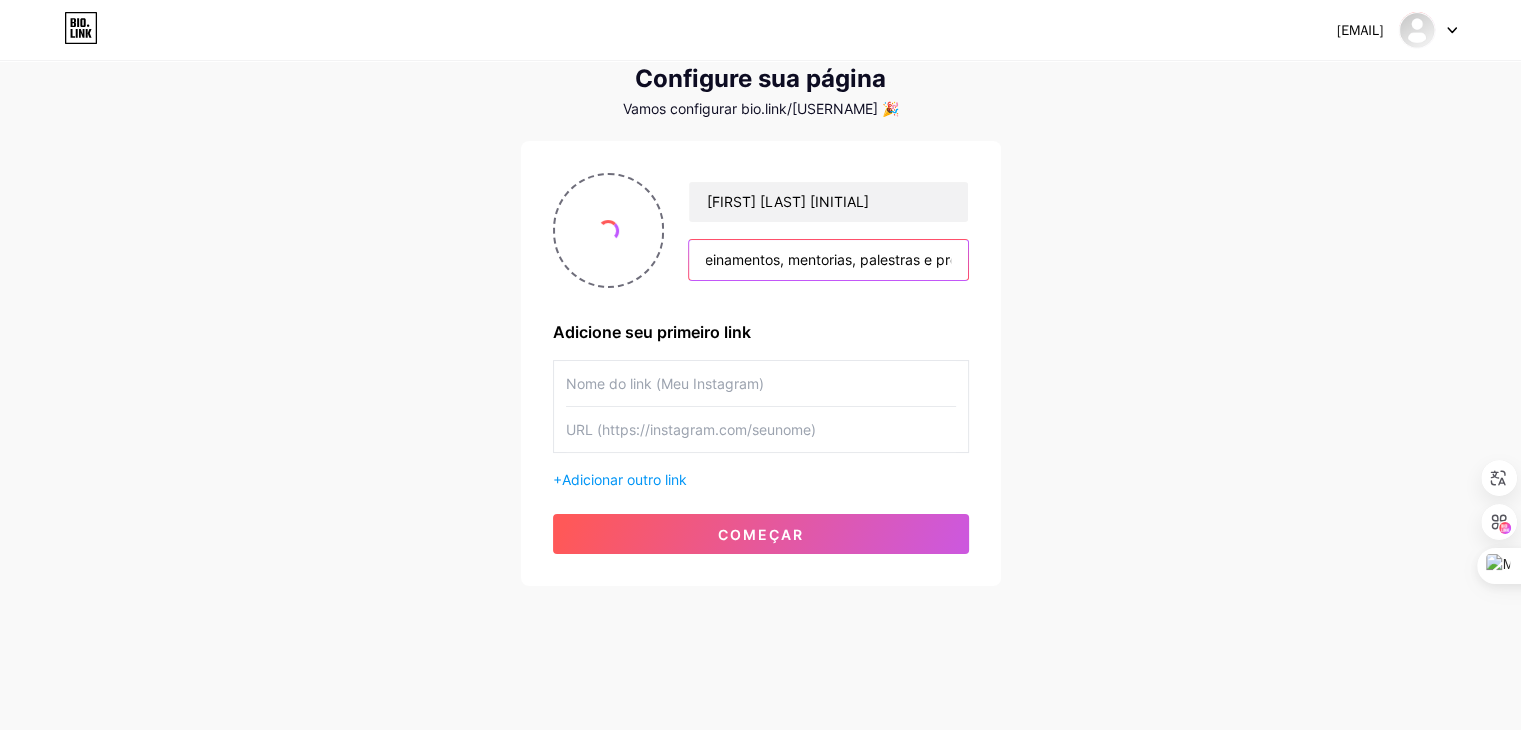 scroll, scrollTop: 0, scrollLeft: 1302, axis: horizontal 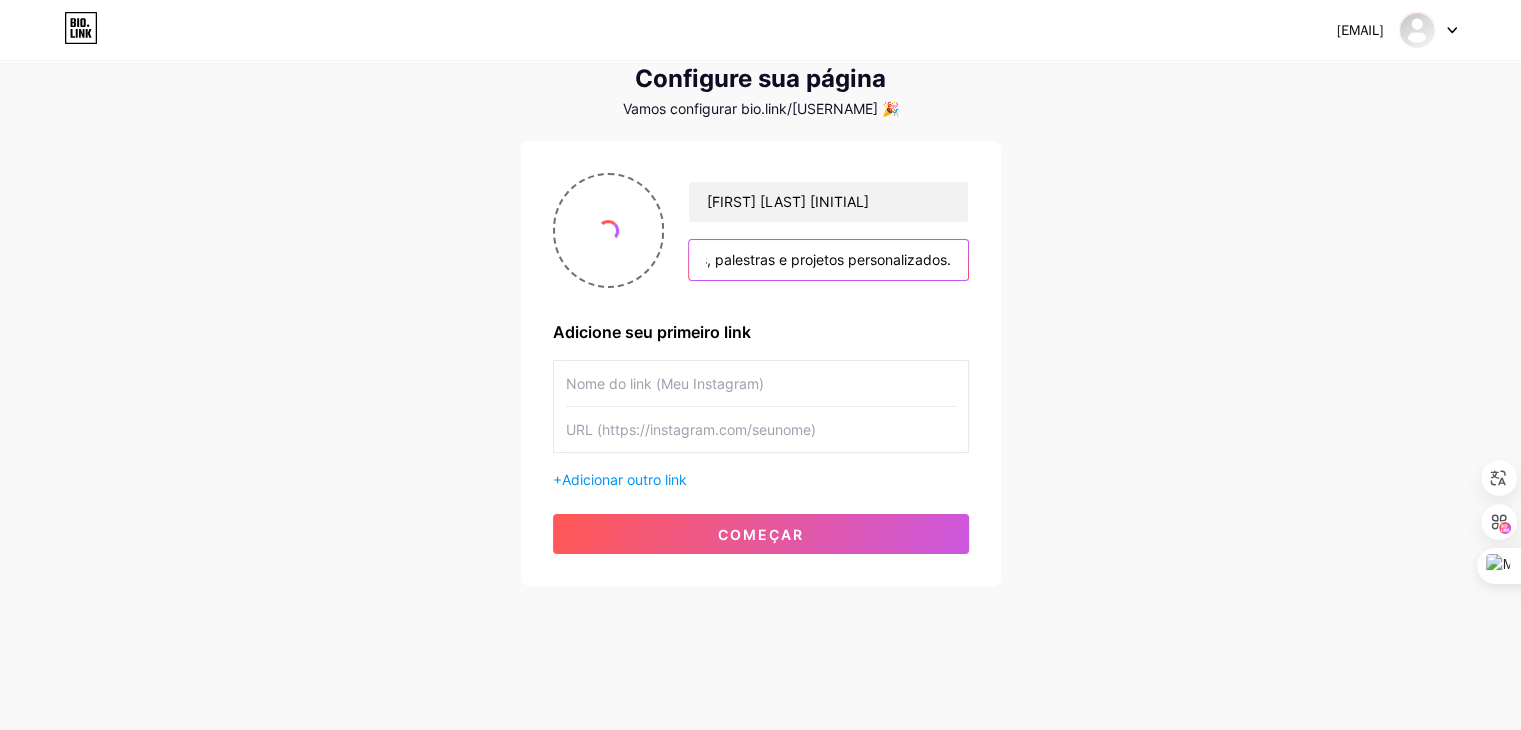 drag, startPoint x: 700, startPoint y: 256, endPoint x: 997, endPoint y: 275, distance: 297.60712 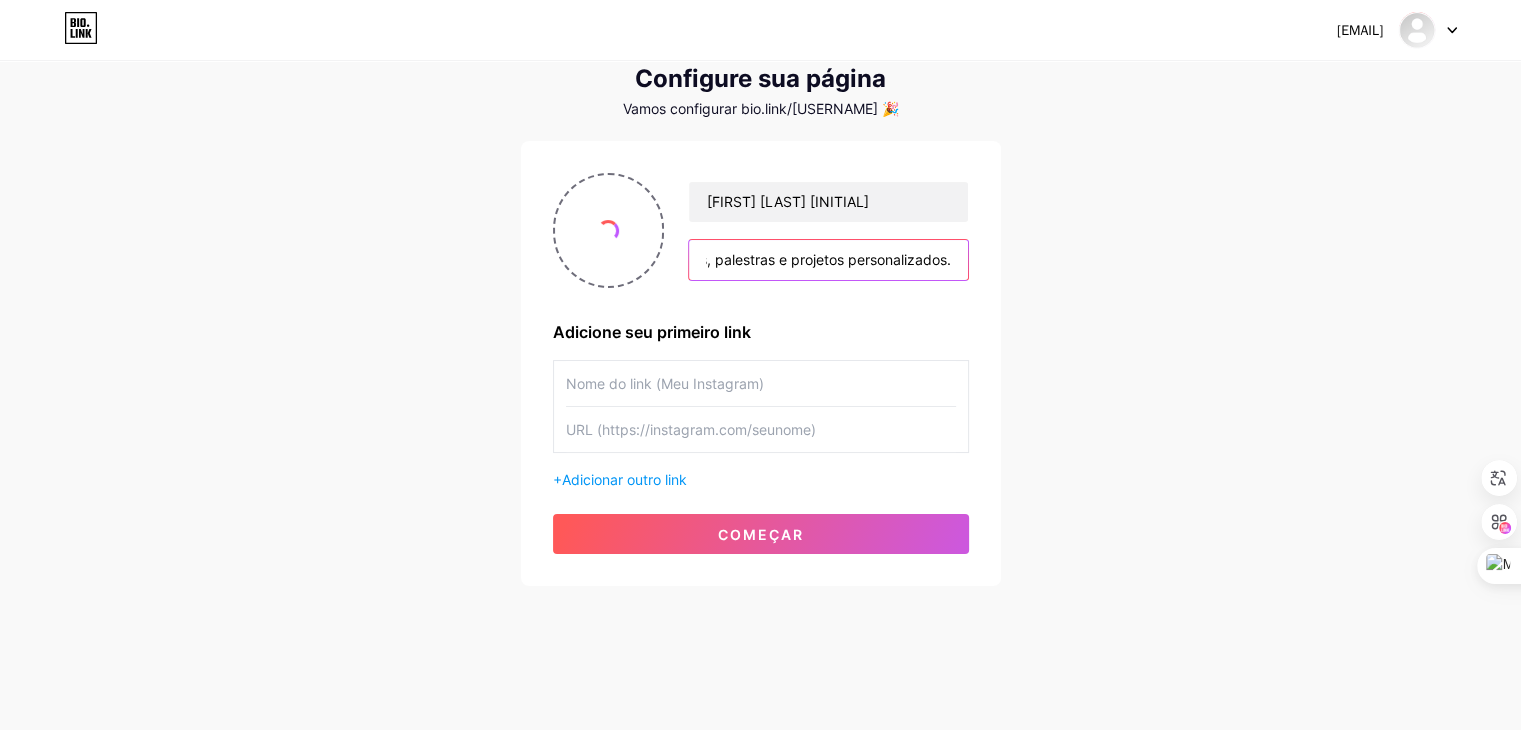 click on "Maria Elisabeth Villela Gouveia     Tudo sobre mim em um link Conheça mais sobre mim e meu trabalho, navegue pelos principais links e entre em contato comigo para saber mais sobre cursos, consultorias, treinamentos, mentorias, palestras e projetos personalizados.     Adicione seu primeiro link
+  Adicionar outro link     começar" at bounding box center (761, 363) 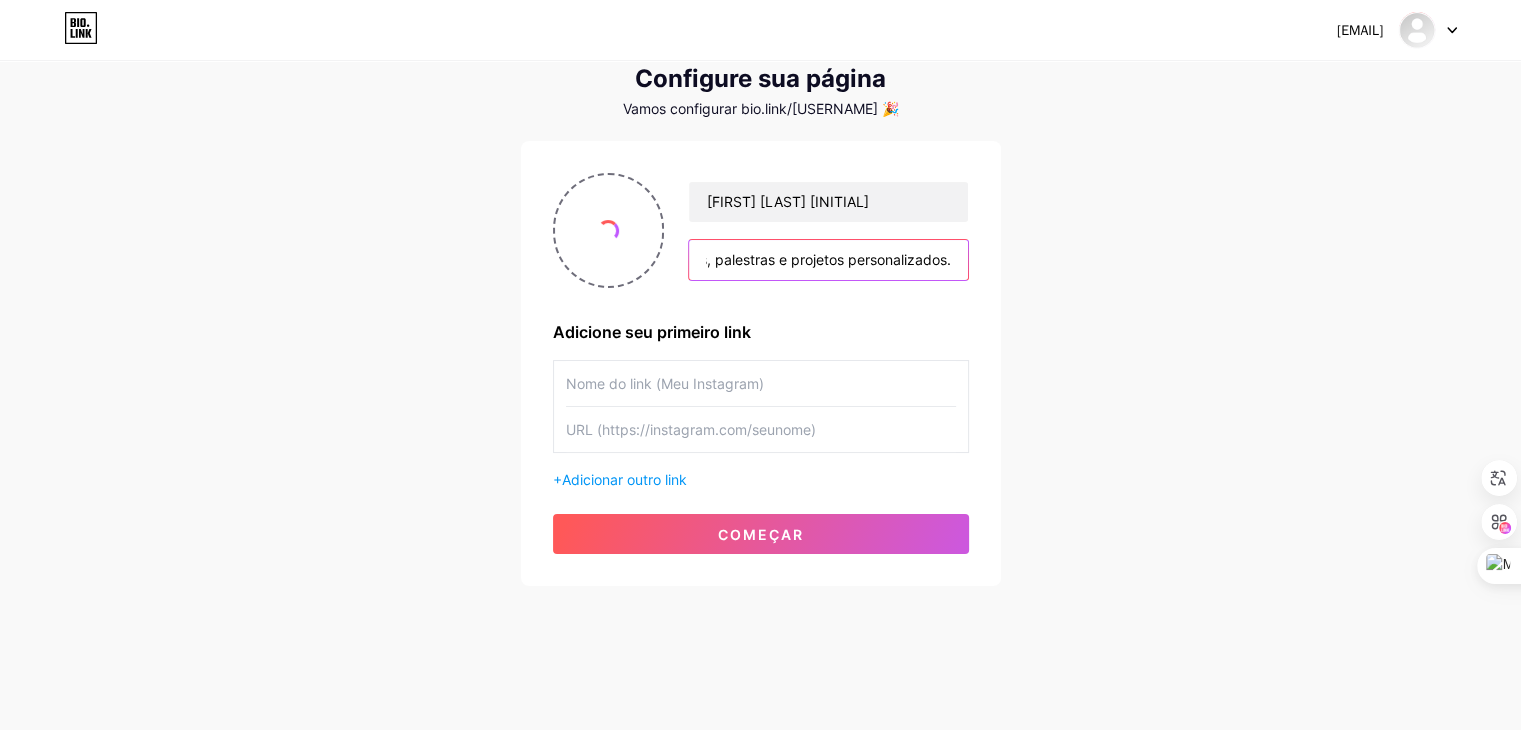 paste on "Instrutor | Palestrante | Facilitador | Educadora Executiva | Coach ICF | Mentor | Consultor | Professor | Liderança | Carreira | Designer instrucional | Mestre em Administração | LinkedIn Top Voice" 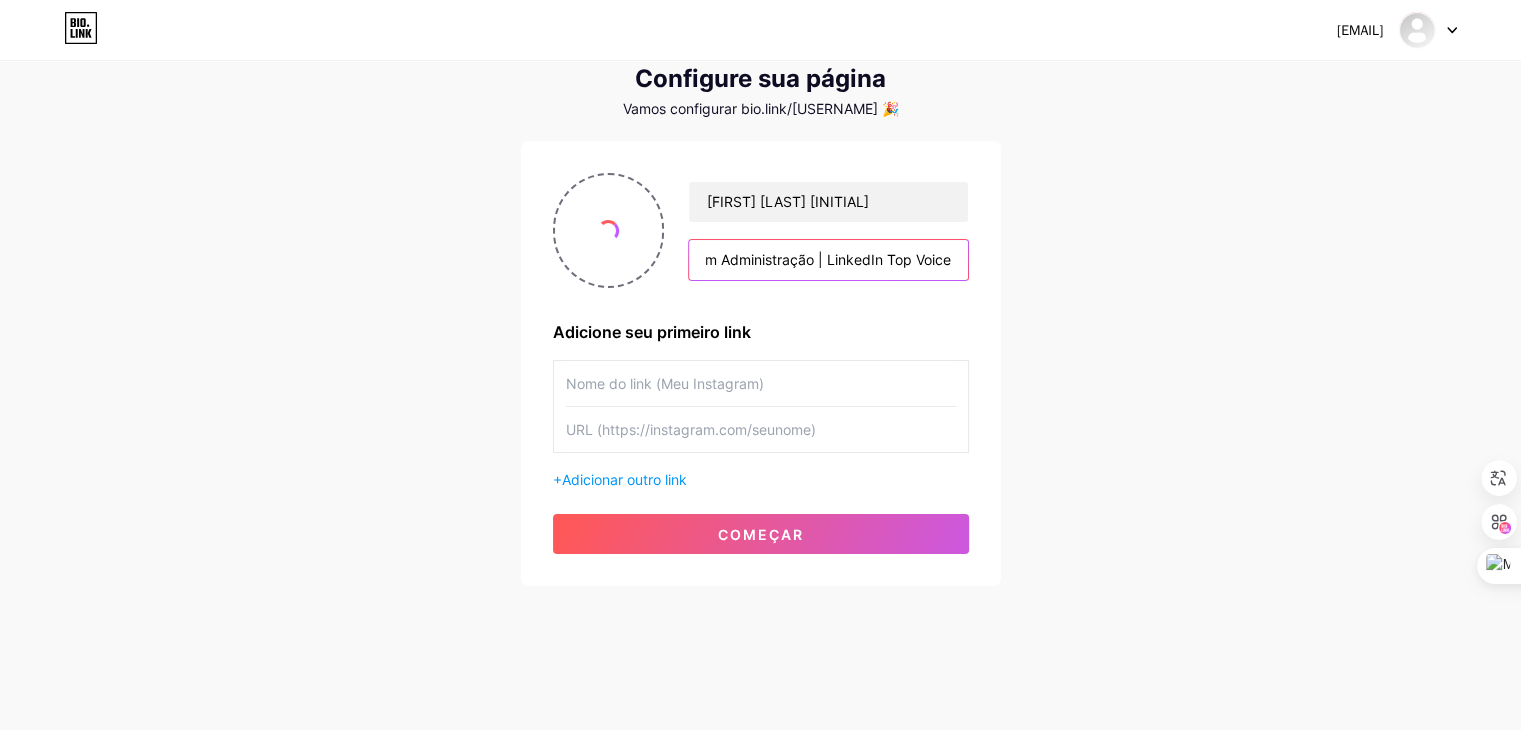 scroll, scrollTop: 0, scrollLeft: 1037, axis: horizontal 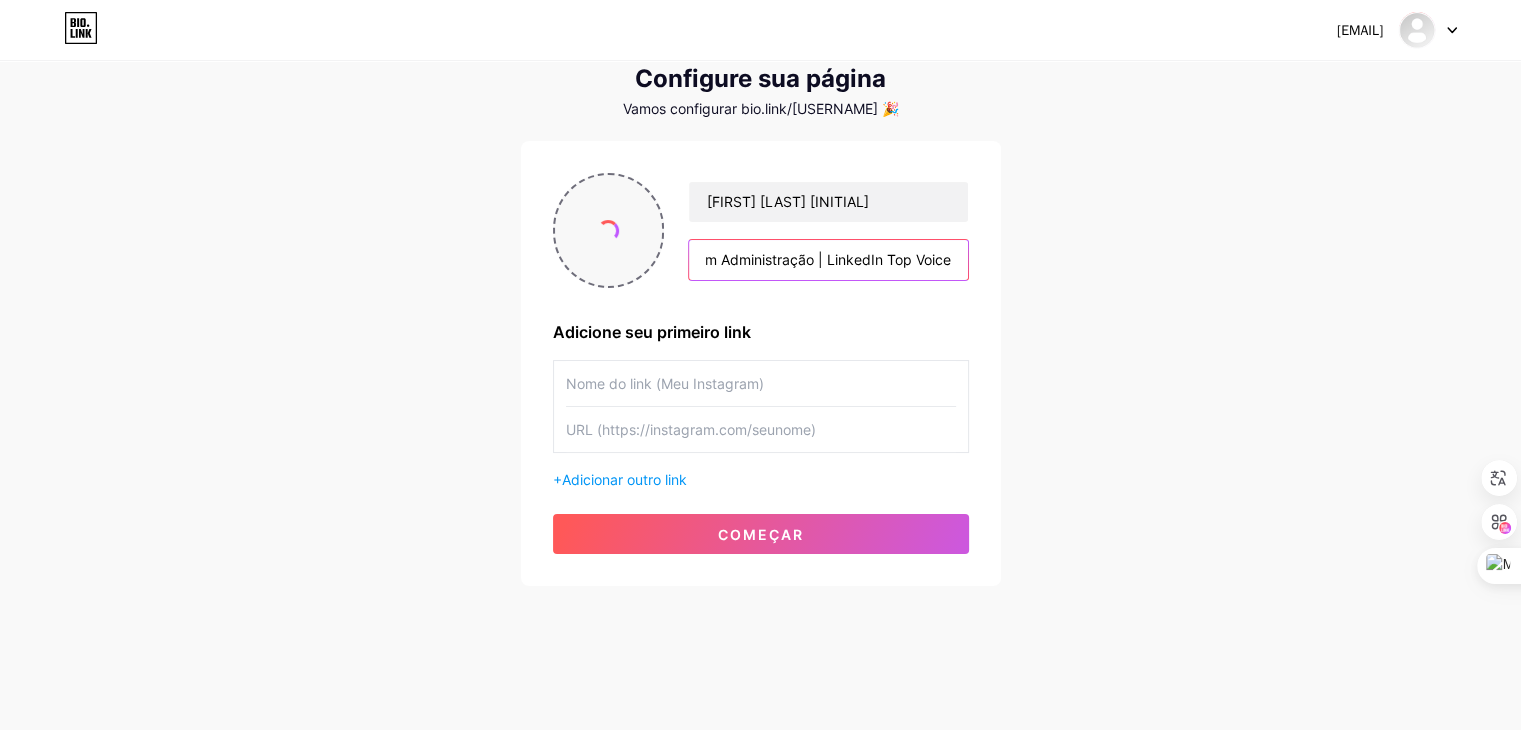 type on "Instrutor | Palestrante | Facilitador | Educadora Executiva | Coach ICF | Mentor | Consultor | Professor | Liderança | Carreira | Designer instrucional | Mestre em Administração | LinkedIn Top Voice" 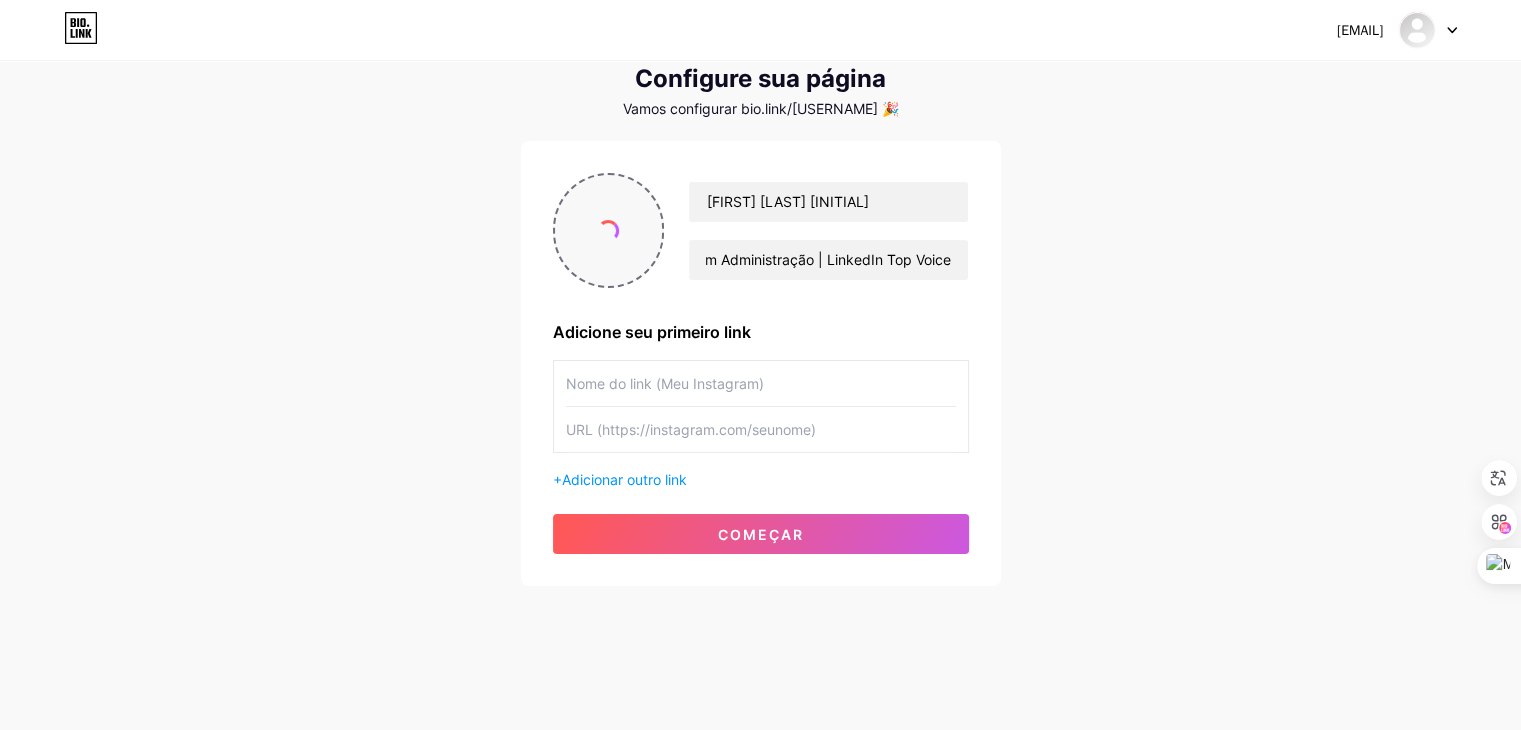 scroll, scrollTop: 0, scrollLeft: 0, axis: both 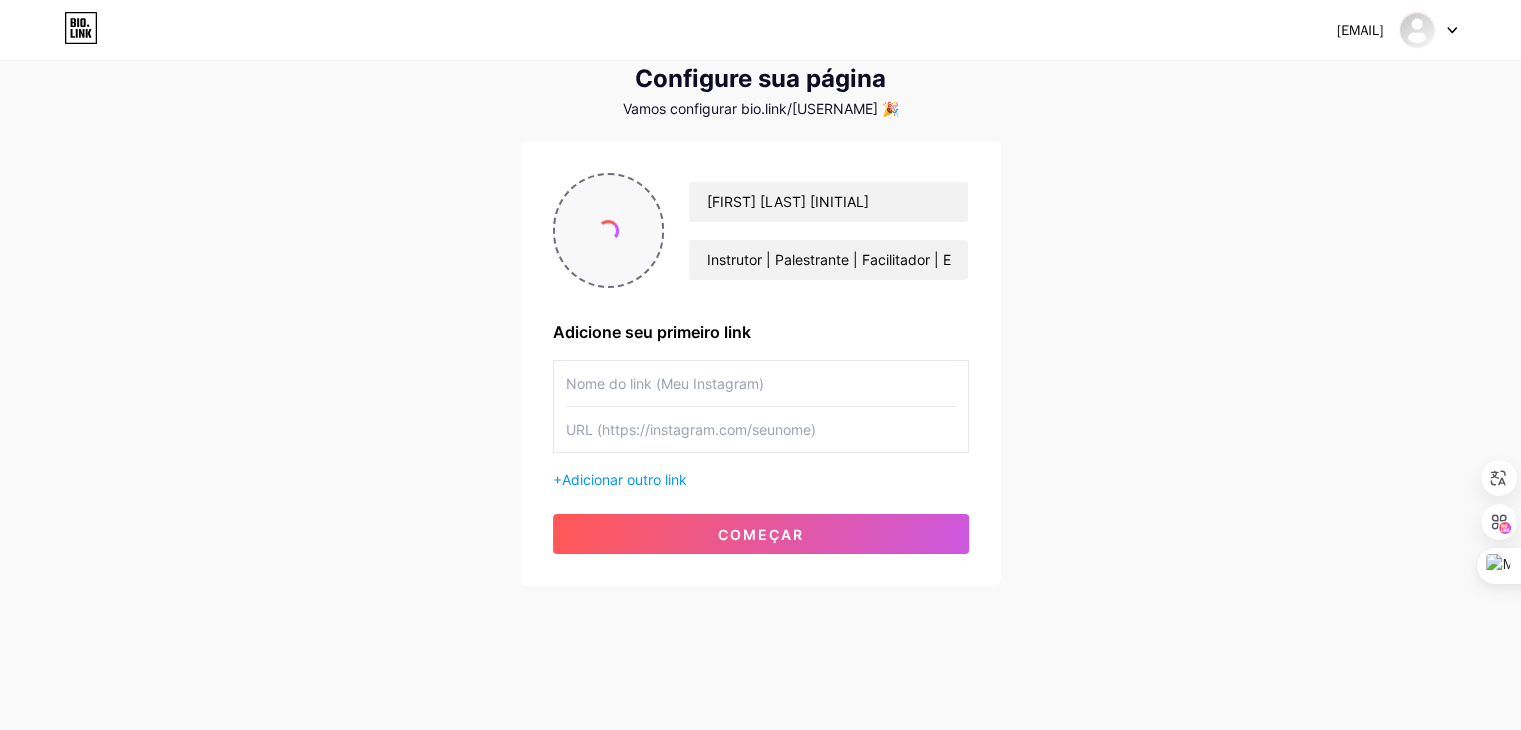 click at bounding box center (609, 230) 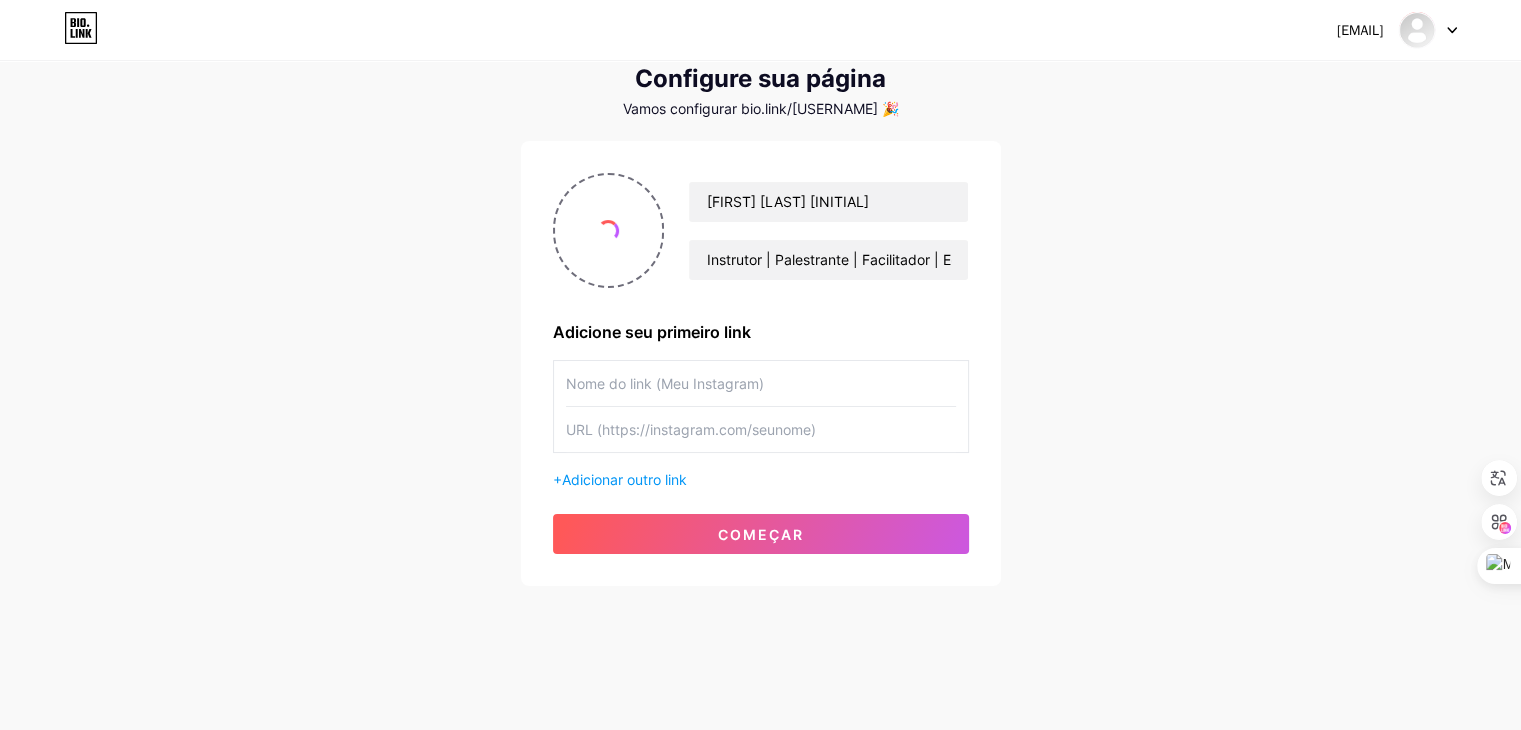 click at bounding box center [761, 383] 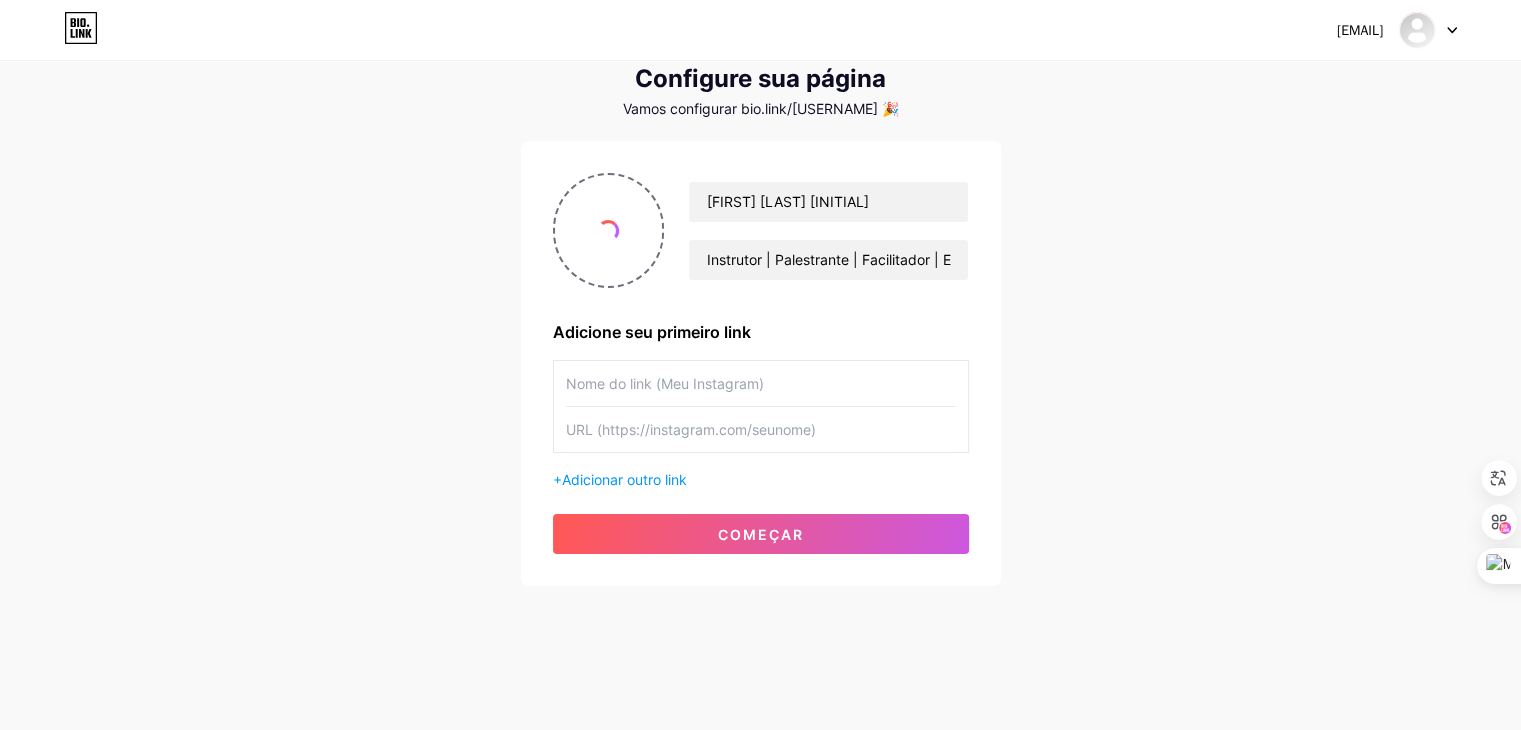 paste on "https://www.instagram.com/elisabeth.gouveia13/#" 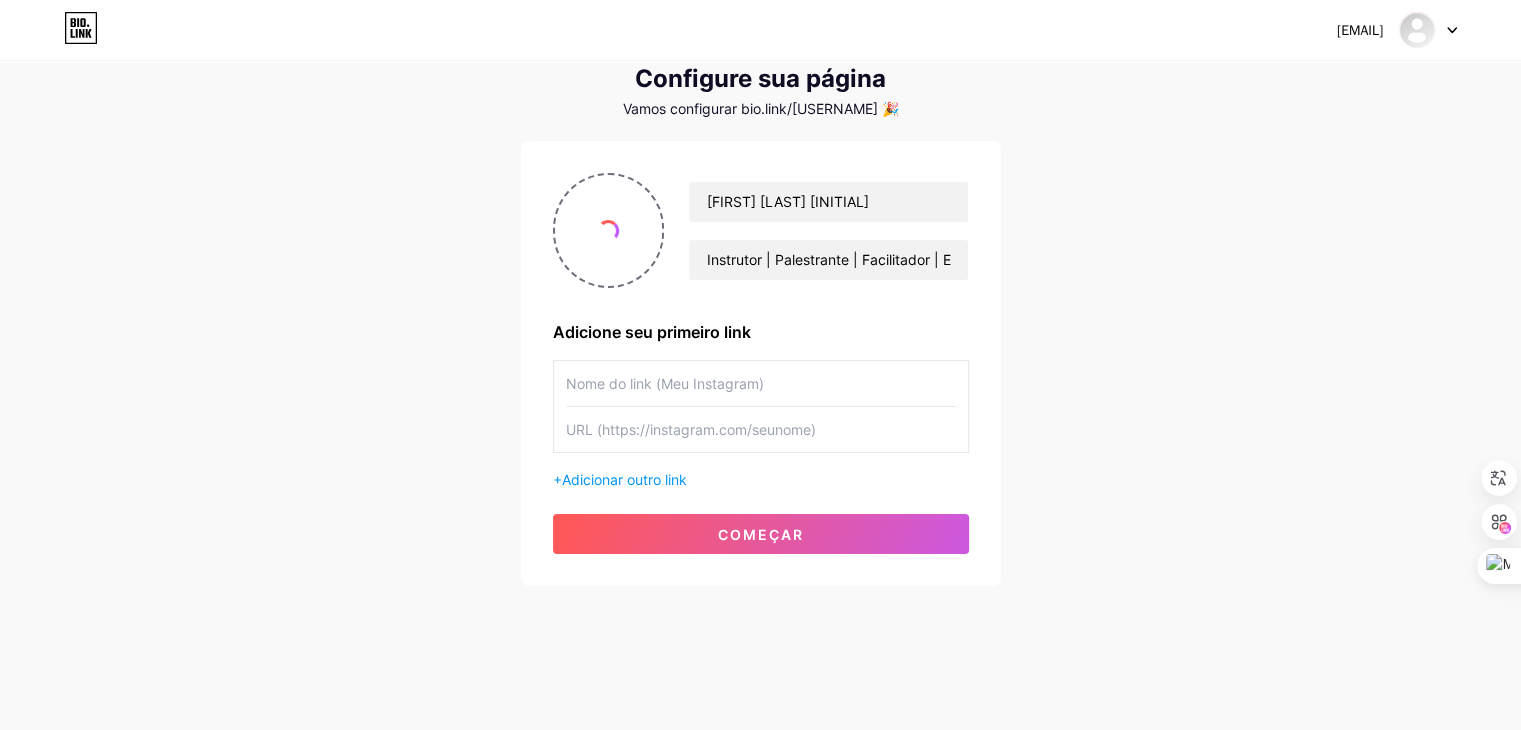 type on "https://www.instagram.com/elisabeth.gouveia13/#" 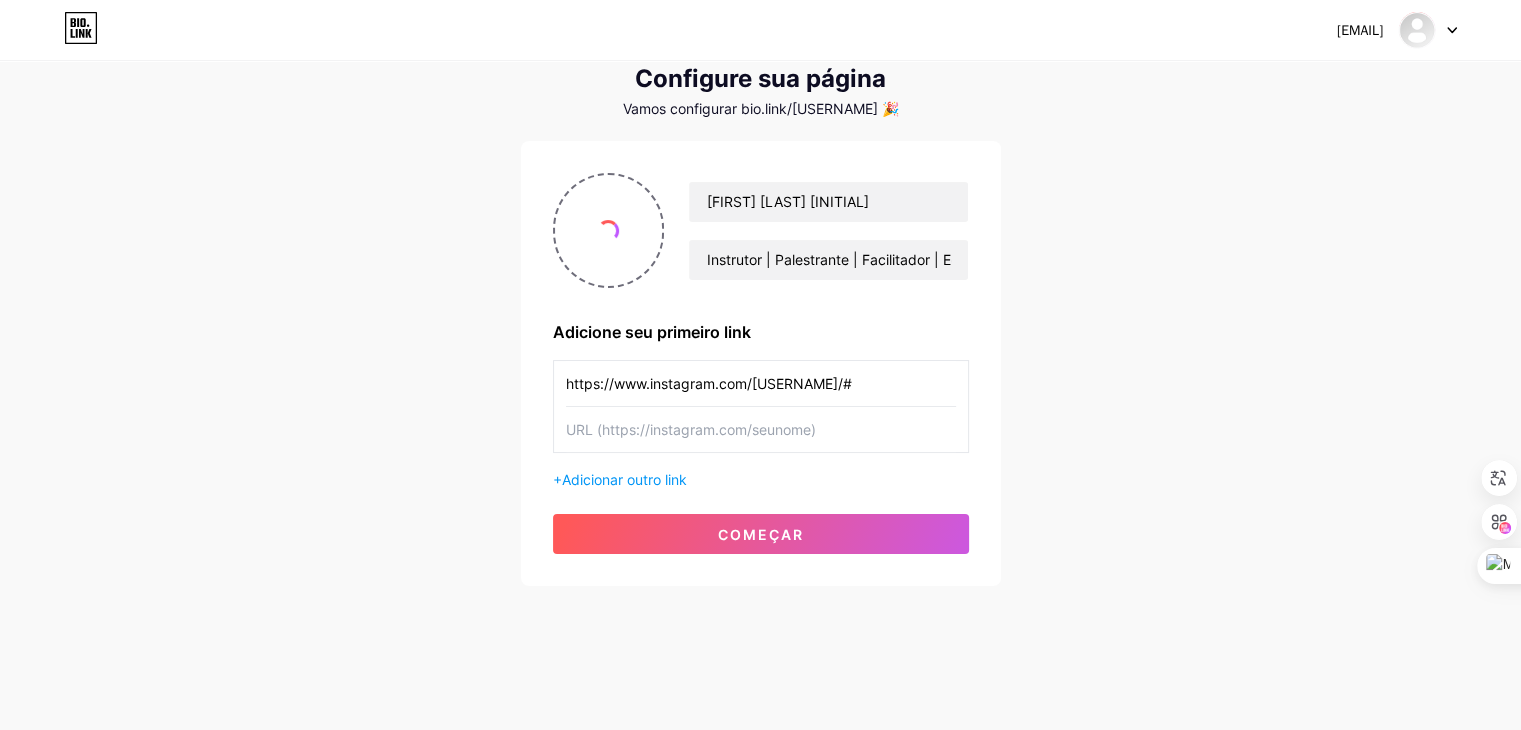 drag, startPoint x: 906, startPoint y: 383, endPoint x: 536, endPoint y: 376, distance: 370.06622 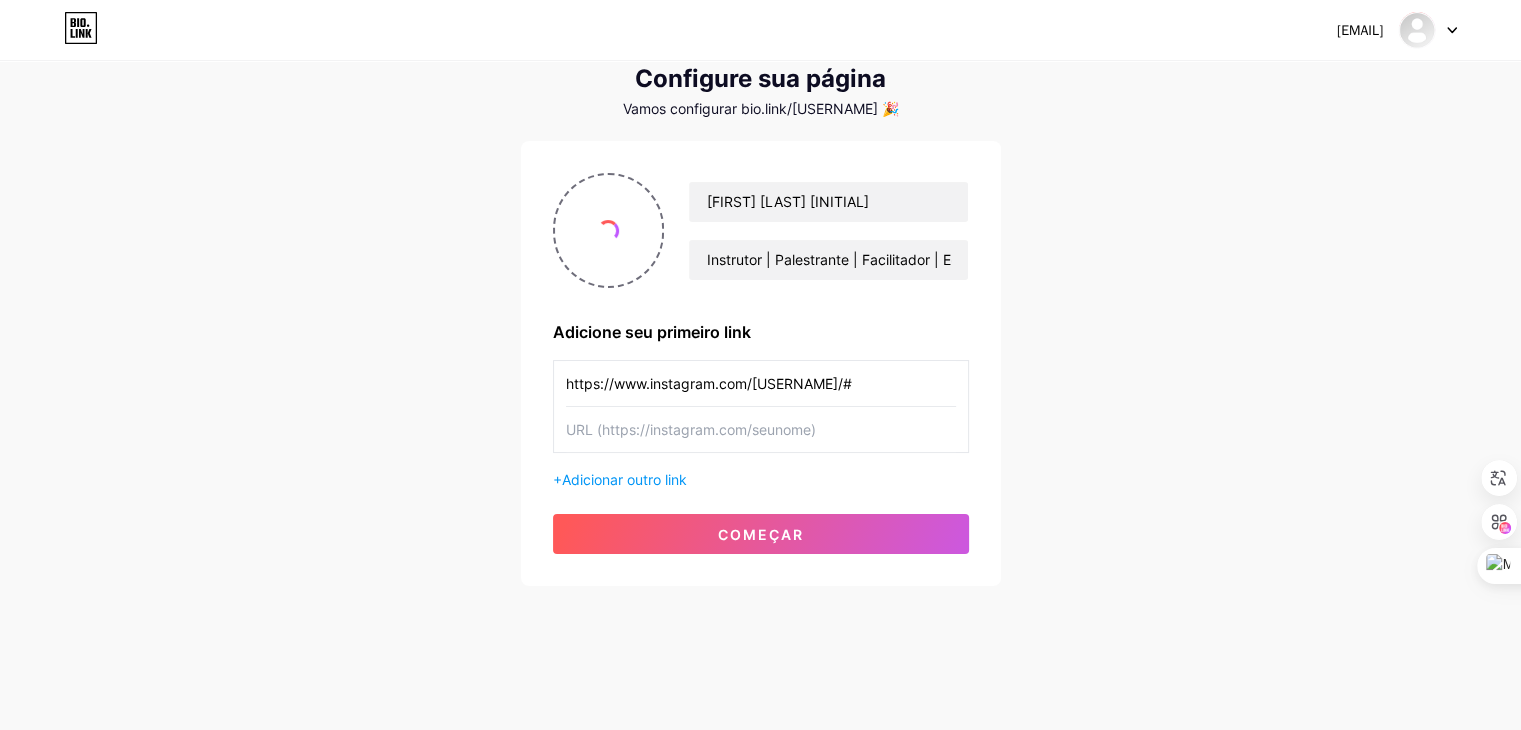 click on "Maria Elisabeth Villela Gouveia     Instrutor | Palestrante | Facilitador | Educadora Executiva | Coach ICF | Mentor | Consultor | Professor | Liderança | Carreira | Designer instrucional | Mestre em Administração | LinkedIn Top Voice     Adicione seu primeiro link   https://www.instagram.com/elisabeth.gouveia13/#
+  Adicionar outro link     começar" at bounding box center (761, 363) 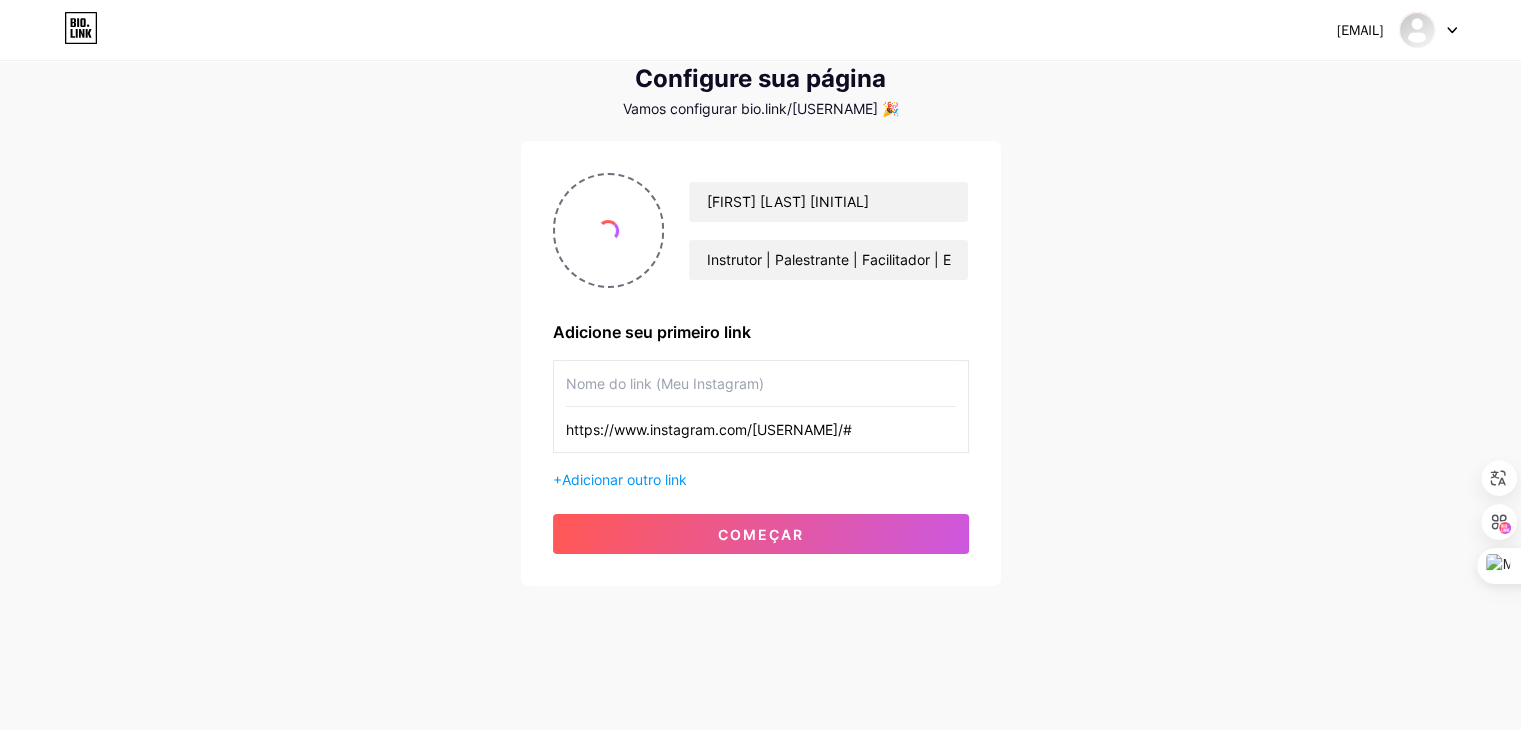 type on "https://www.instagram.com/elisabeth.gouveia13/#" 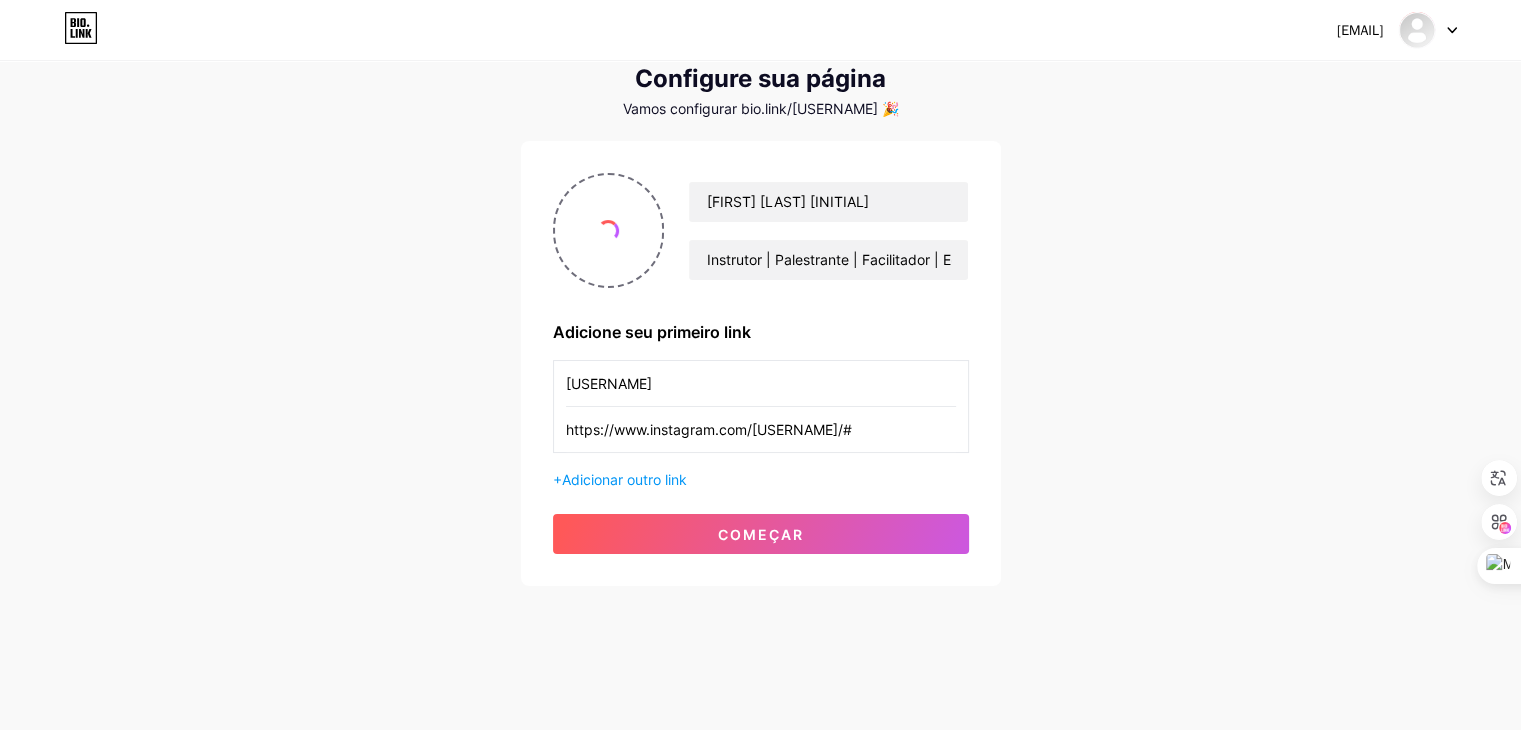 type on "elisabeth.gouveia13" 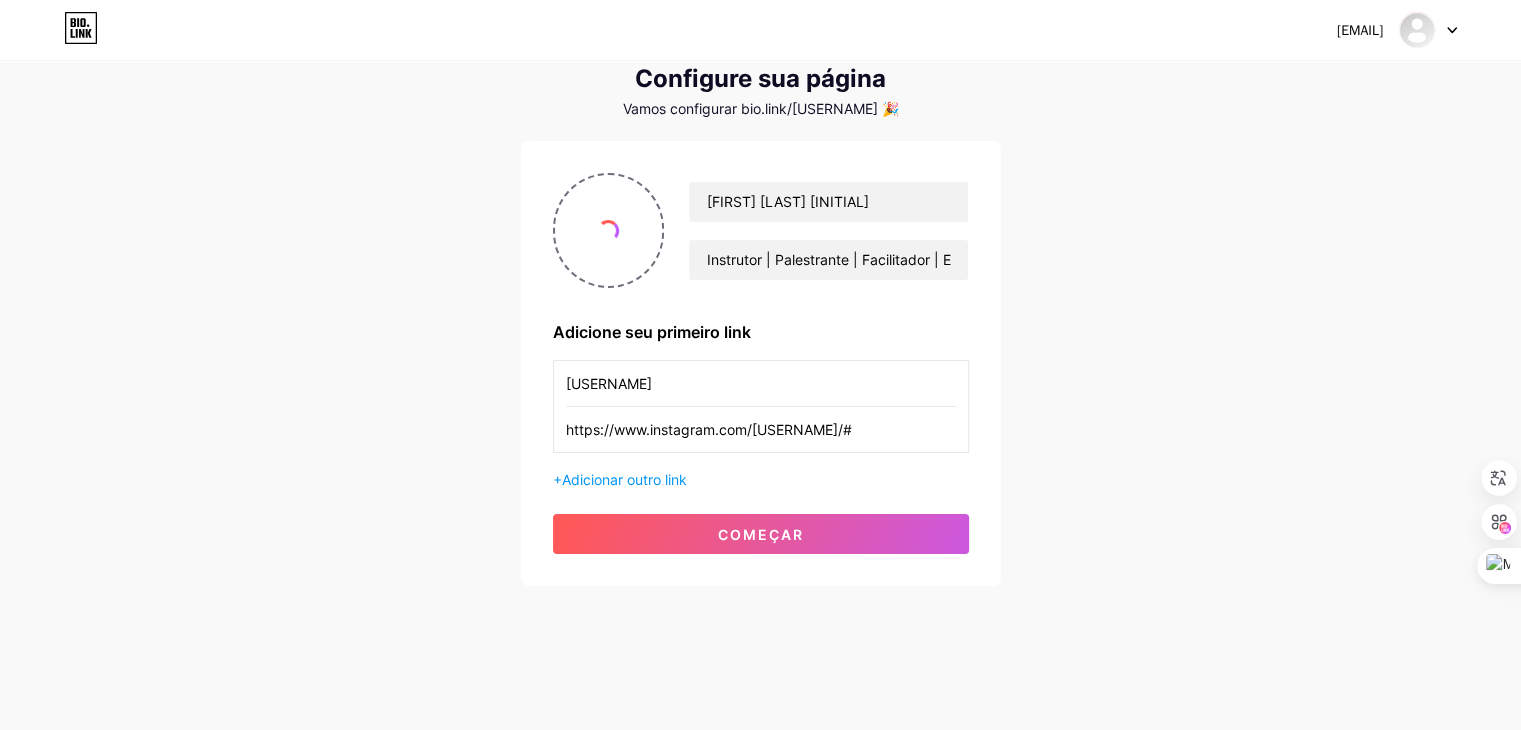 drag, startPoint x: 732, startPoint y: 377, endPoint x: 469, endPoint y: 377, distance: 263 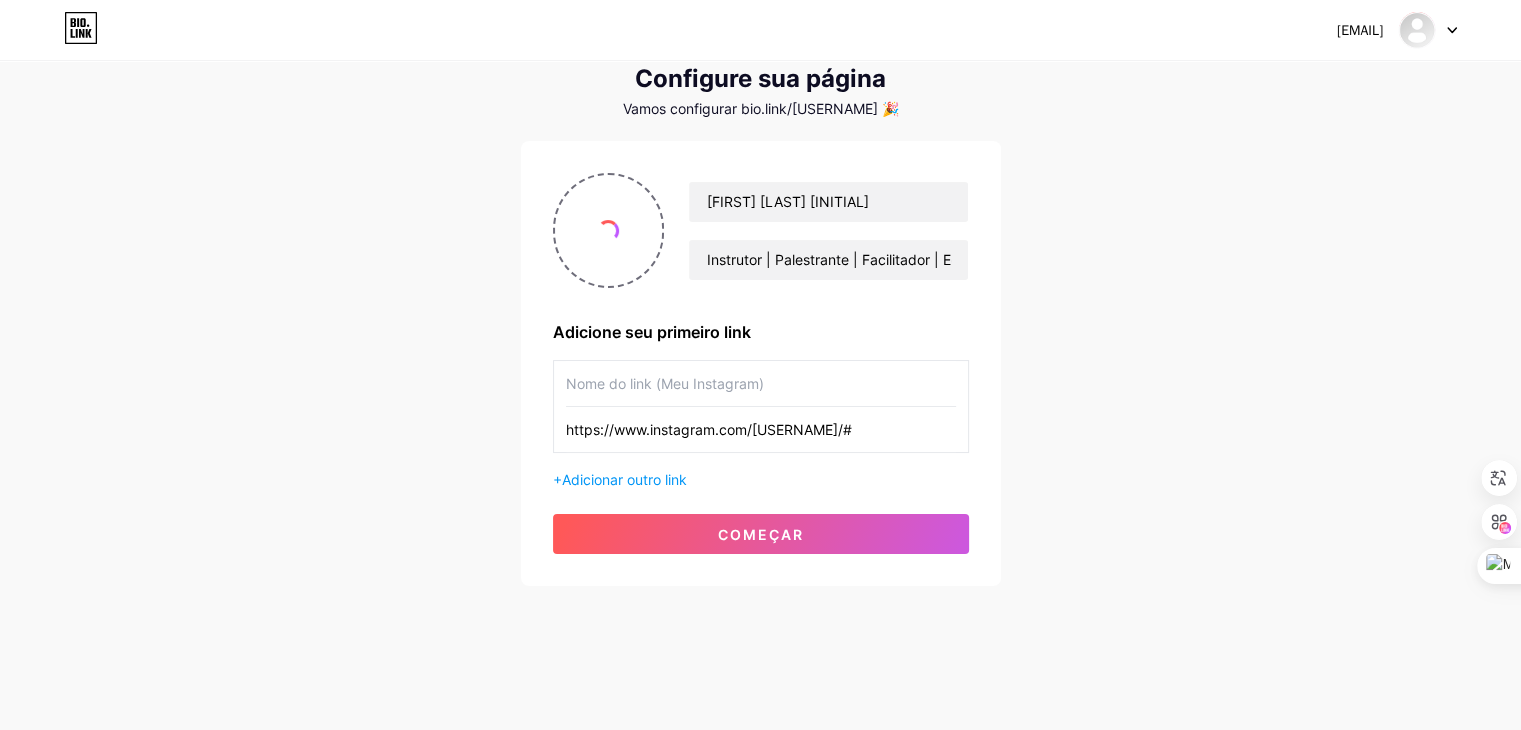 type 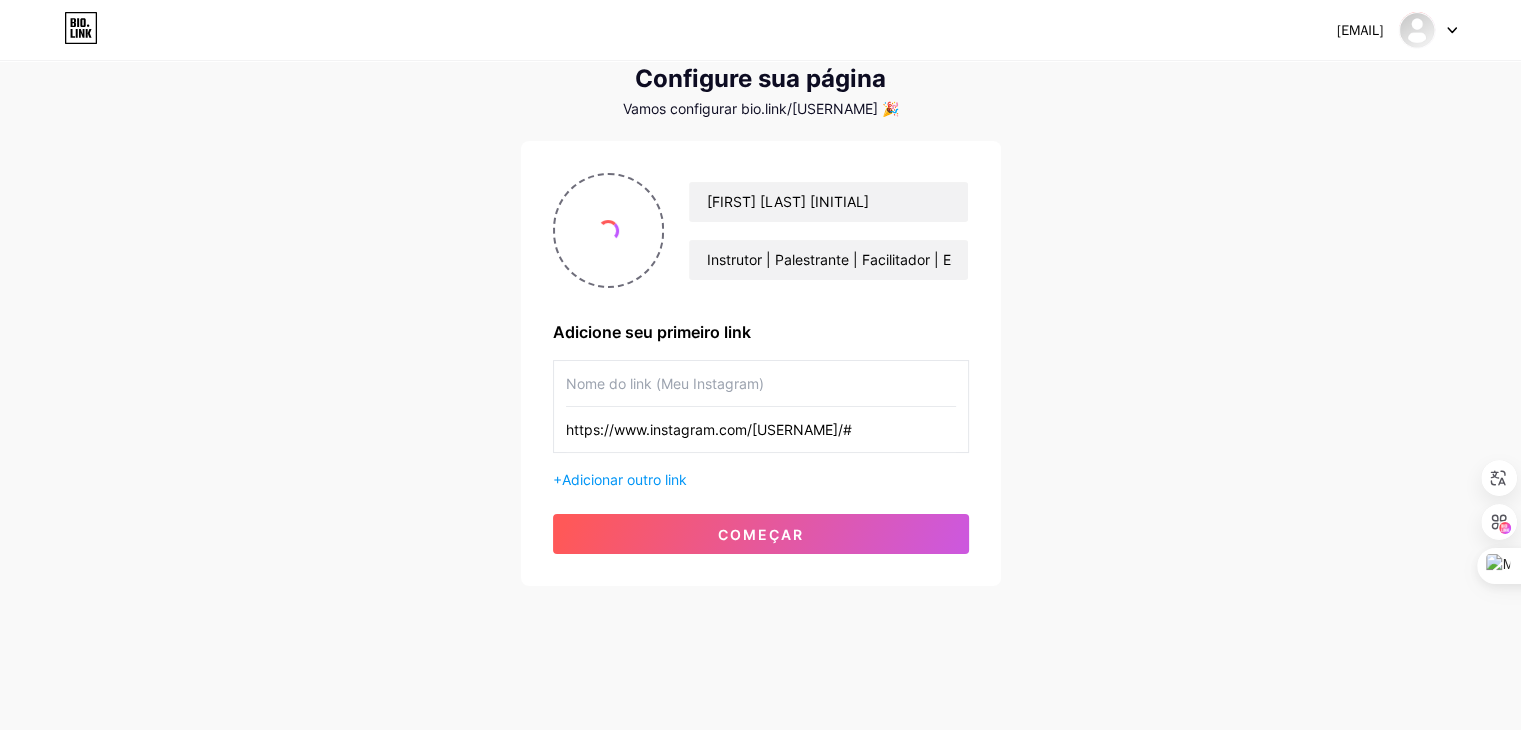drag, startPoint x: 912, startPoint y: 428, endPoint x: 511, endPoint y: 434, distance: 401.0449 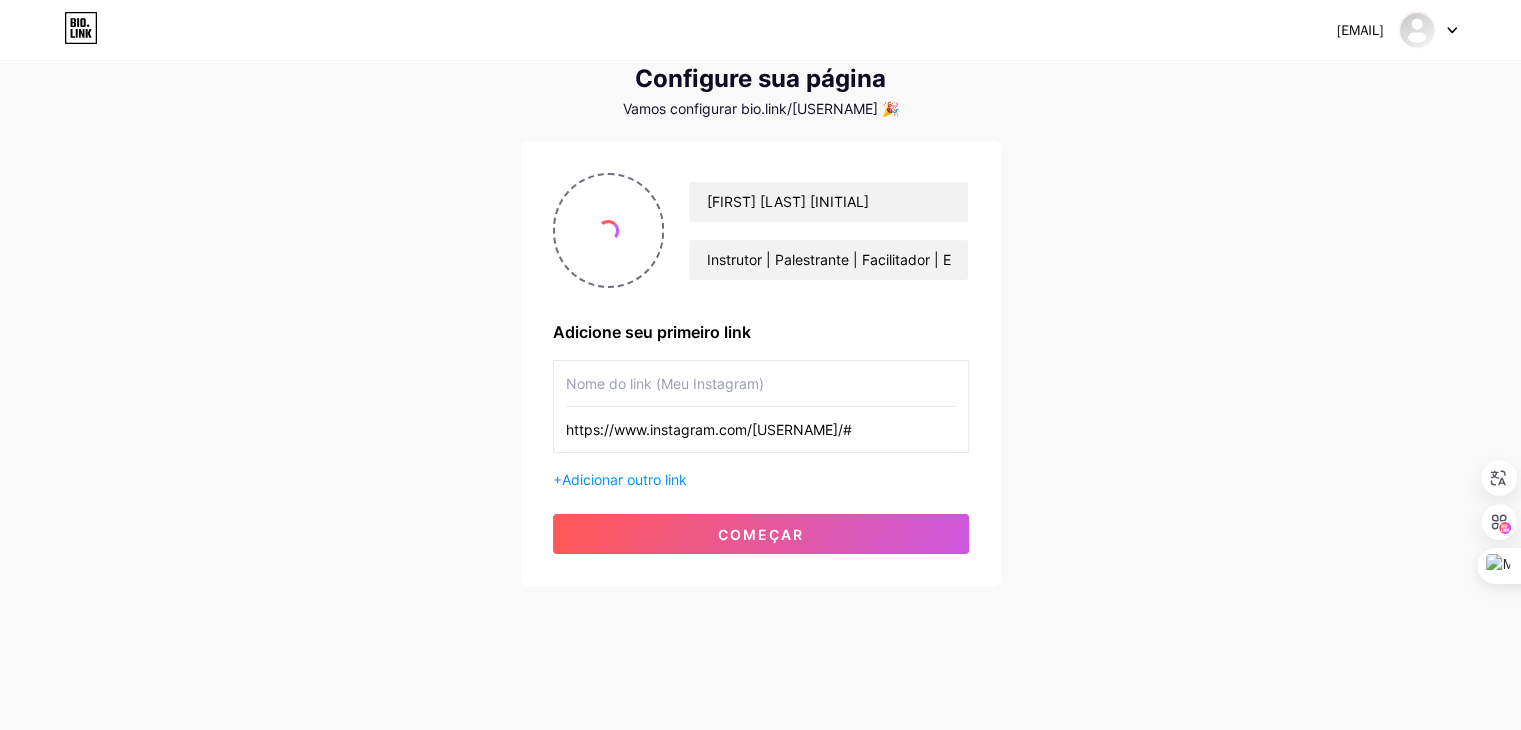 click on "elisabeth.gouveia13@gmail.com           Painel     Sair   Configure sua página   Vamos configurar bio.link/mariaeliq4 🎉           Maria Elisabeth Villela Gouveia     Instrutor | Palestrante | Facilitador | Educadora Executiva | Coach ICF | Mentor | Consultor | Professor | Liderança | Carreira | Designer instrucional | Mestre em Administração | LinkedIn Top Voice     Adicione seu primeiro link     https://www.instagram.com/elisabeth.gouveia13/#
+  Adicionar outro link     começar" at bounding box center [760, 293] 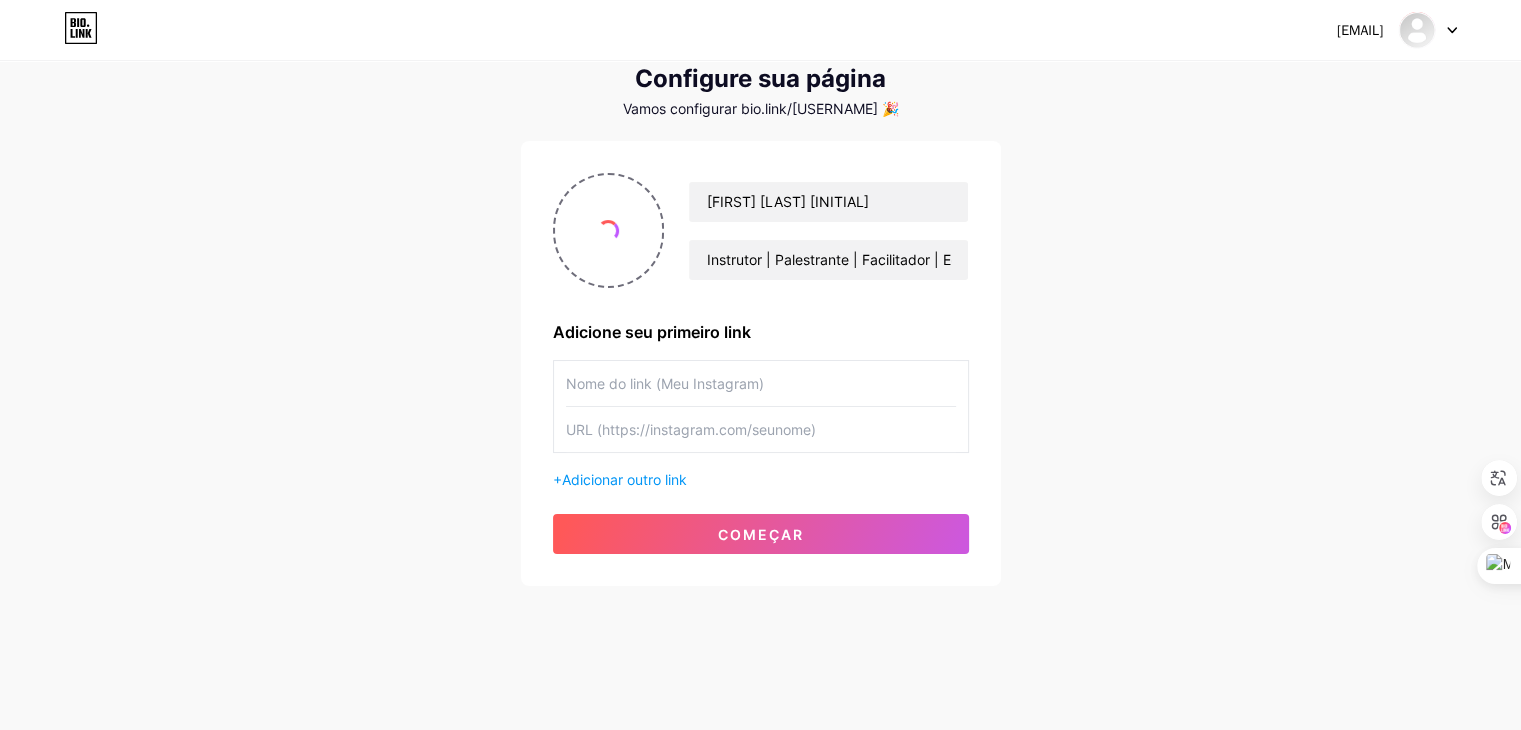 type 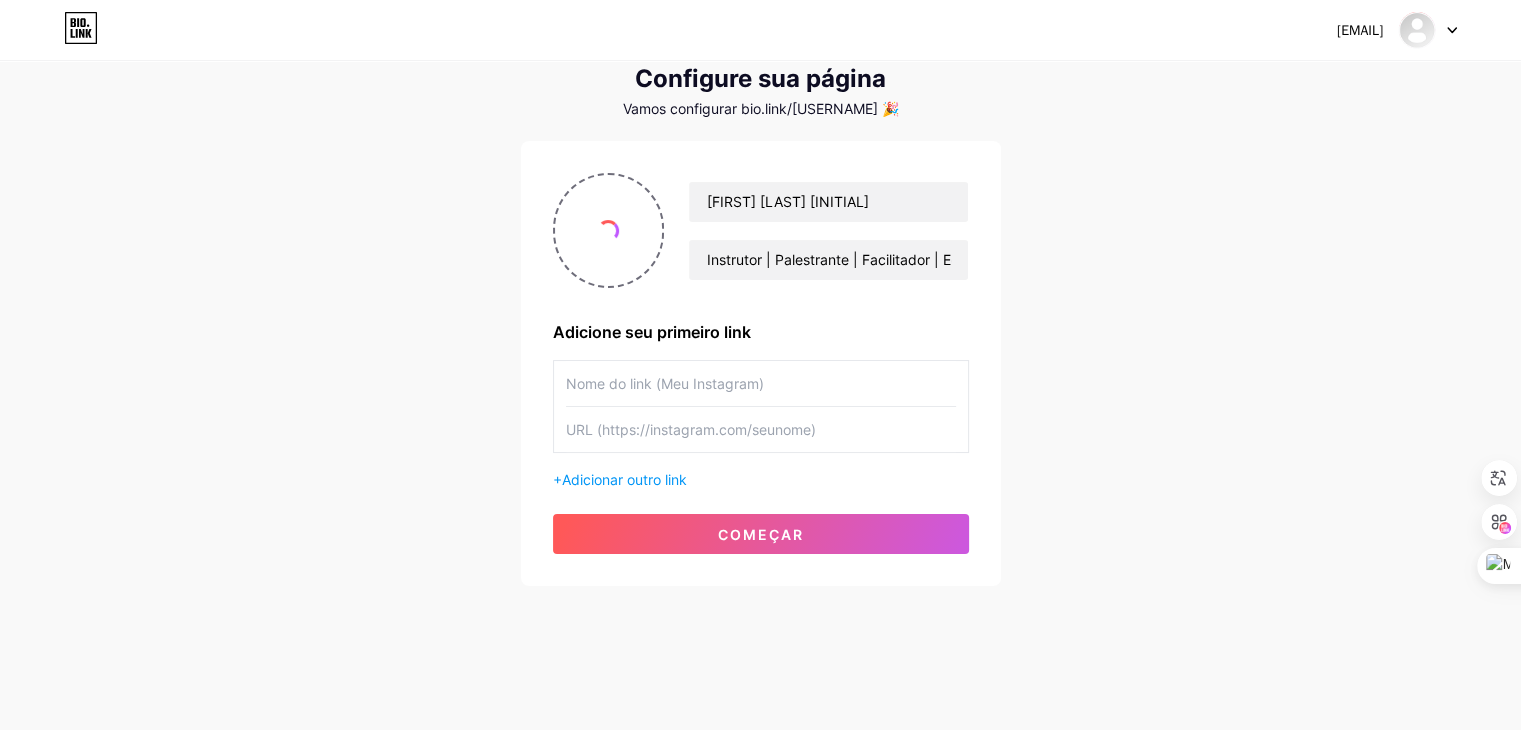 click at bounding box center (761, 383) 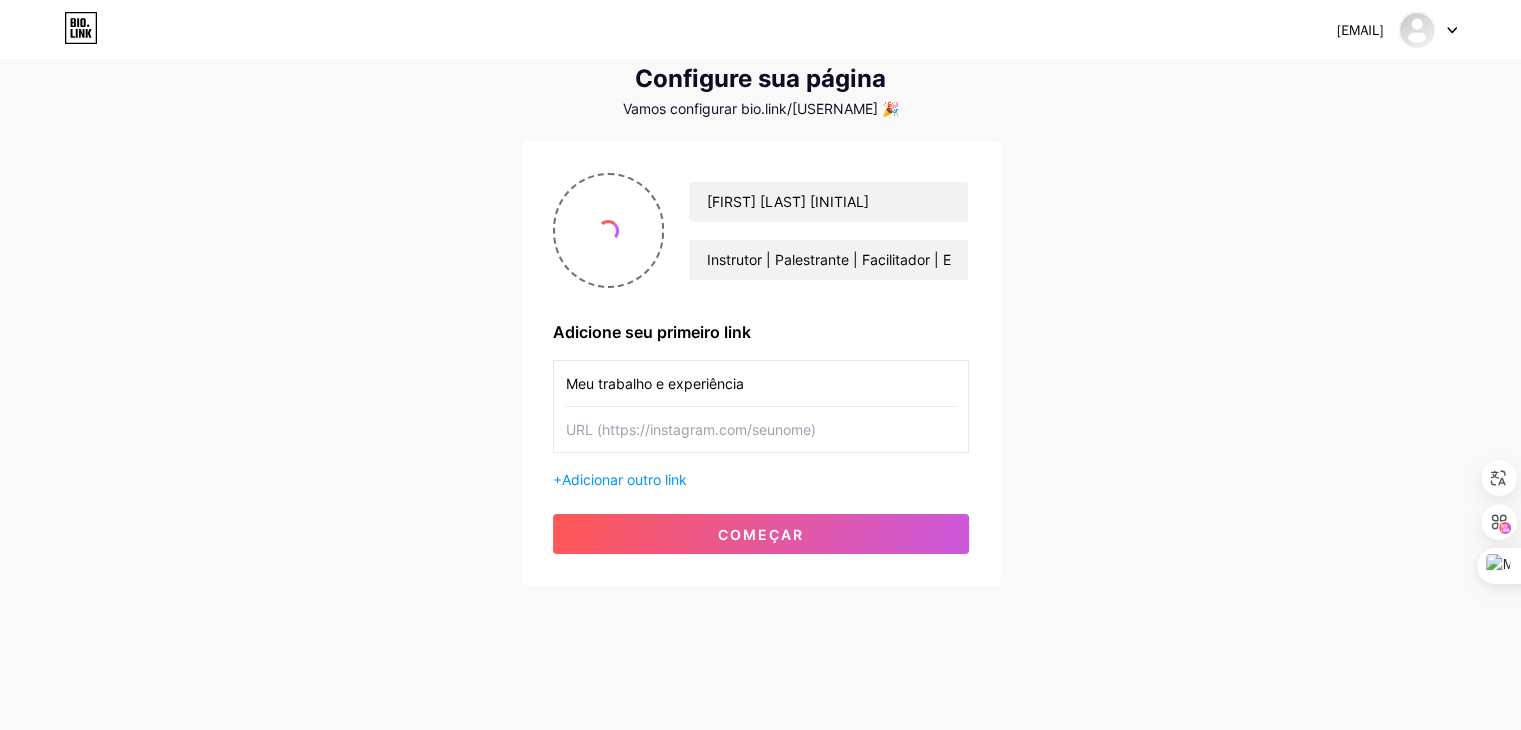 click on "Meu trabalho e experiência" at bounding box center (761, 383) 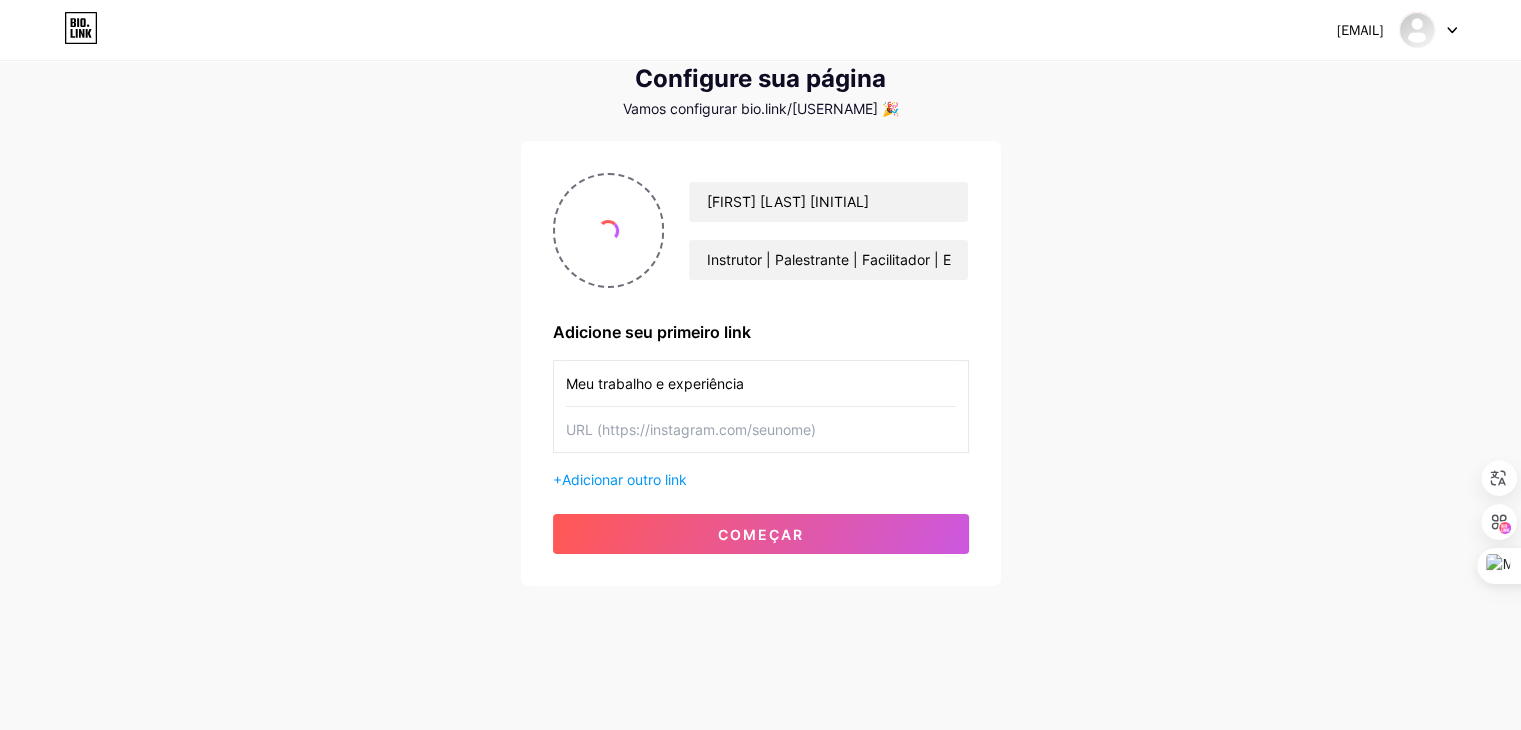 type on "Meu trabalho e experiência" 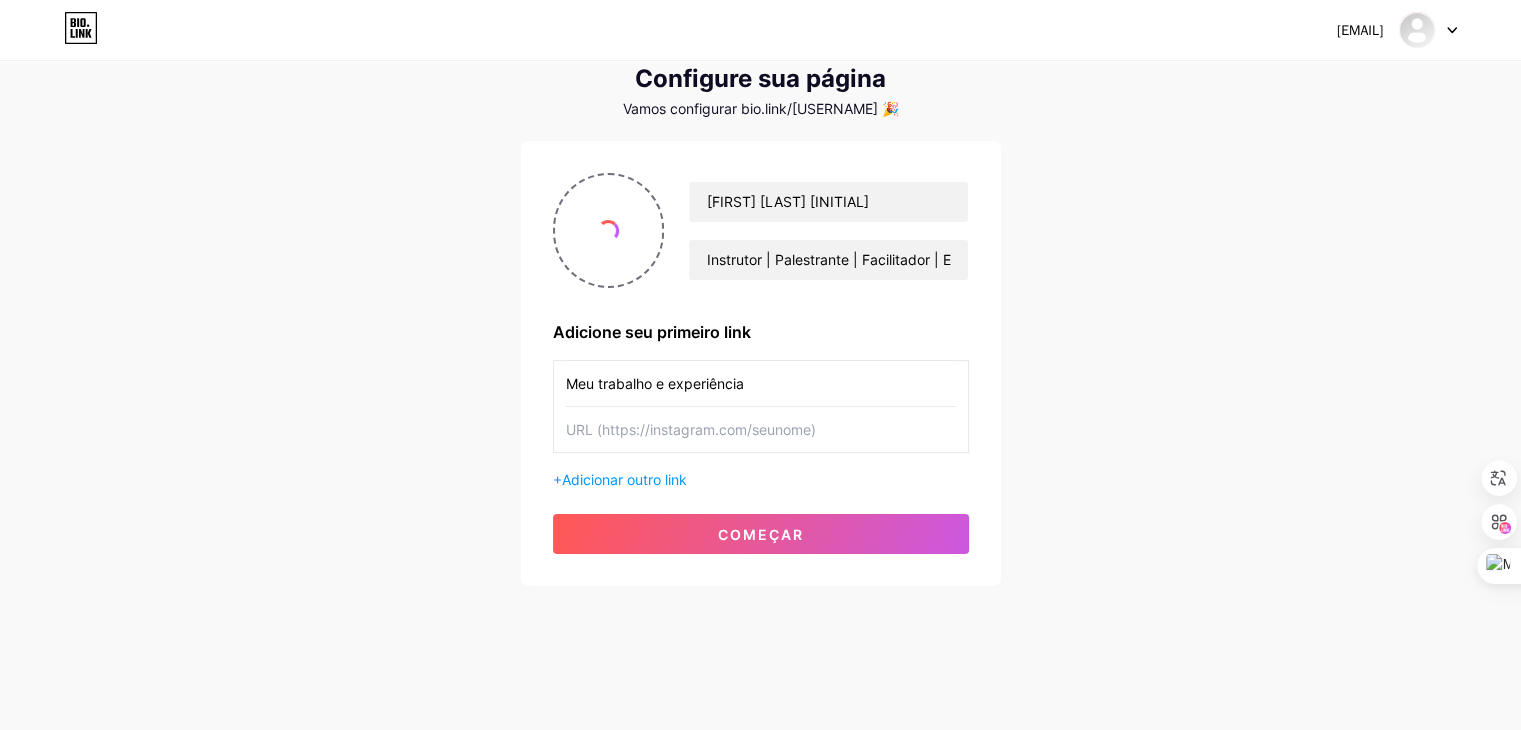 click at bounding box center [761, 429] 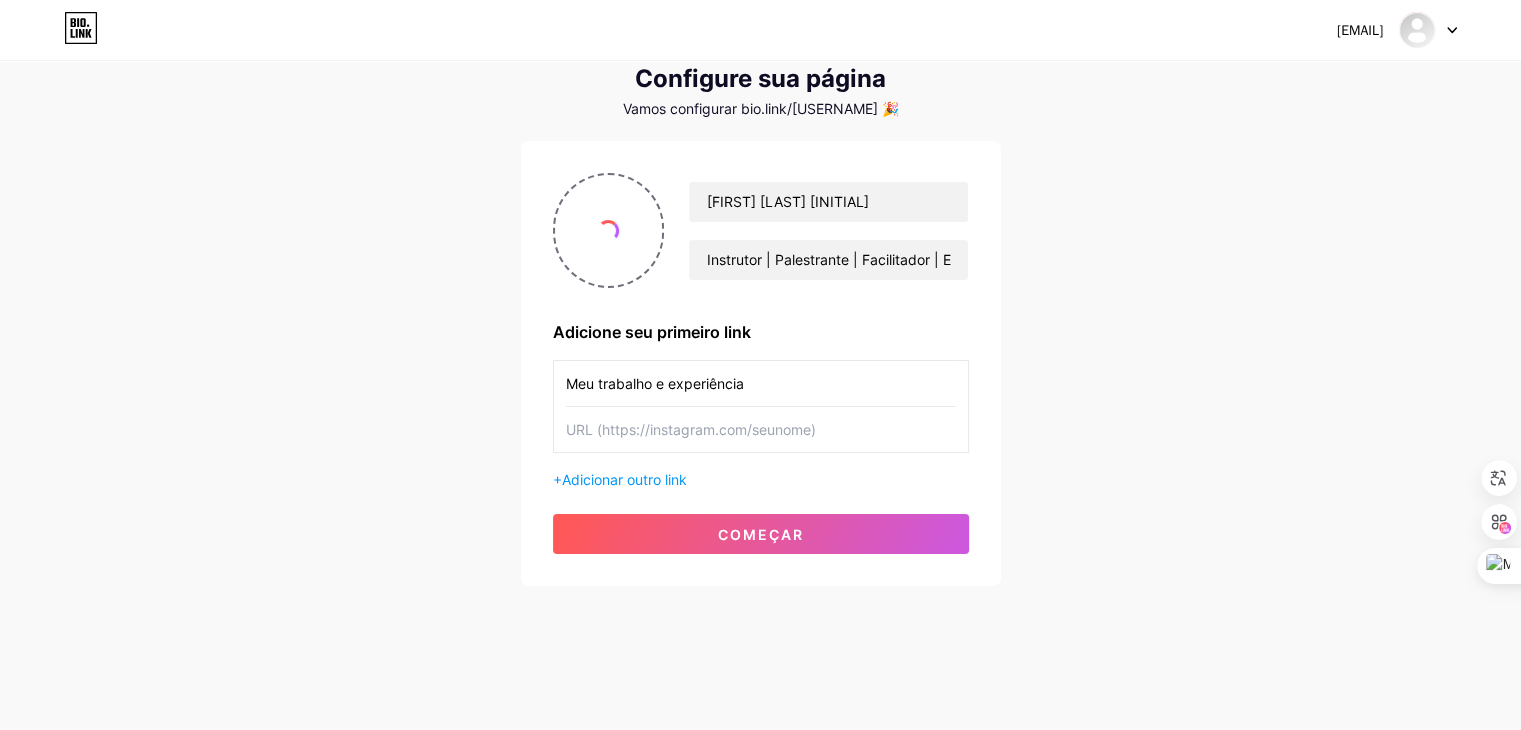 paste on "Educadora Executiva, curiosa e inquieta, 27 anos de experiência no mundo corporativo, especialista no desenvolvimento de líderes com gestão humanizada e foco em resultados. Contribuo para que profissionais se revelem, se fortaleçam e, como tal, elevem o nível de seus resultados e escalem mais degraus em suas carreiras.  Descobri aos 19 anos, no primeiro vínculo laboral, que o trabalho é um dos pilares da minha vida.   Adminstradora de Empresas, iniciei minha carreira em banco privado e após um ano, ingressei num banco públido, onde atuei por 32 anos.  No último, responsável por uma equipe numerosa, percebi a necessidade uma pós-graduação em Gestão de Pessoas.   Mais tarde, com atribuição de desenvolver produtos e serviços, cursei um MBA em Finanças.  Em seguida, ao trabalhar com políticas para baixa renda, cursei pós-graduação em Excelência Humana.   Na transição de carreira, fiz pós-graduação em Coaching Ontológico.  Encerrei o primeiro ciclo profissional e parti para o desenvolvimento de pessoas, nas div..." 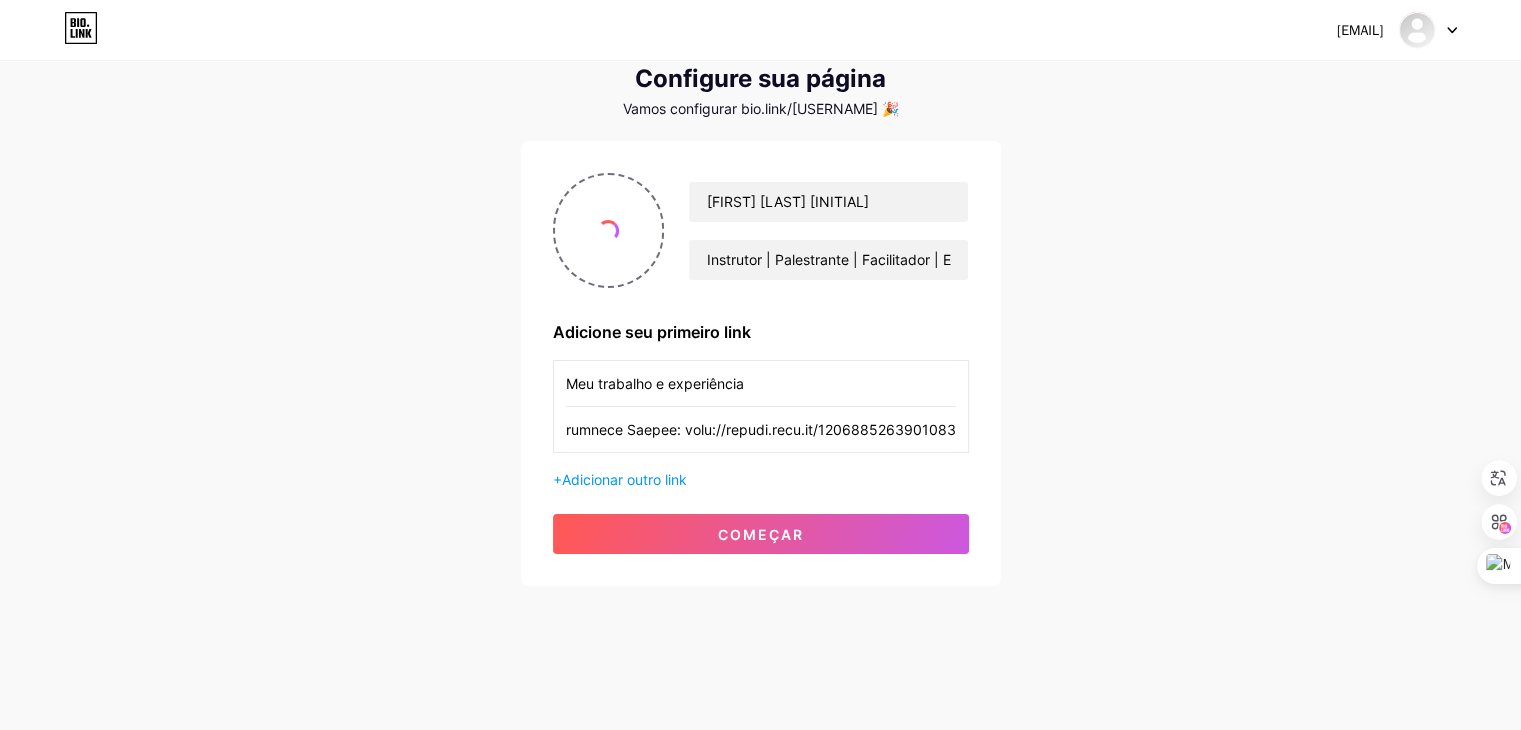 scroll, scrollTop: 0, scrollLeft: 17255, axis: horizontal 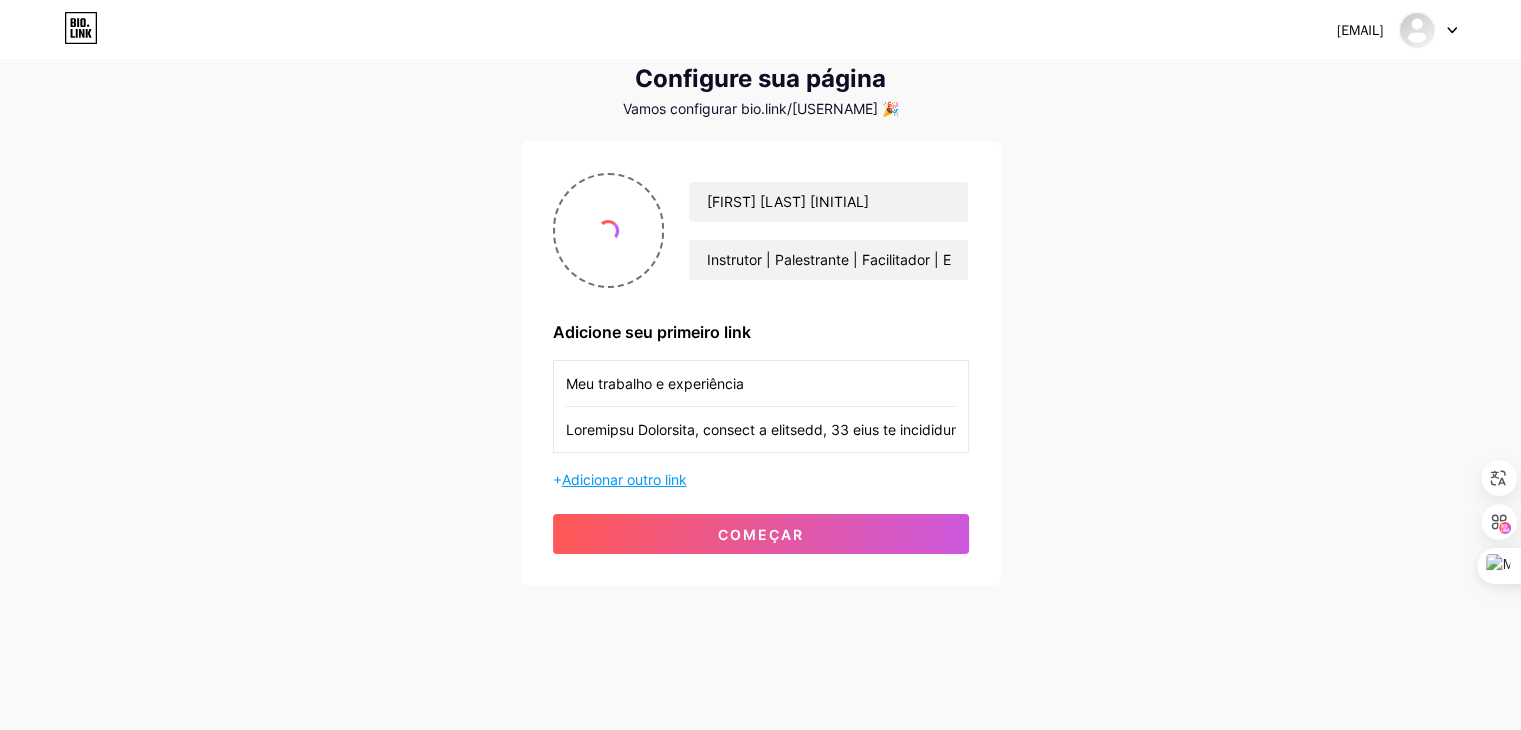 click on "Adicionar outro link" at bounding box center (624, 479) 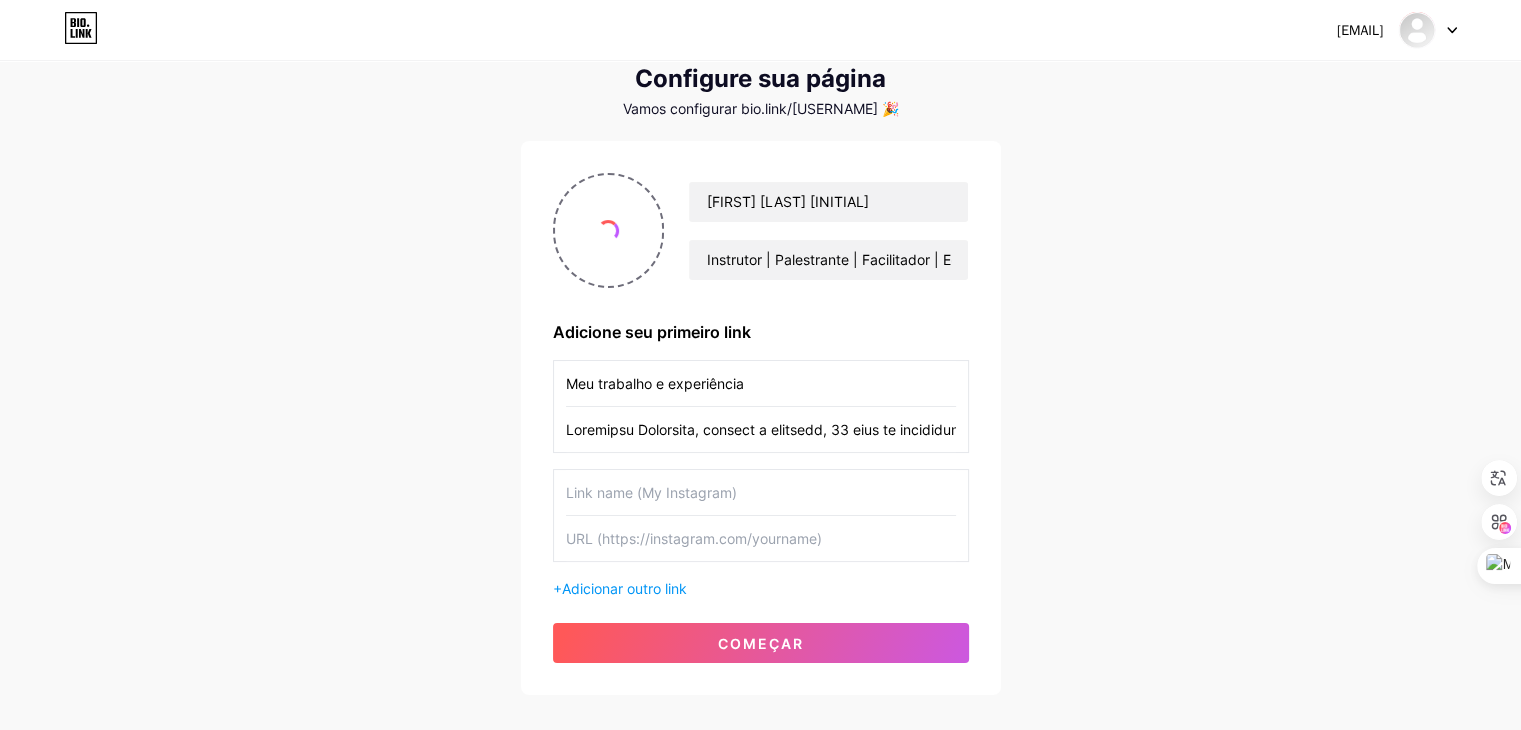click at bounding box center (761, 492) 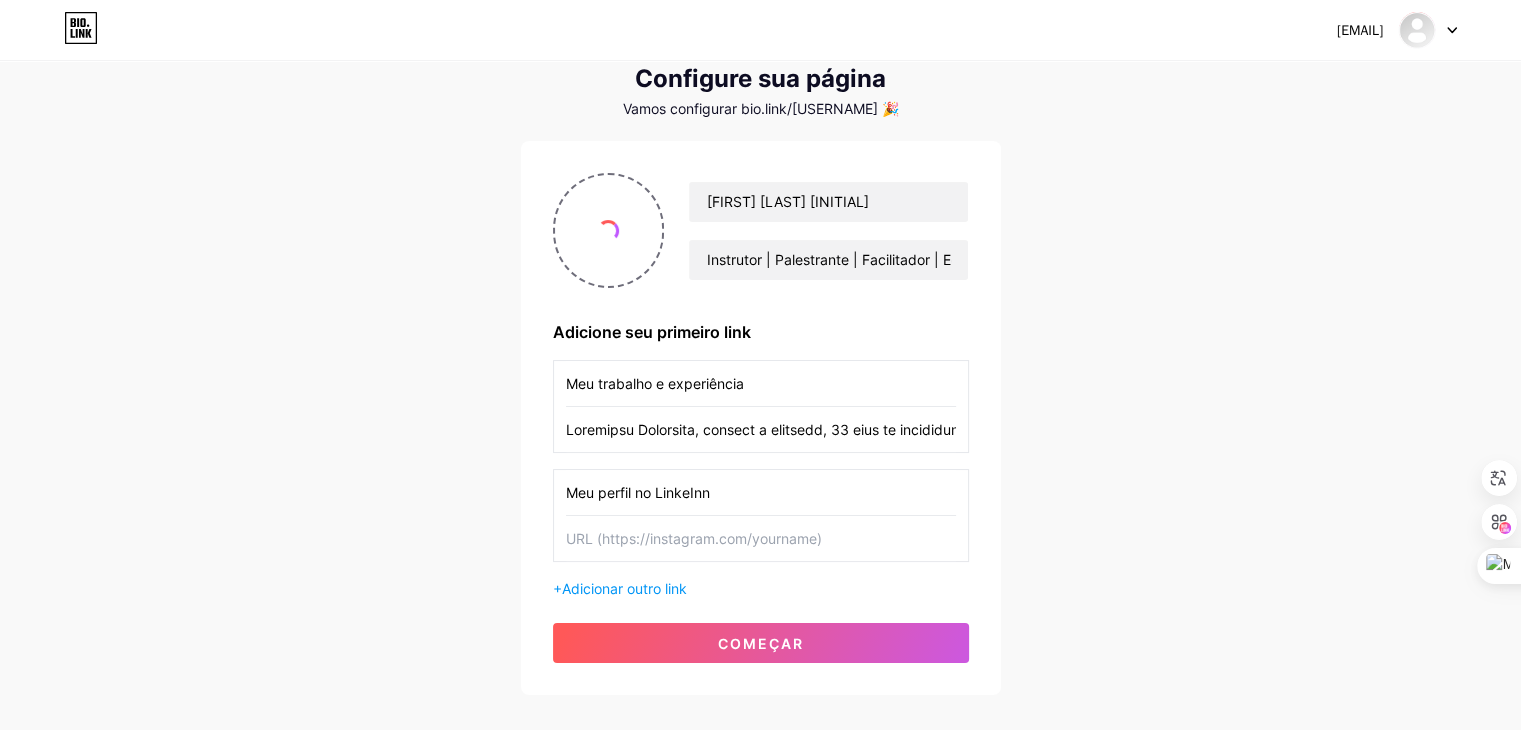 type on "Meu perfil no LinkeInn" 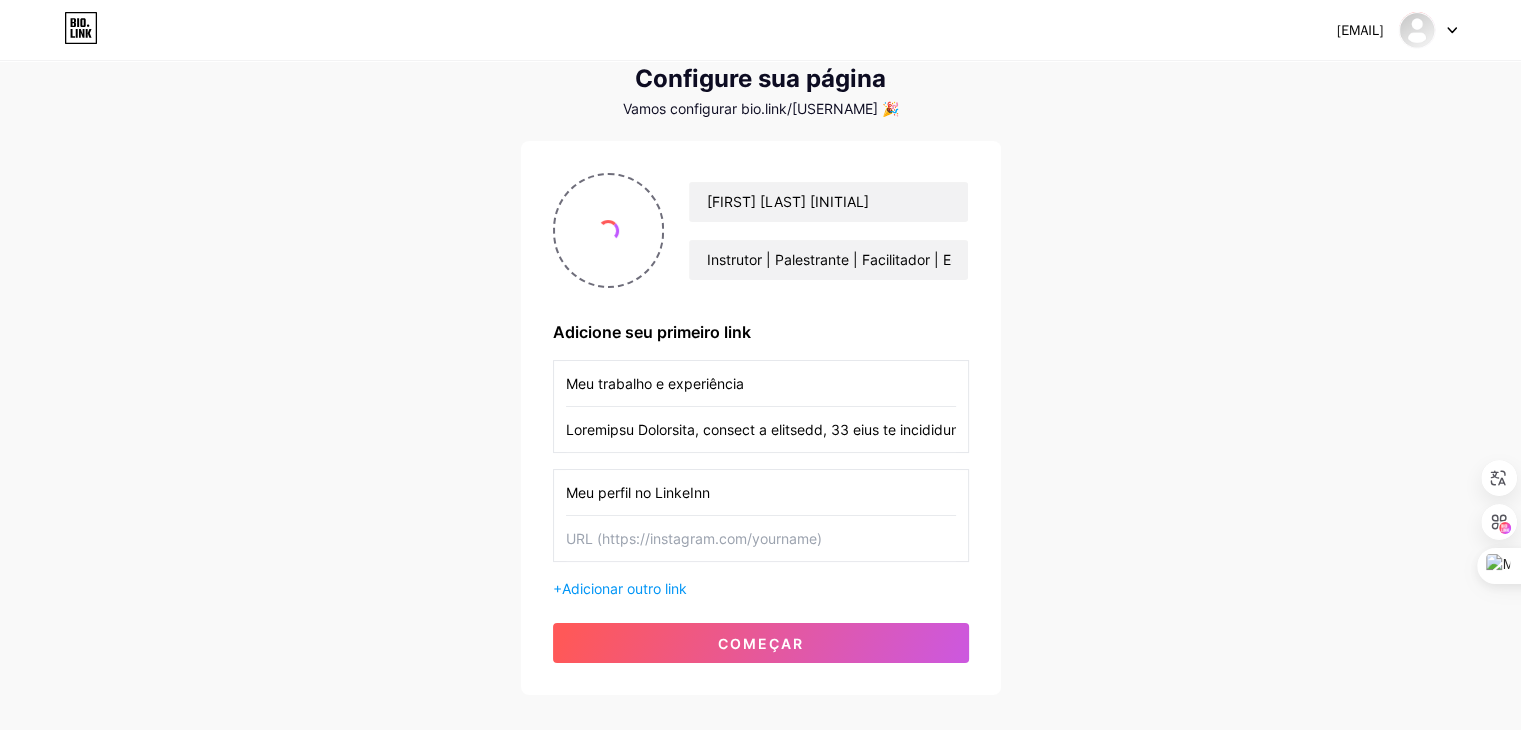 click at bounding box center [761, 538] 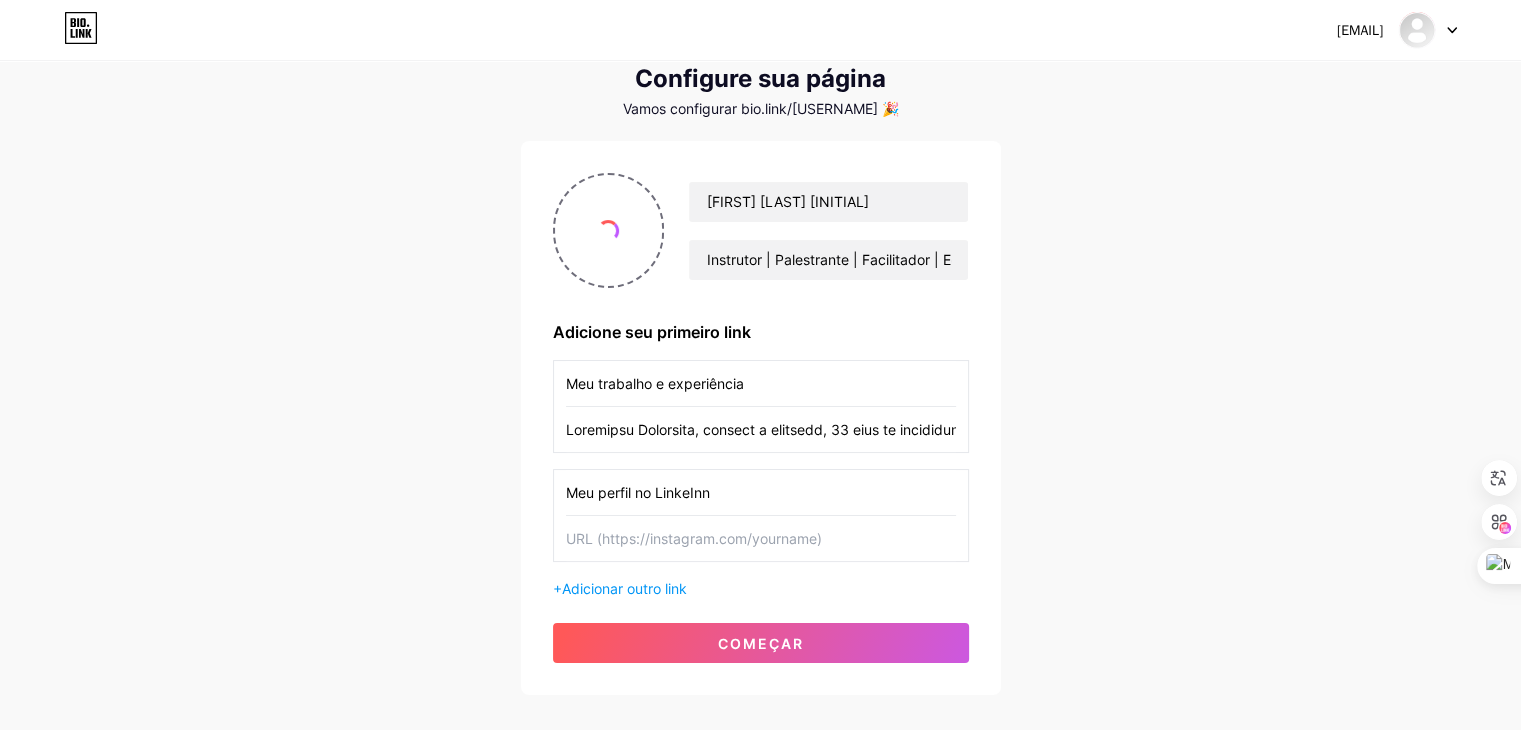paste on "https://www.linkedin.com/in/maria-elisabeth-villela-gouveia/" 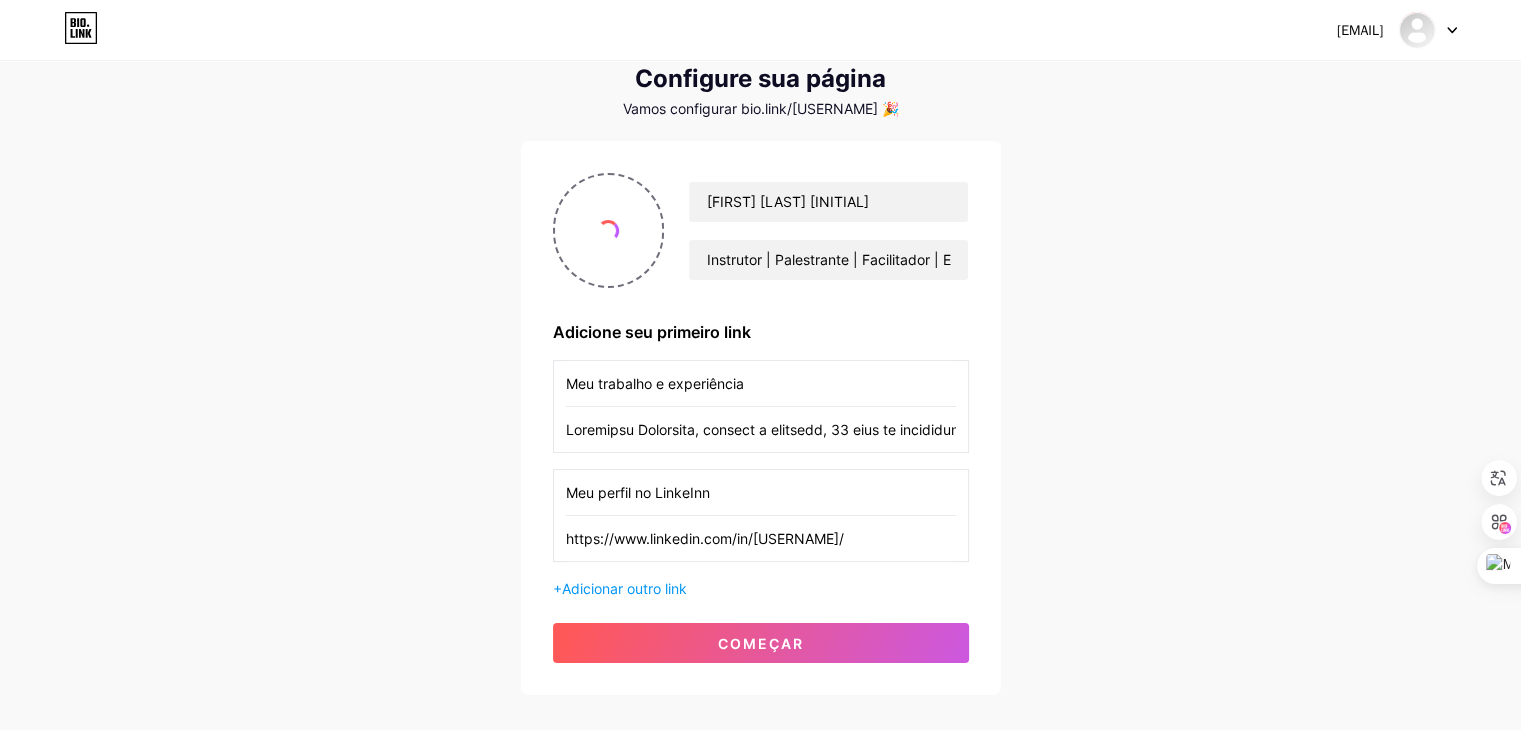 scroll, scrollTop: 0, scrollLeft: 8, axis: horizontal 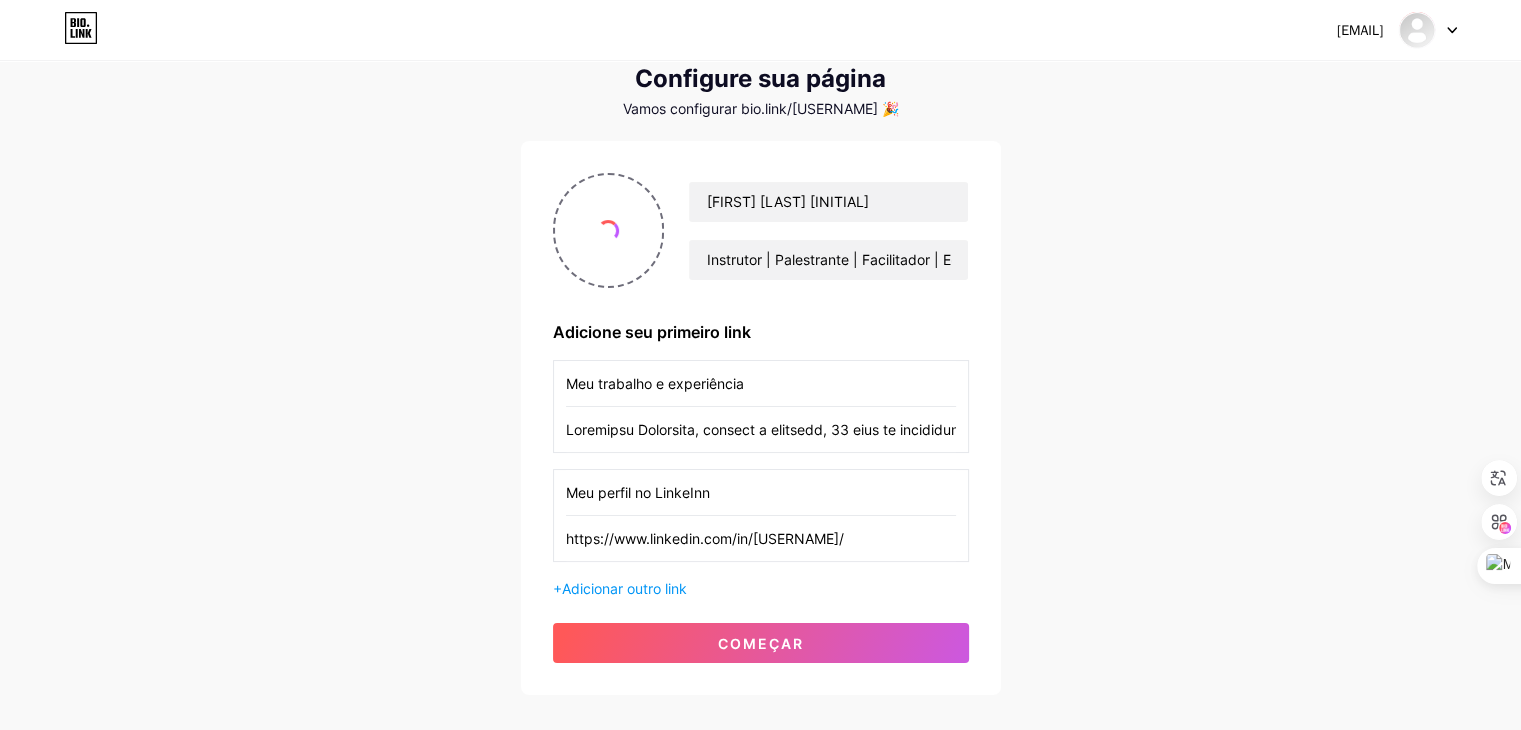 type on "https://www.linkedin.com/in/maria-elisabeth-villela-gouveia/" 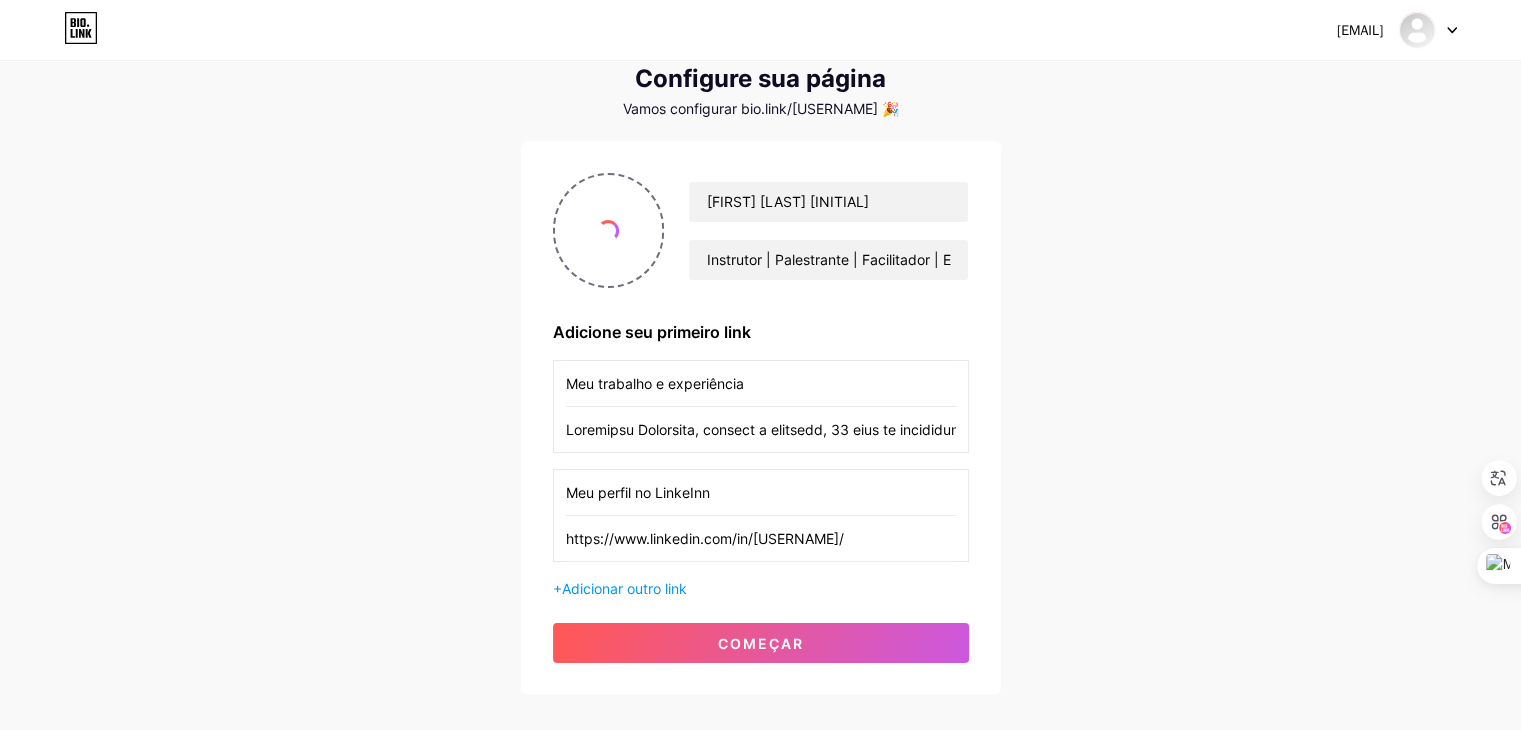 scroll, scrollTop: 0, scrollLeft: 0, axis: both 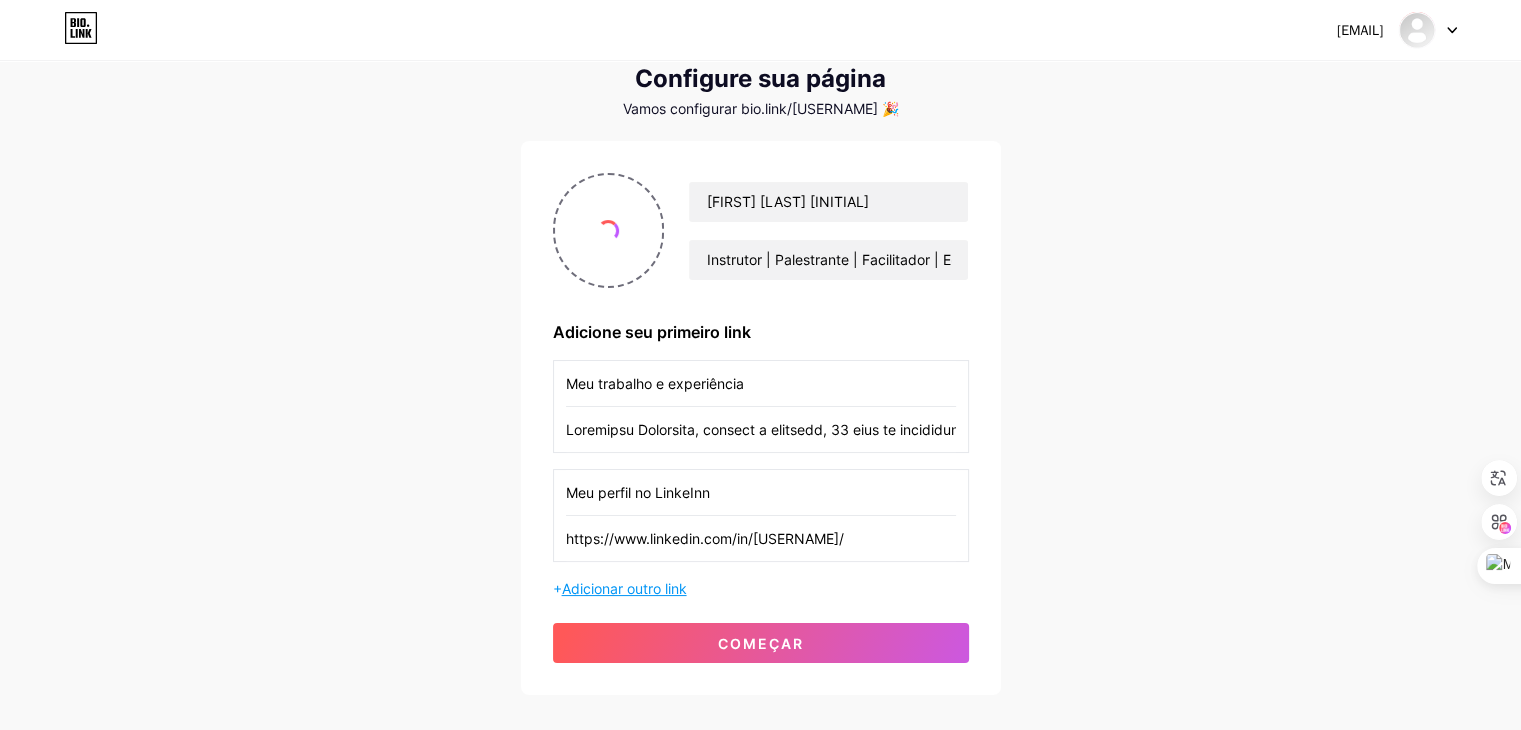 click on "Adicionar outro link" at bounding box center (624, 588) 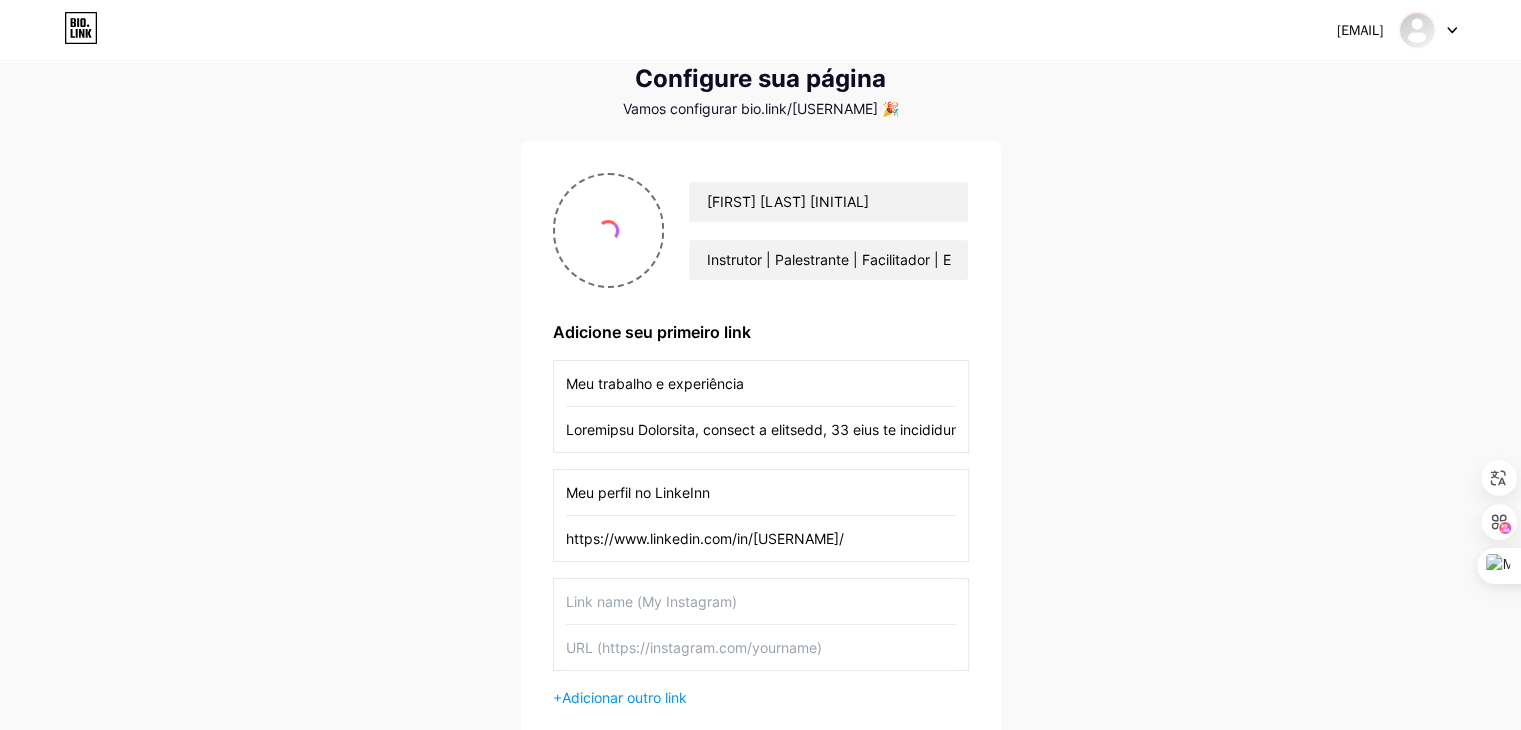 click at bounding box center [761, 601] 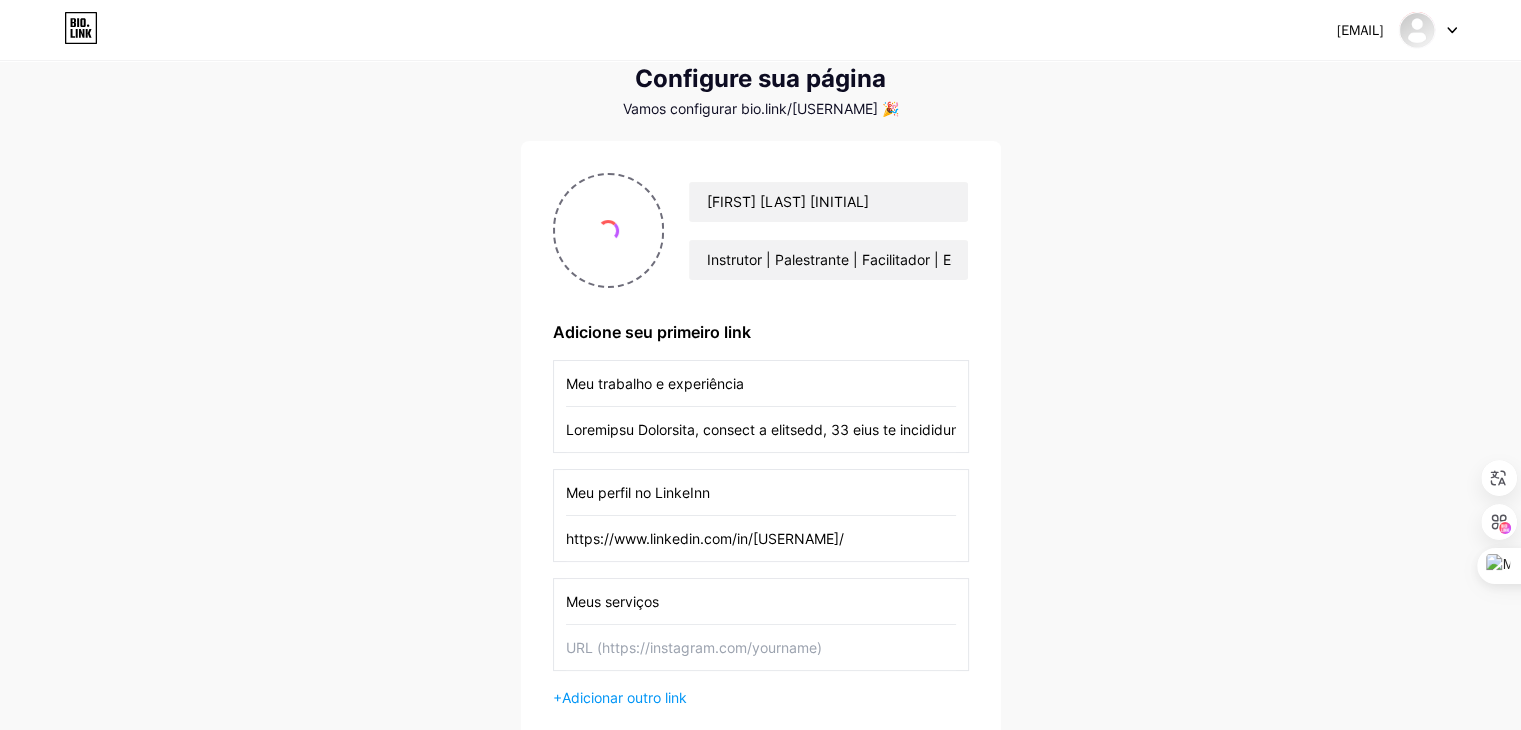 type on "Meus serviços" 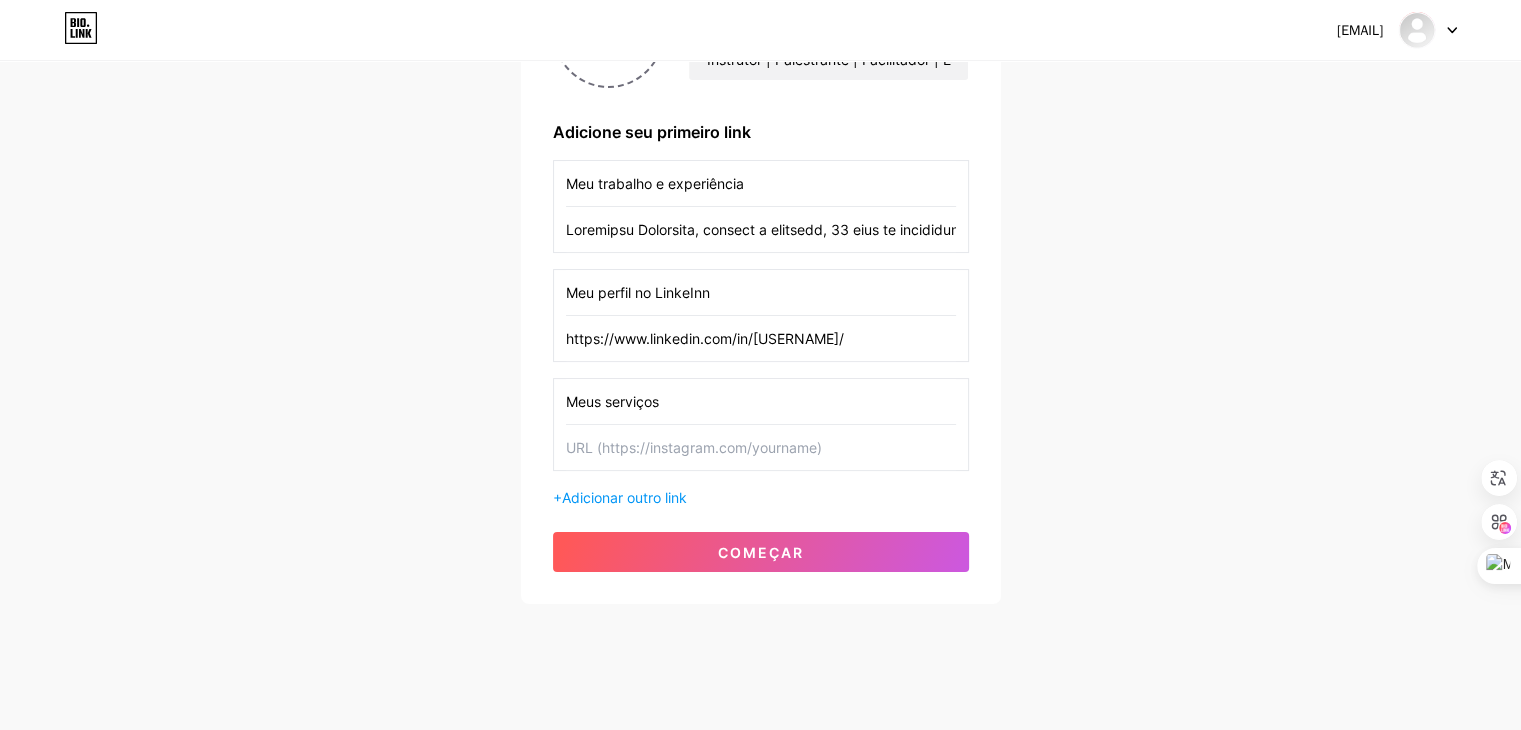 scroll, scrollTop: 280, scrollLeft: 0, axis: vertical 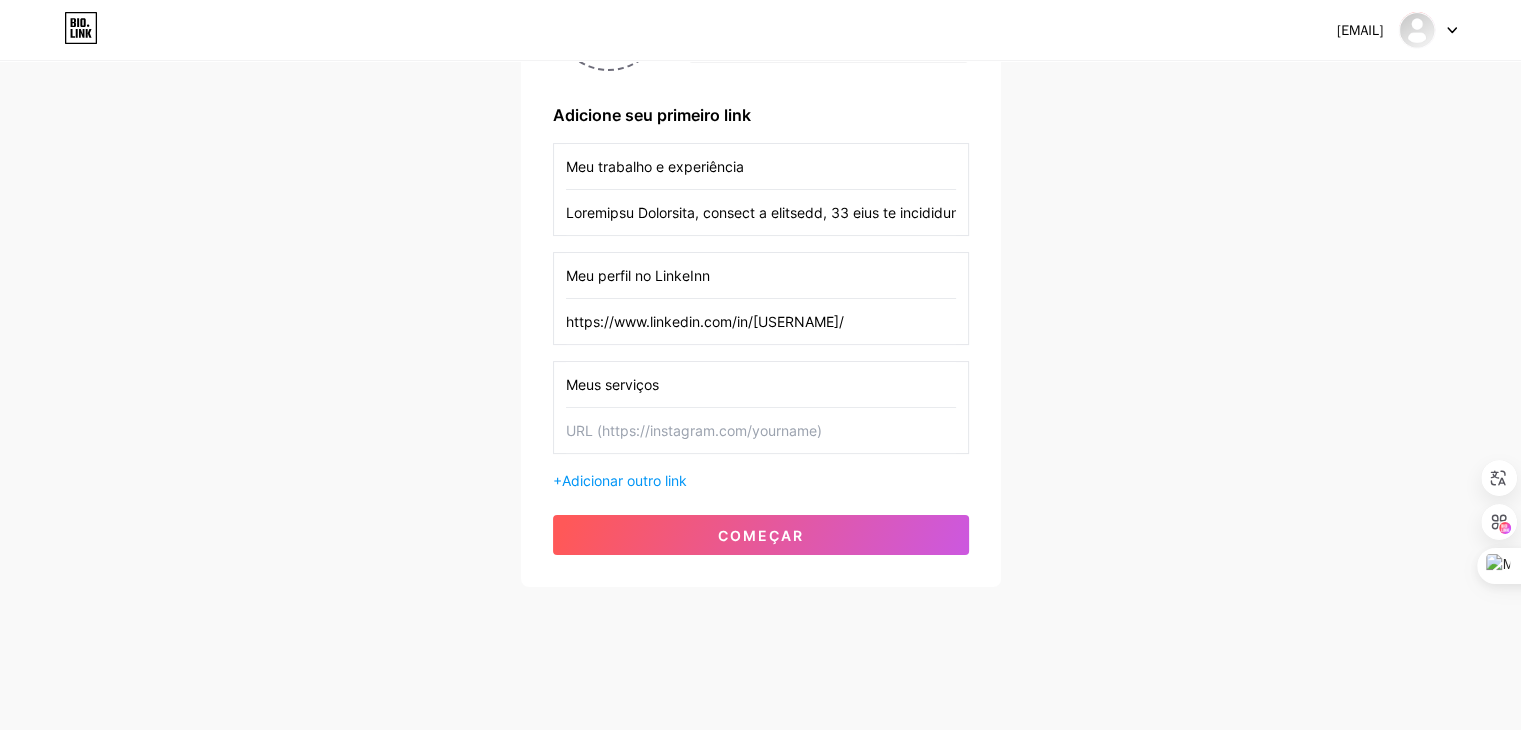 click at bounding box center [761, 430] 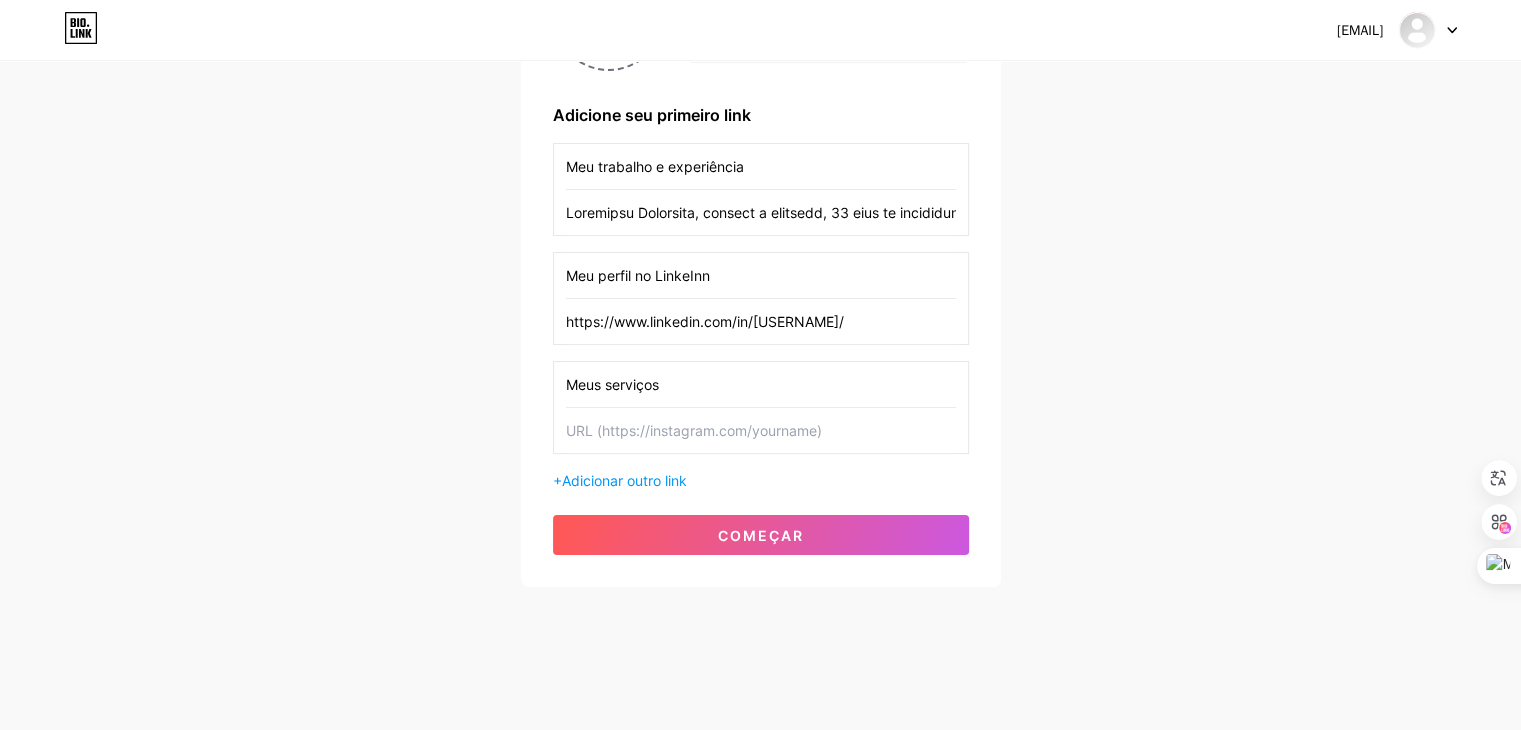 paste on "https://www.linkedin.com/services/page/b69a96318960717799/" 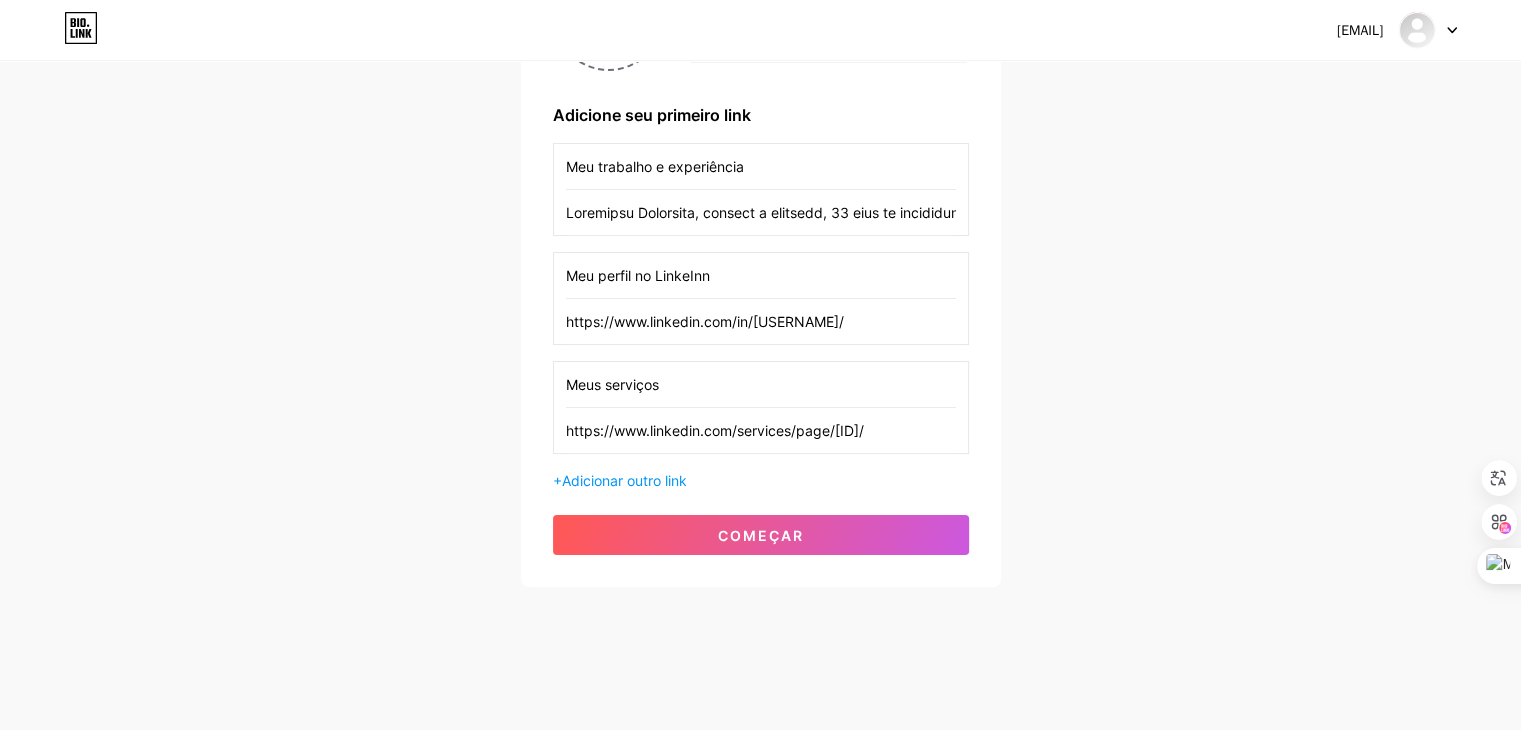 scroll, scrollTop: 0, scrollLeft: 35, axis: horizontal 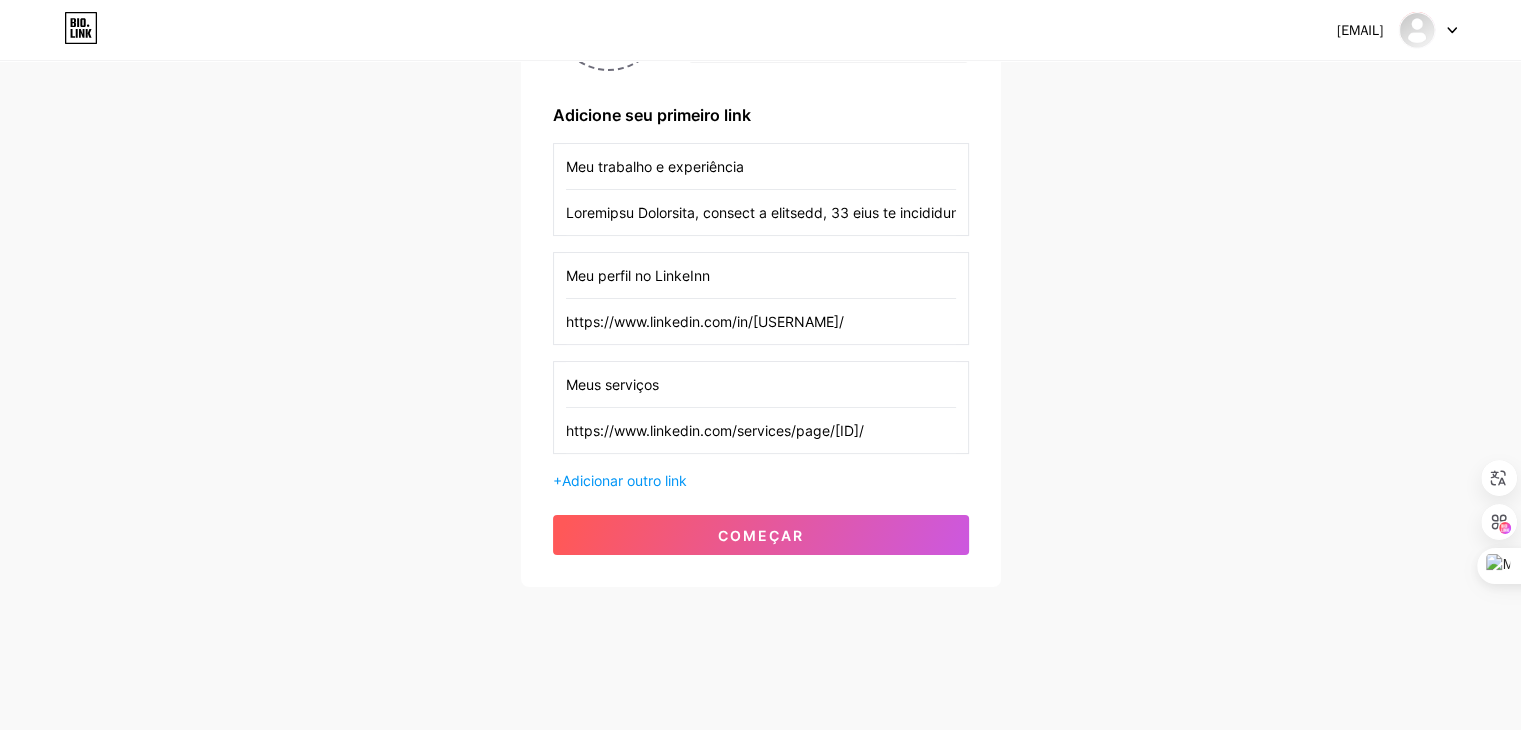 type on "https://www.linkedin.com/services/page/b69a96318960717799/" 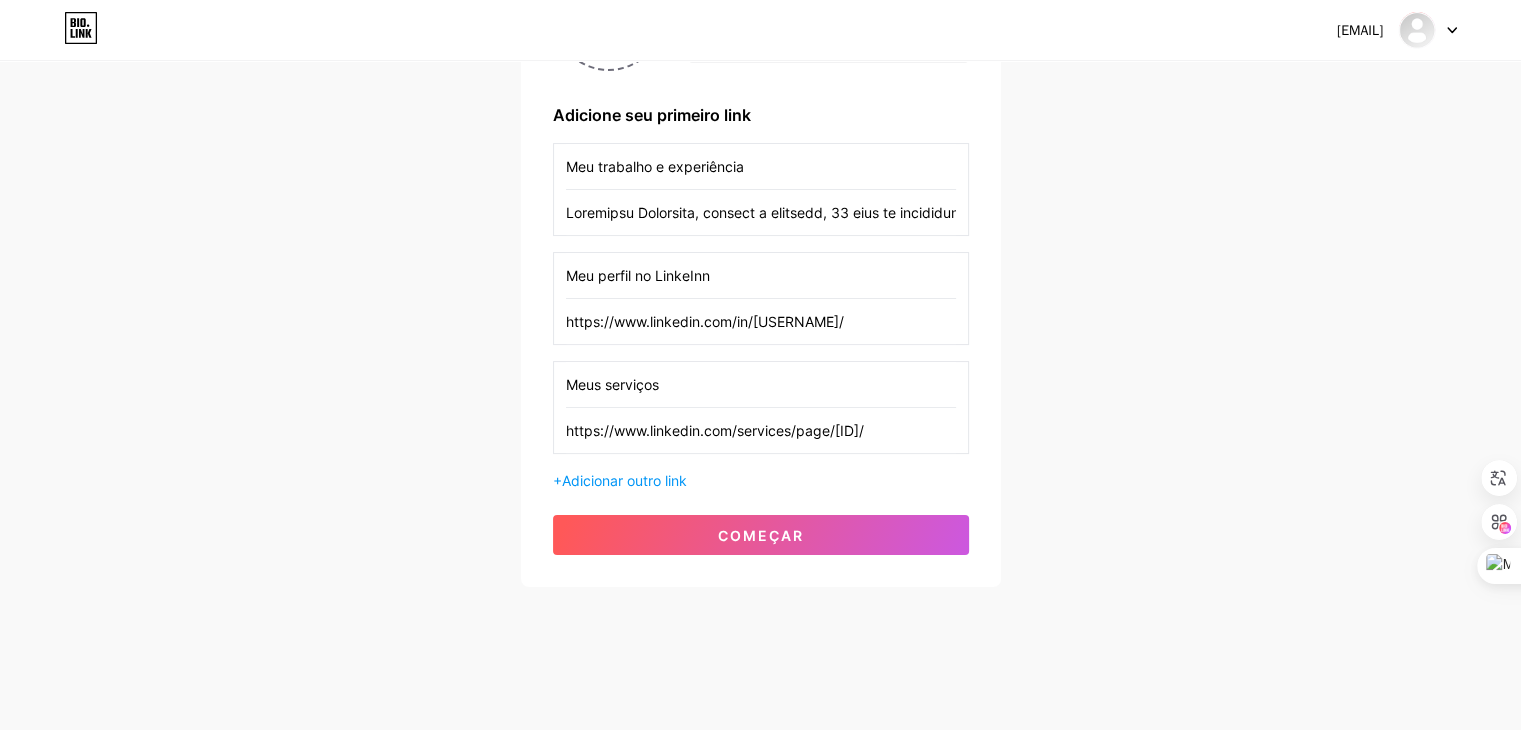 scroll, scrollTop: 0, scrollLeft: 0, axis: both 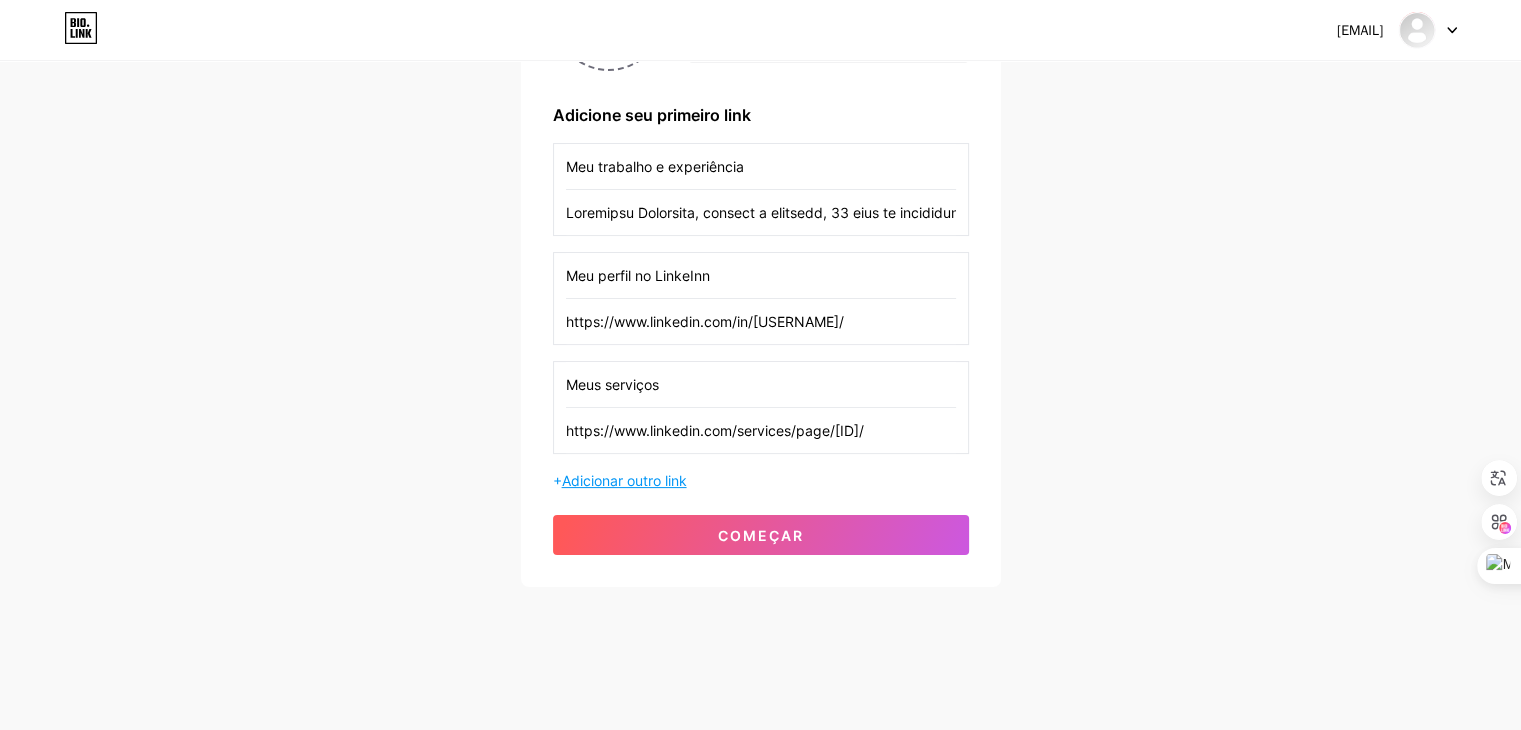 click on "Adicionar outro link" at bounding box center [624, 480] 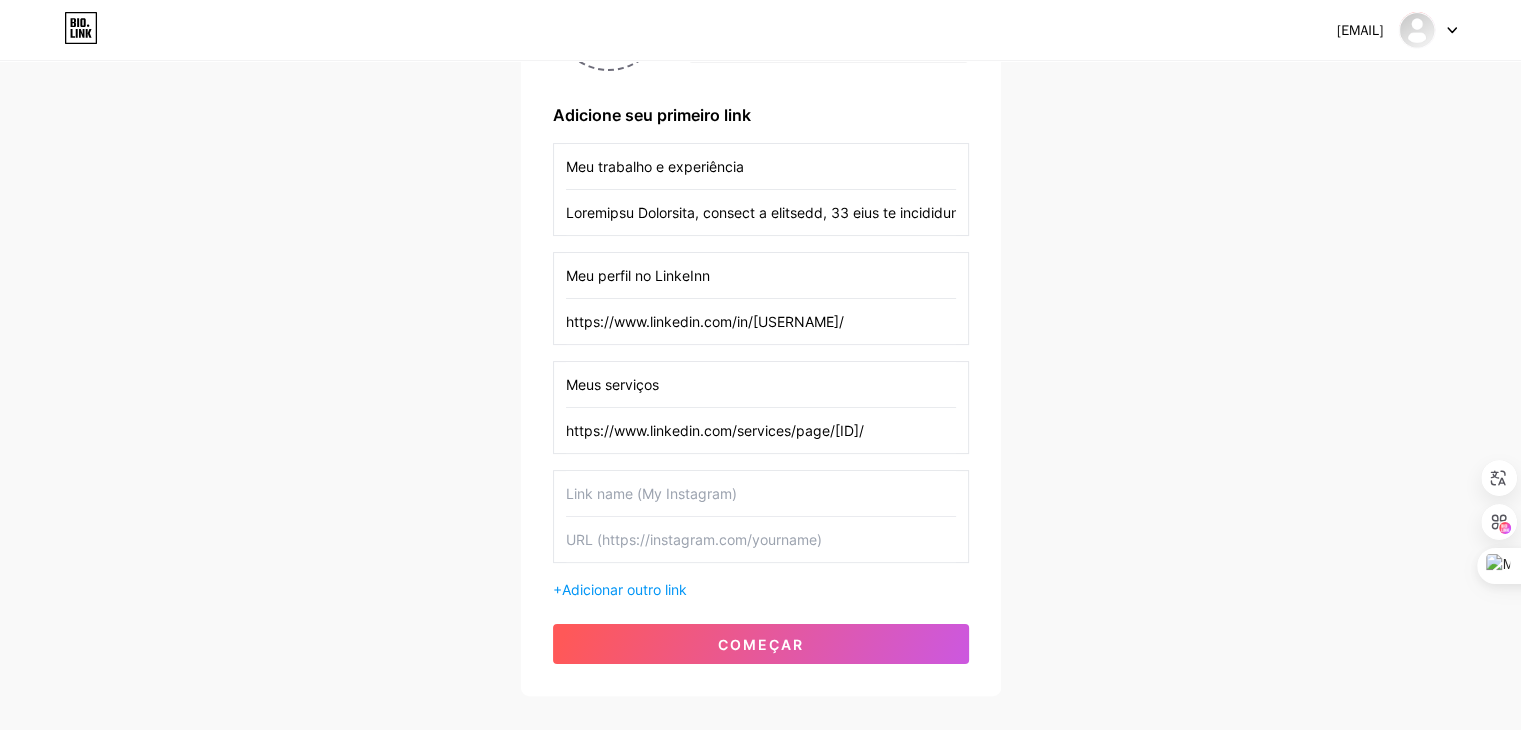 click at bounding box center [761, 493] 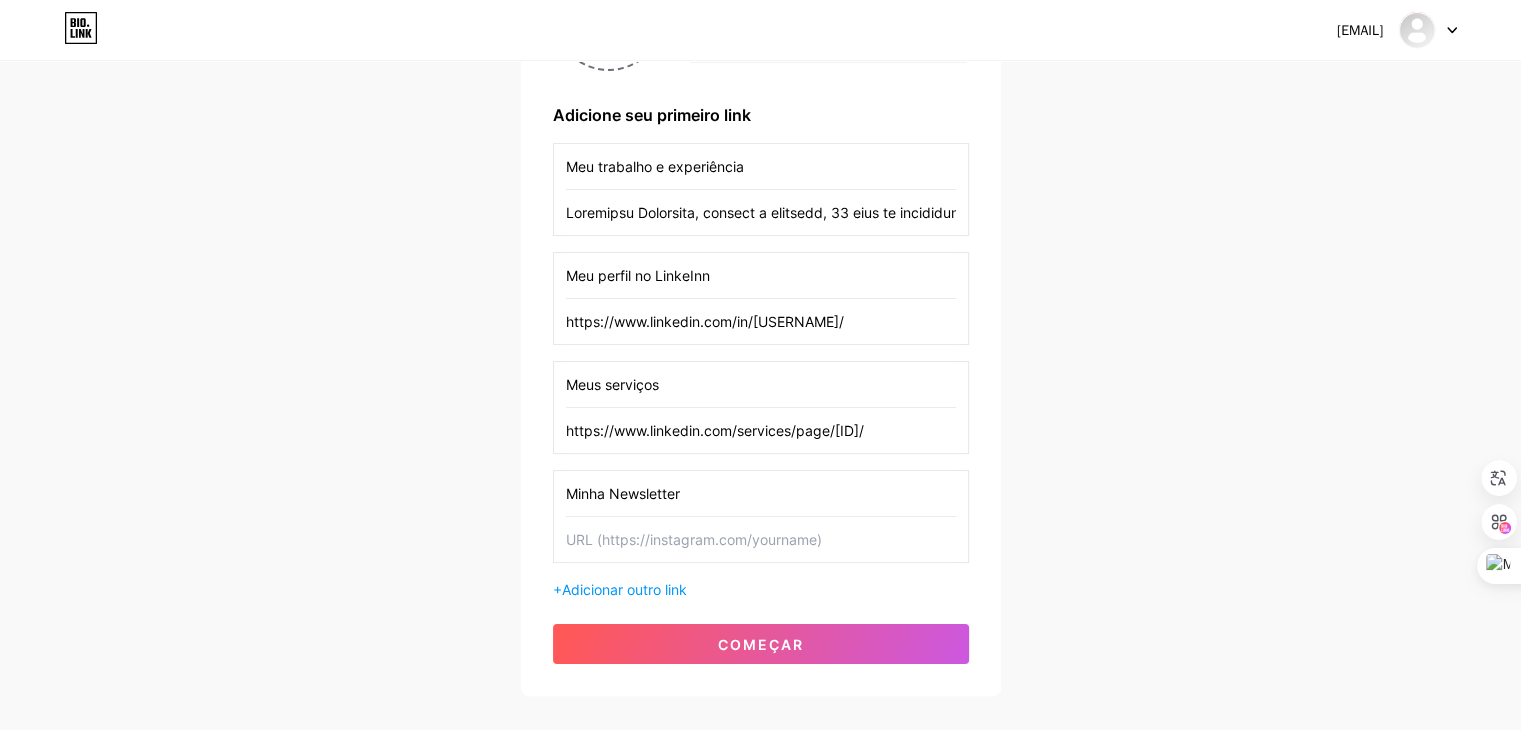 type on "Minha Newsletter" 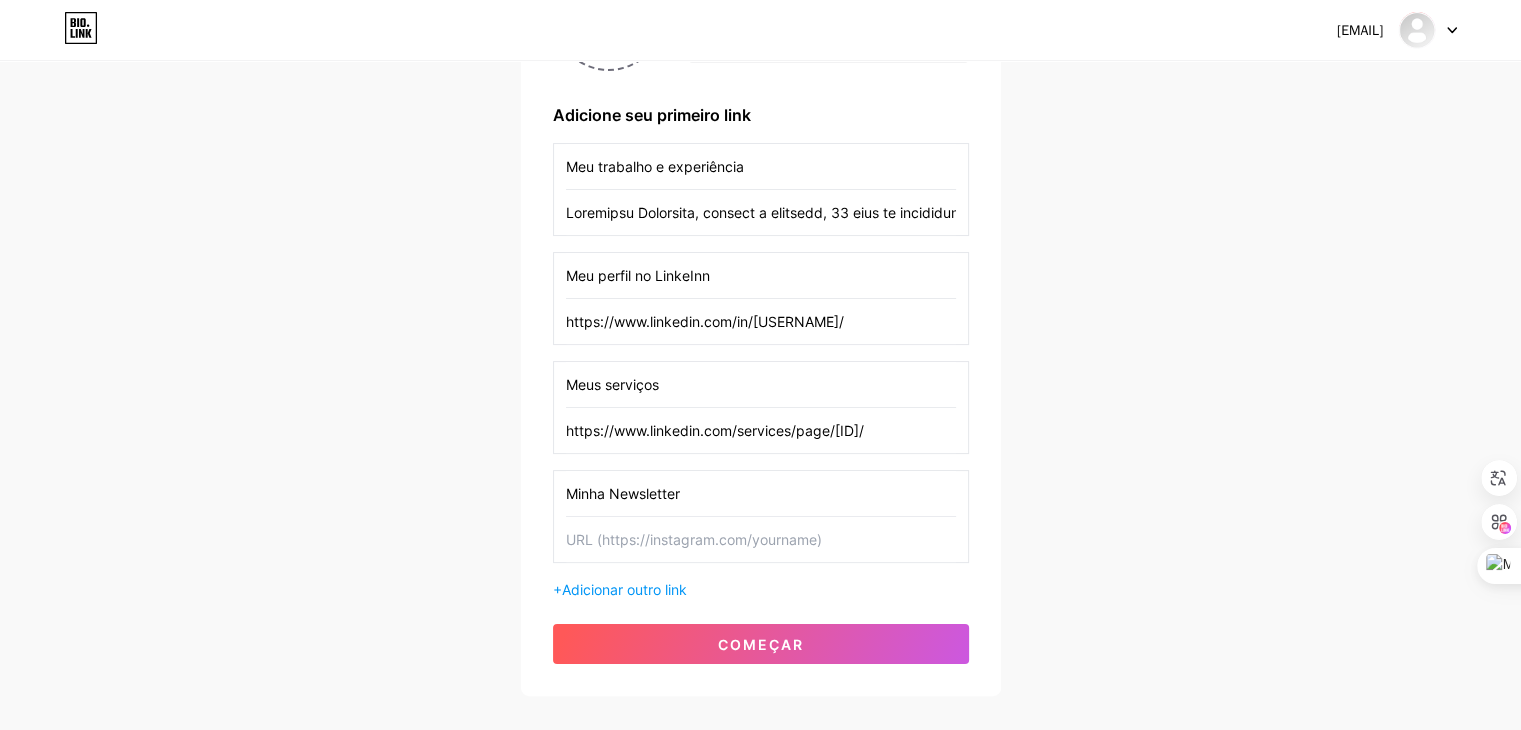 click at bounding box center (761, 539) 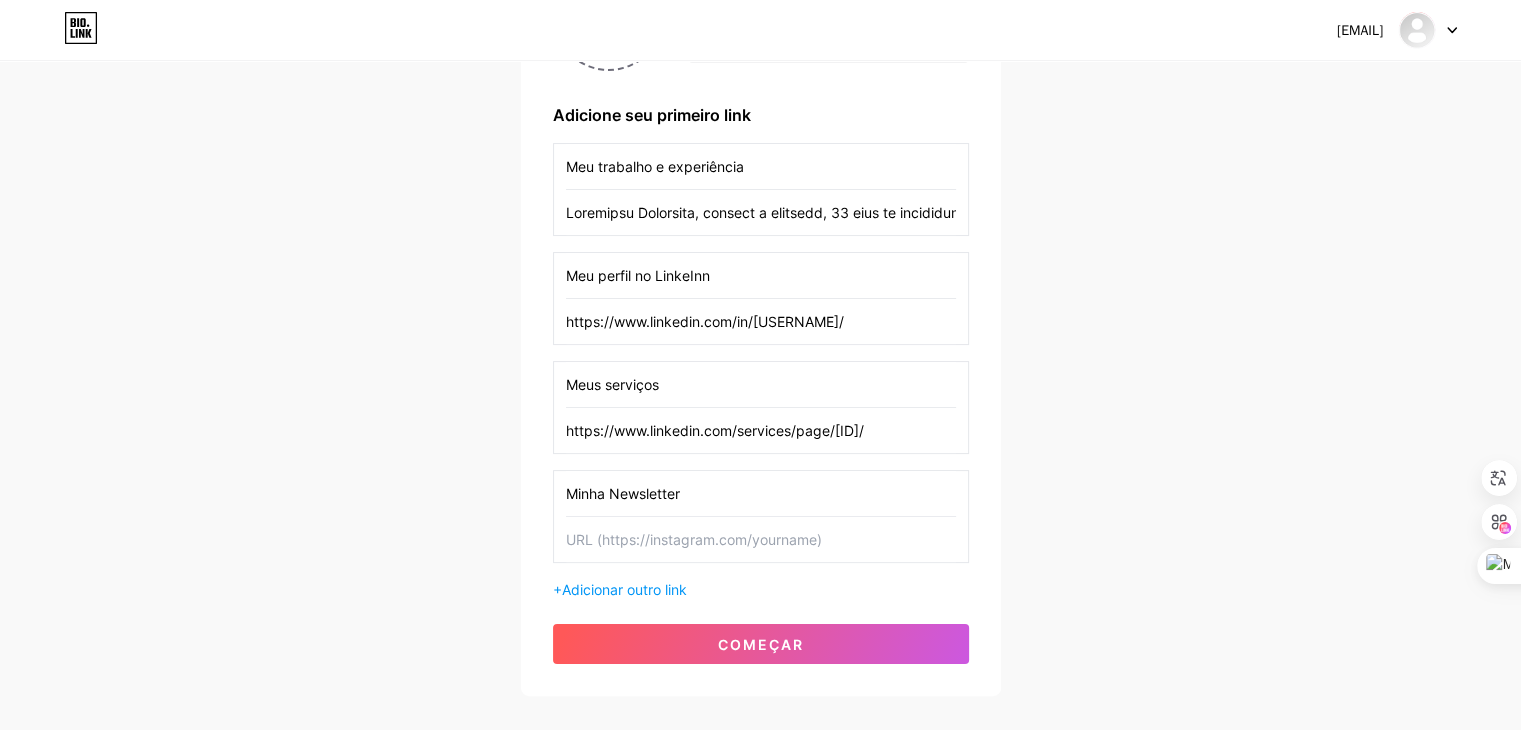 paste on "https://www.linkedin.com/newsletters/7355746790605832192/" 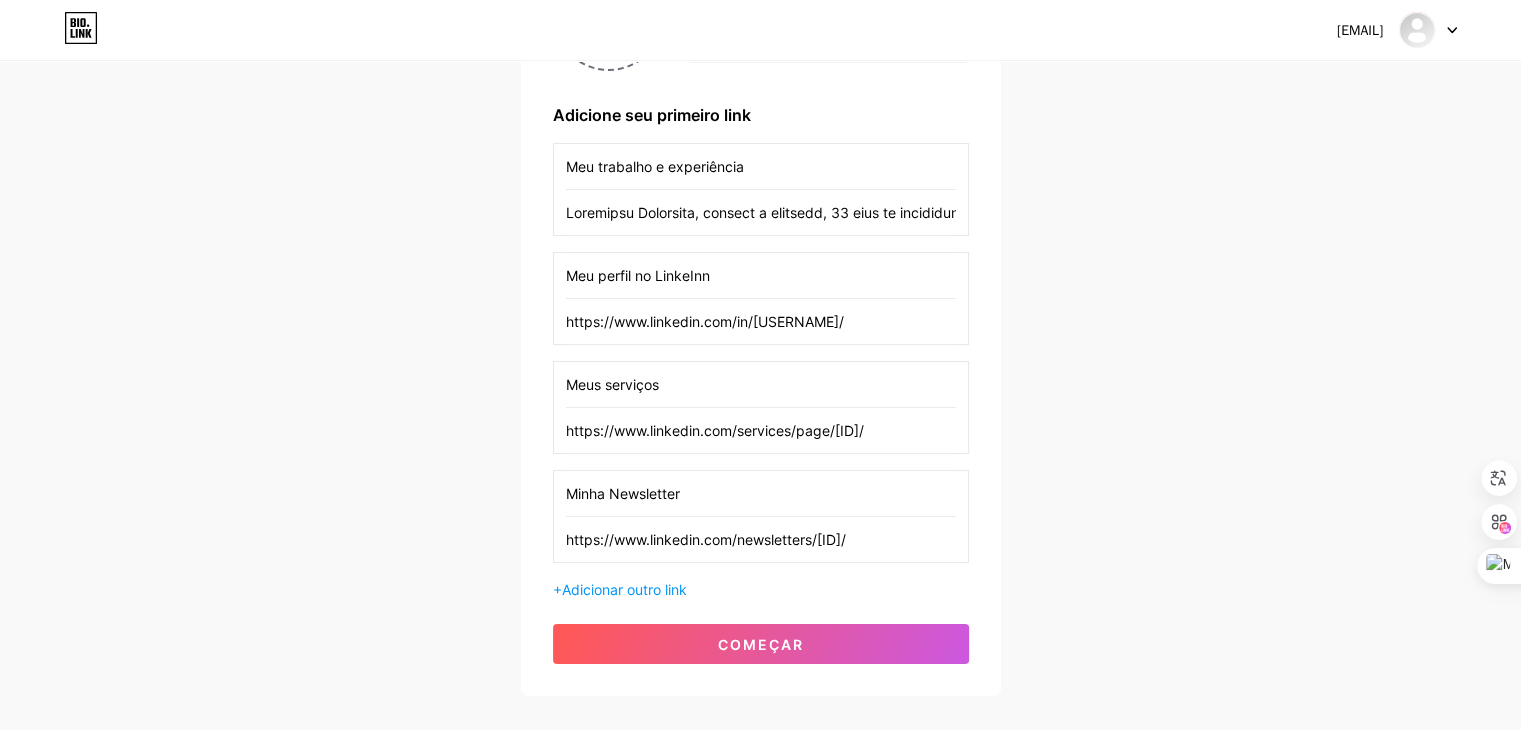 scroll, scrollTop: 0, scrollLeft: 29, axis: horizontal 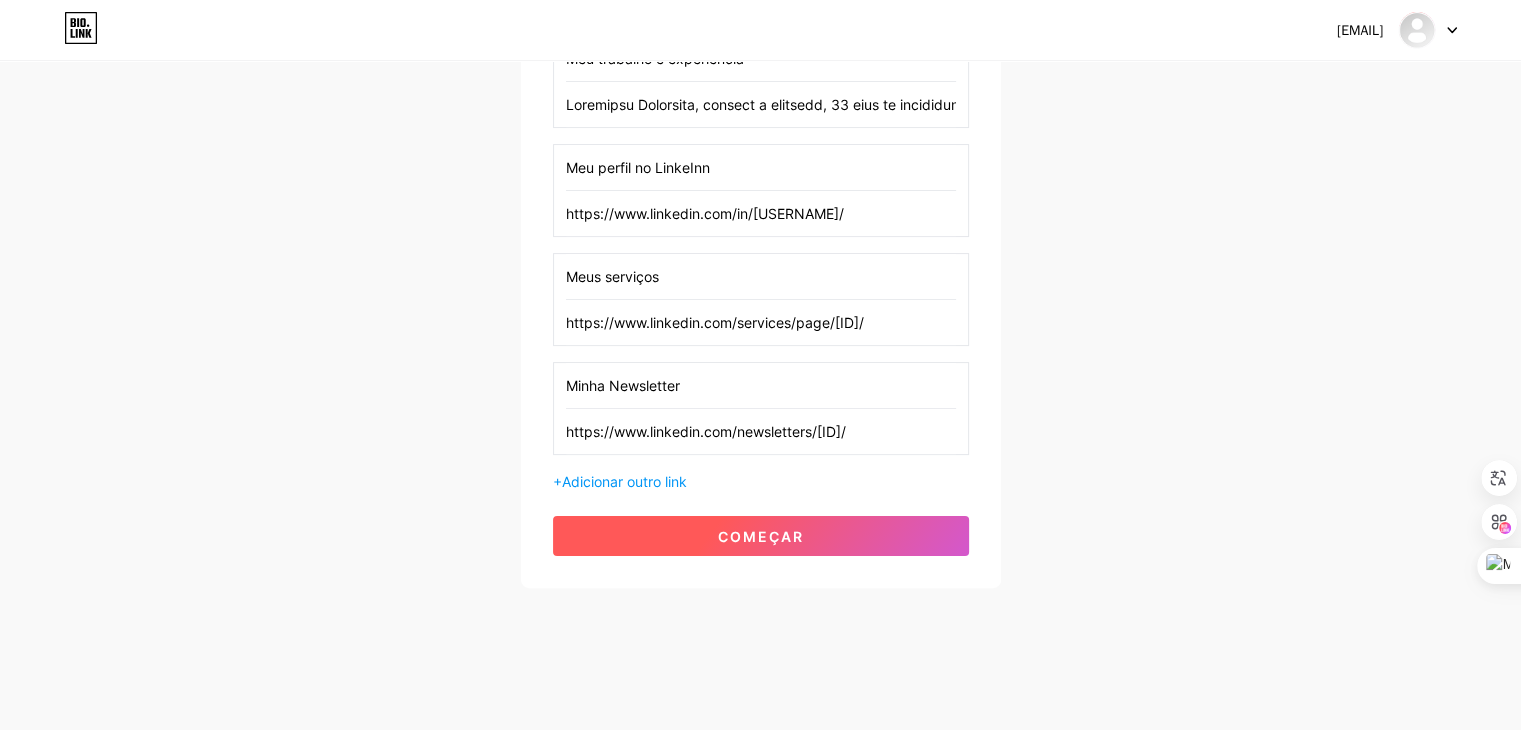 click on "começar" at bounding box center (761, 536) 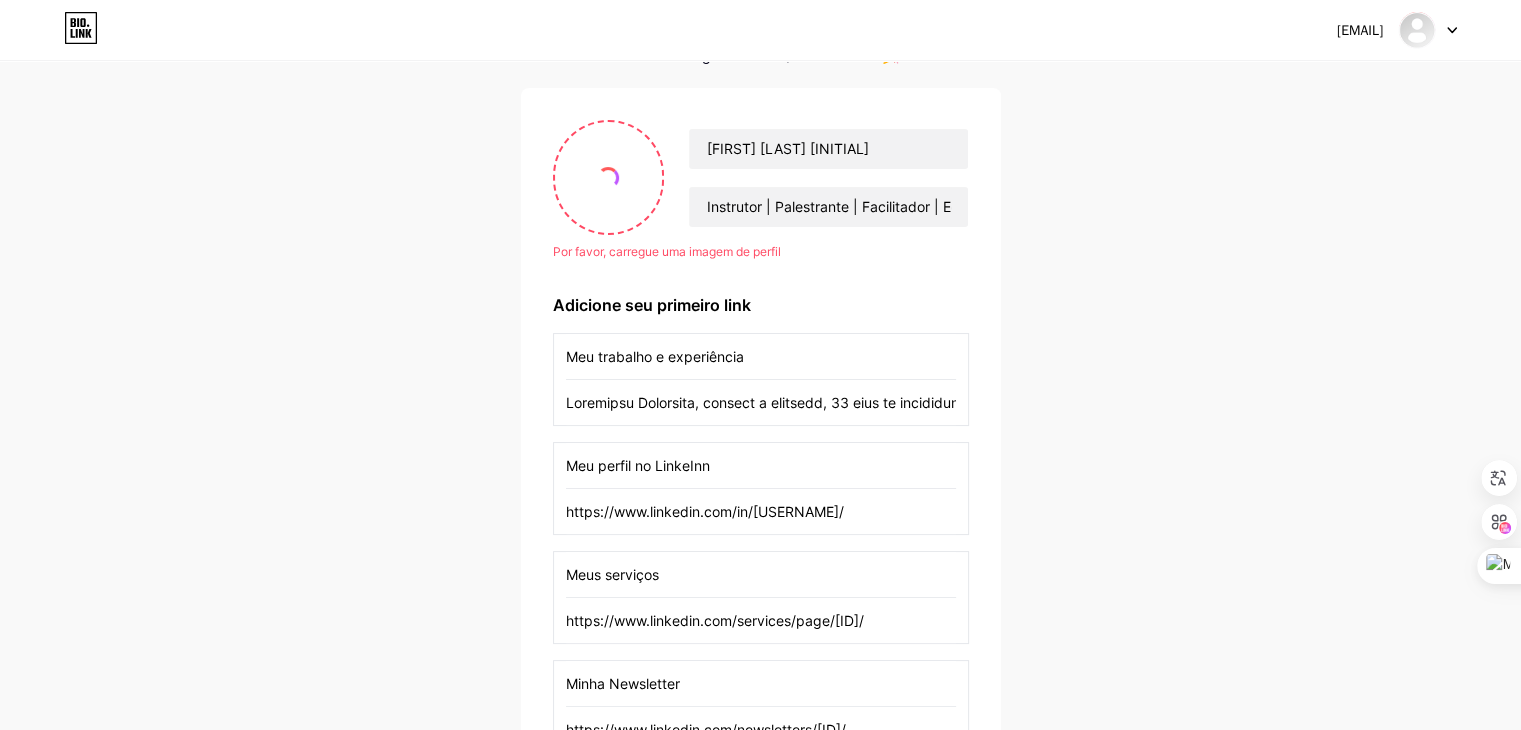 scroll, scrollTop: 0, scrollLeft: 0, axis: both 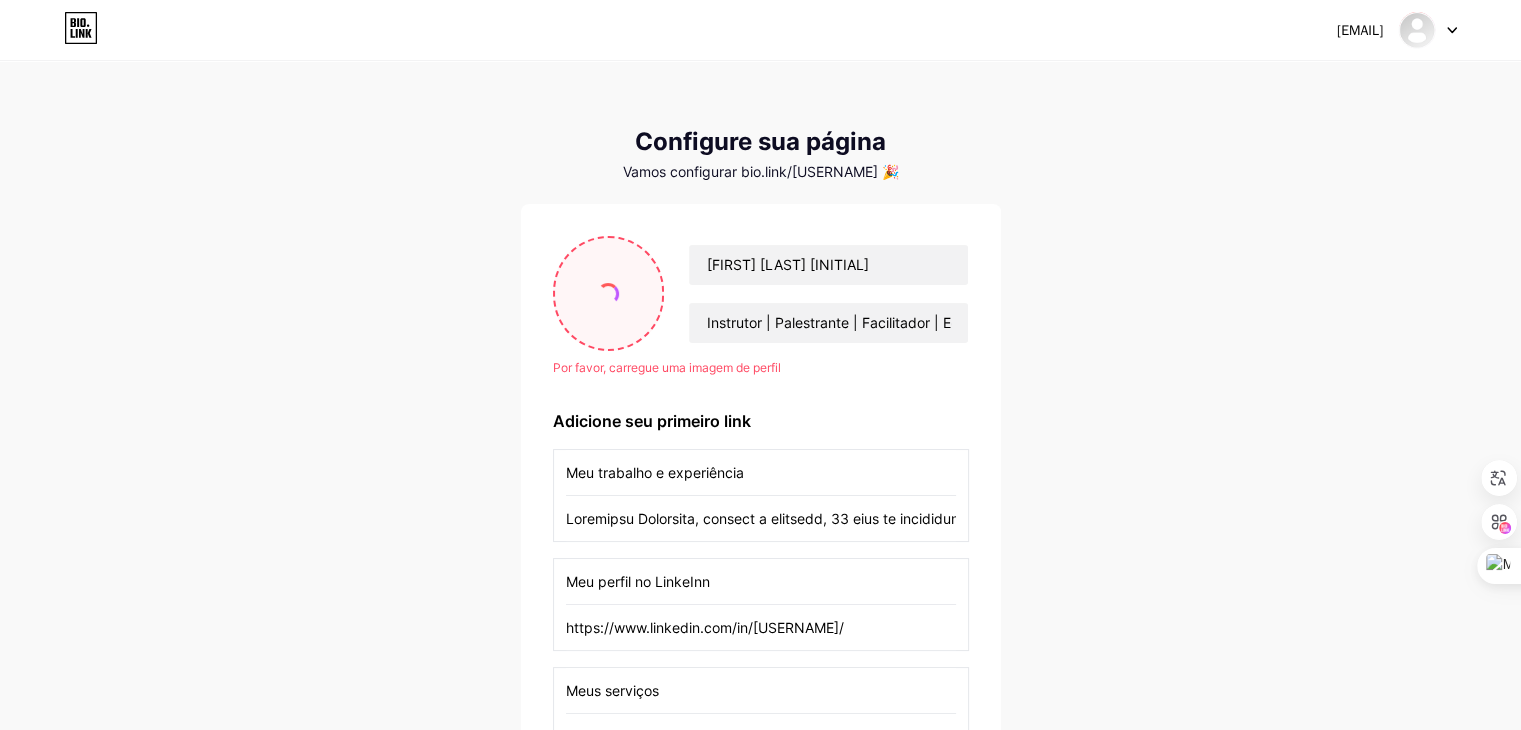 click at bounding box center [608, 294] 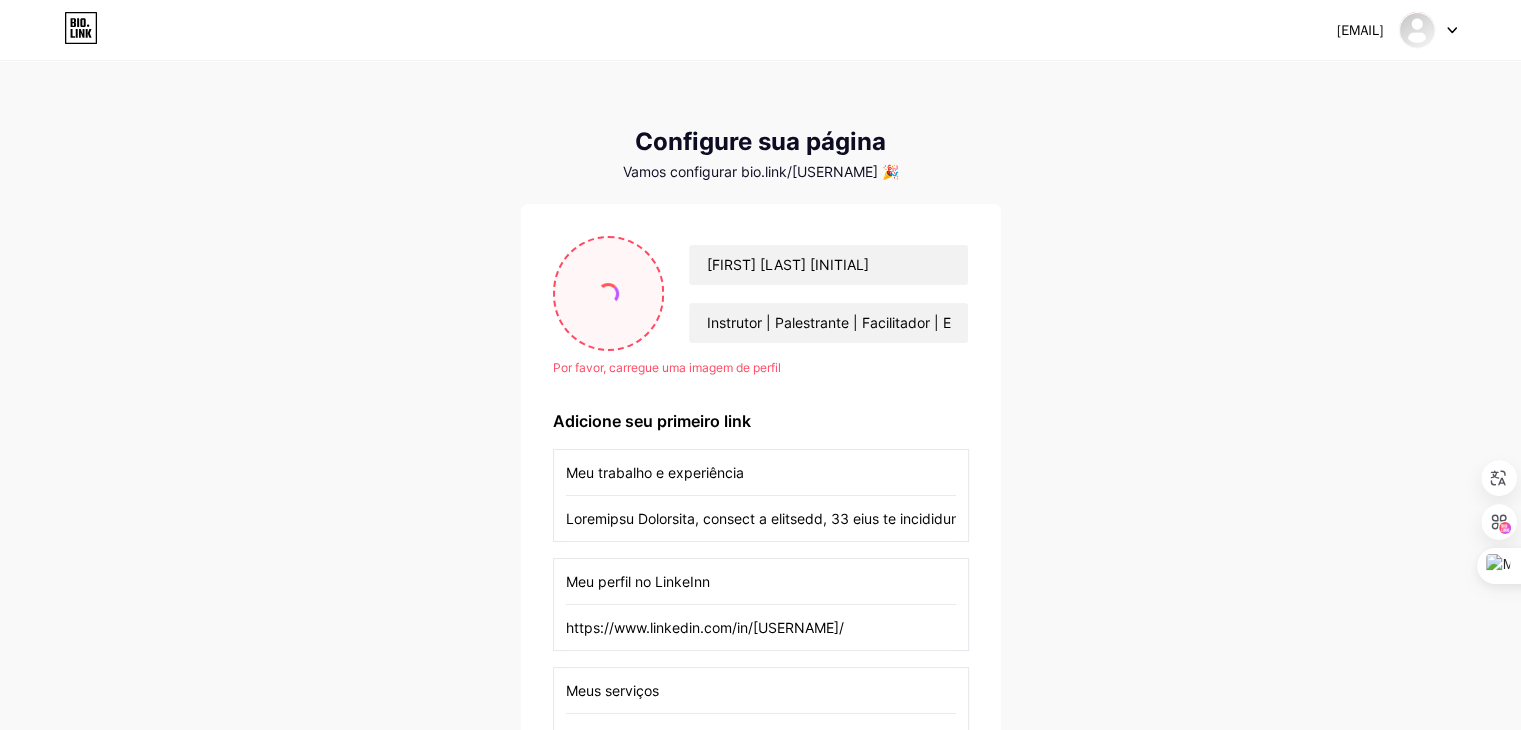 click at bounding box center [608, 294] 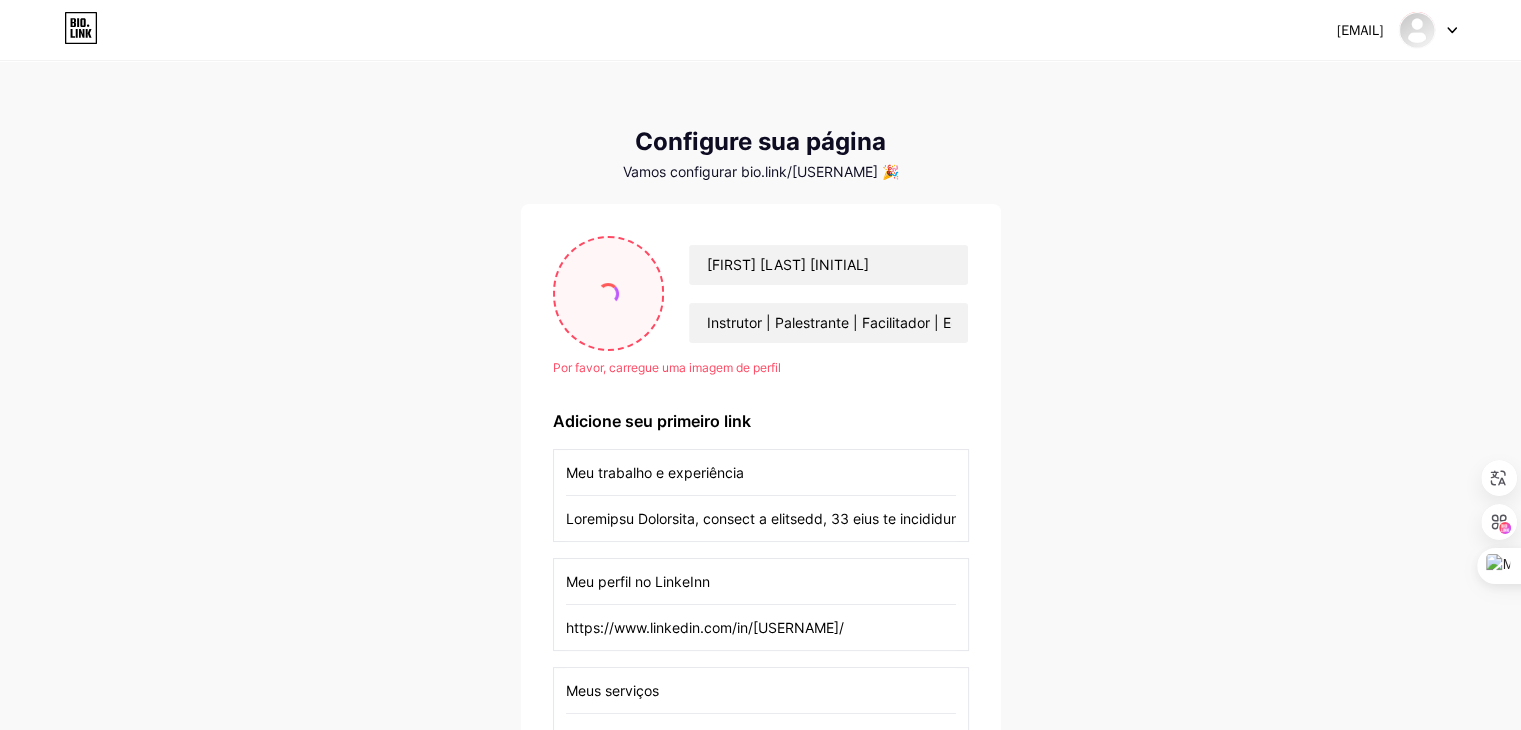 click at bounding box center [608, 294] 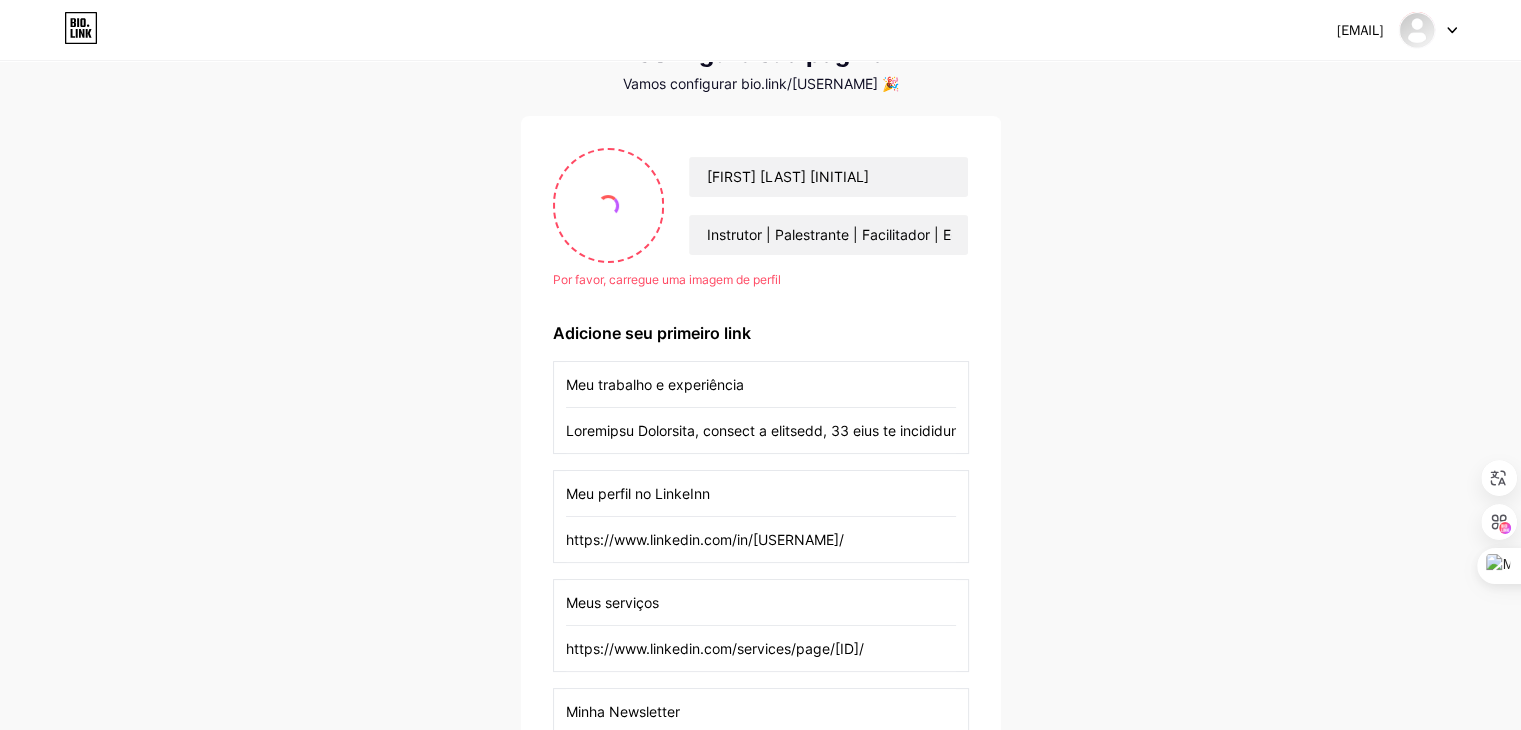 scroll, scrollTop: 14, scrollLeft: 0, axis: vertical 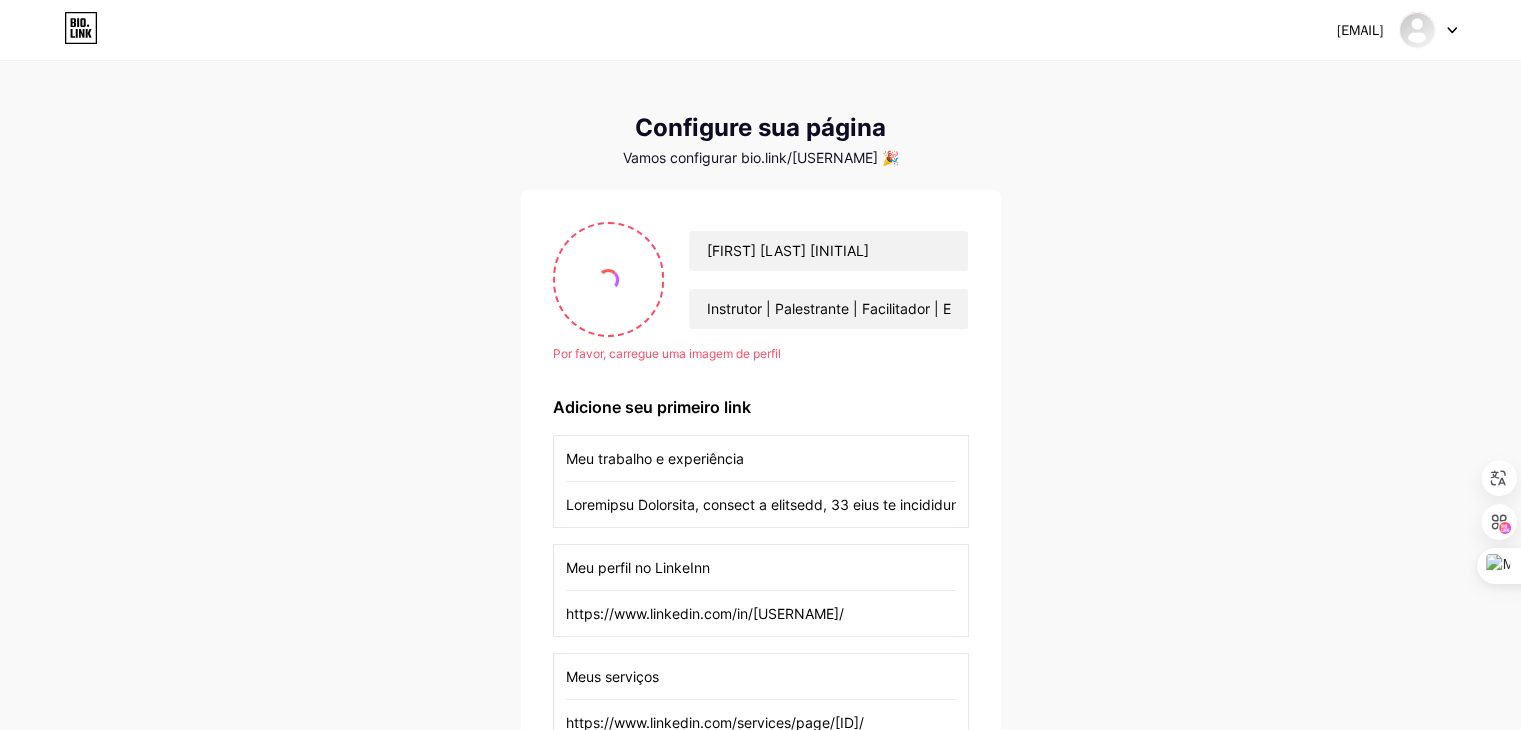 drag, startPoint x: 606, startPoint y: 274, endPoint x: 377, endPoint y: 274, distance: 229 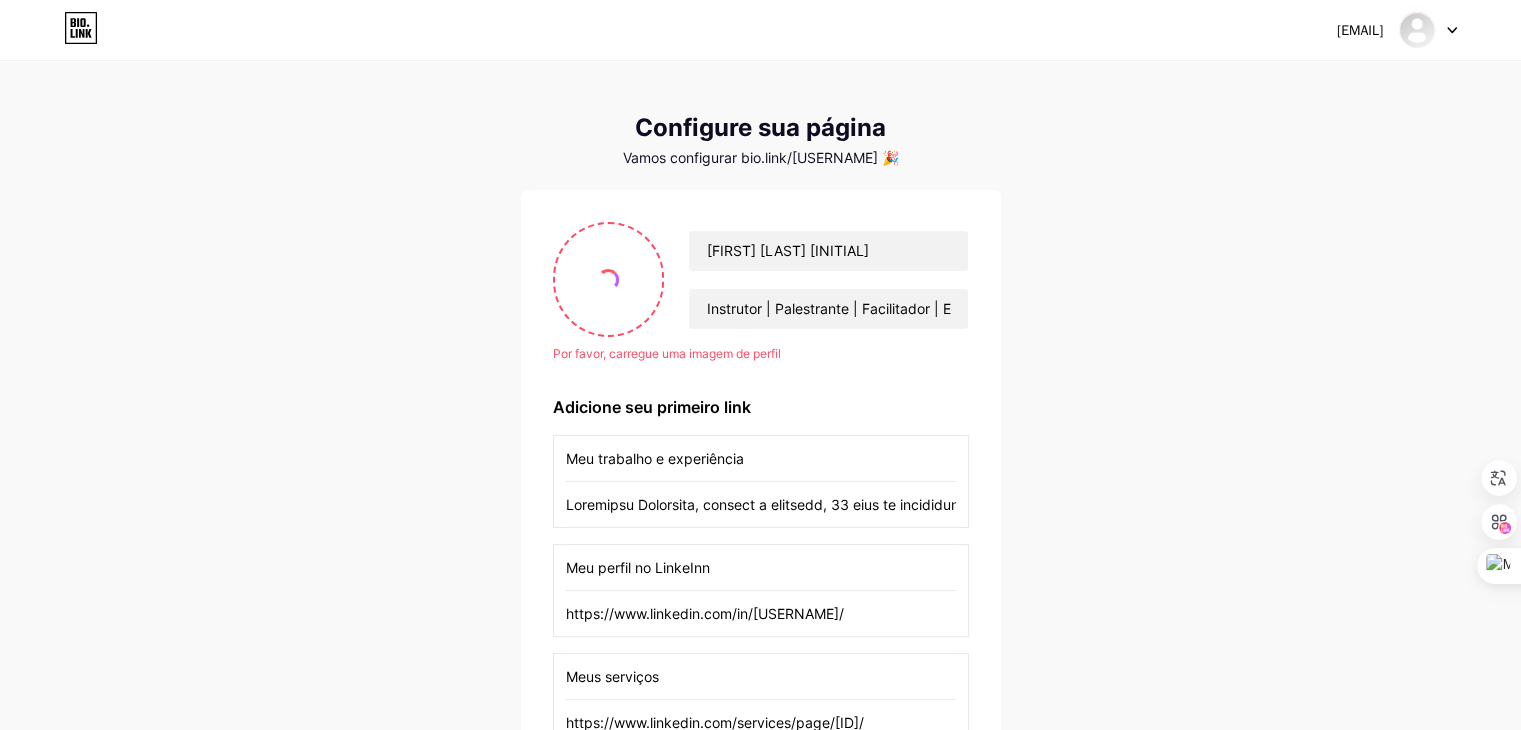 click on "elisabeth.gouveia13@gmail.com           Painel     Sair   Configure sua página   Vamos configurar bio.link/mariaeliq4 🎉         Por favor, carregue uma imagem de perfil   Maria Elisabeth Villela Gouveia     Instrutor | Palestrante | Facilitador | Educadora Executiva | Coach ICF | Mentor | Consultor | Professor | Liderança | Carreira | Designer instrucional | Mestre em Administração | LinkedIn Top Voice   Por favor, carregue uma imagem de perfil   Adicione seu primeiro link   Meu trabalho e experiência     Meu perfil no LinkeInn   https://www.linkedin.com/in/maria-elisabeth-villela-gouveia/   Meus serviços   https://www.linkedin.com/services/page/b69a96318960717799/   Minha Newsletter   https://www.linkedin.com/newsletters/7355746790605832192/
+  Adicionar outro link     começar" at bounding box center (760, 519) 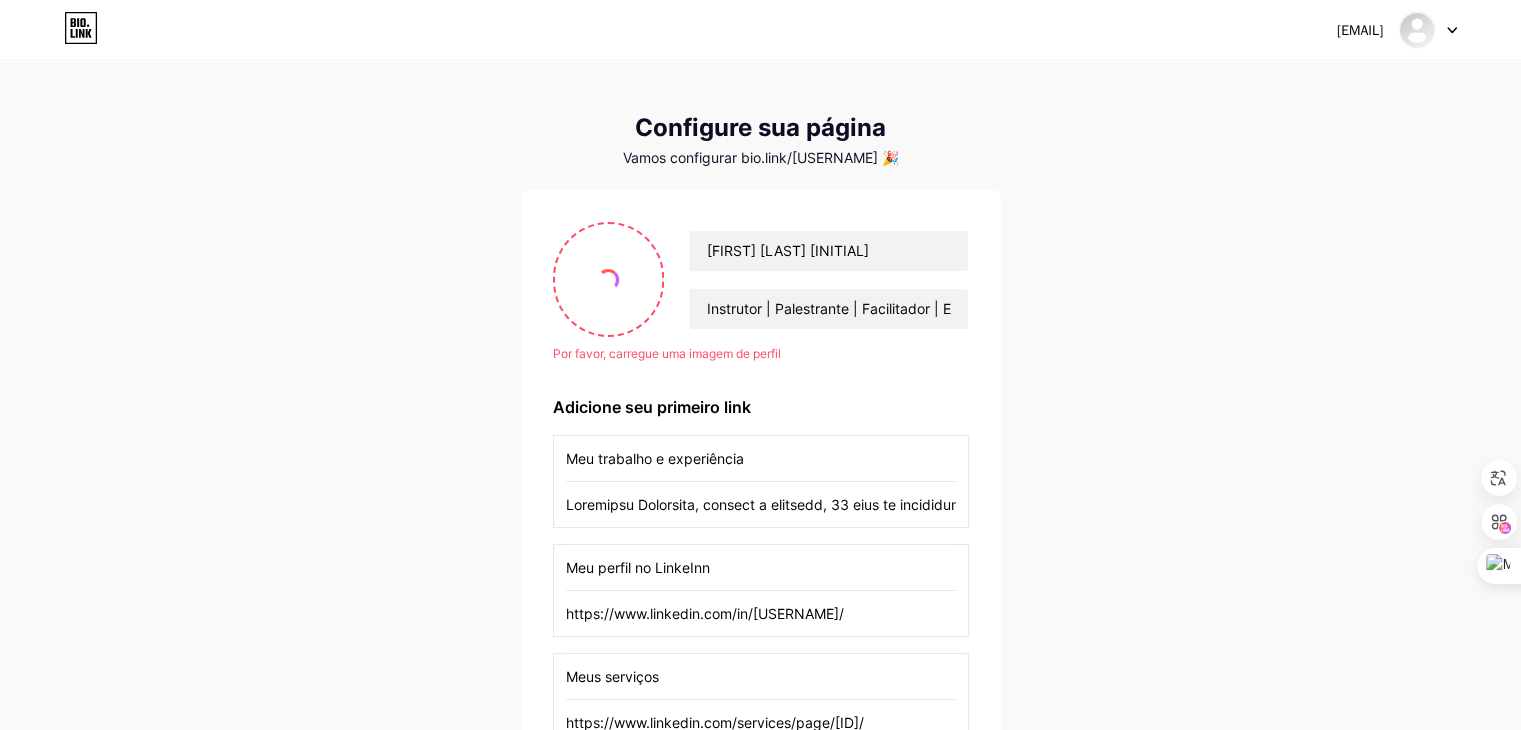 click 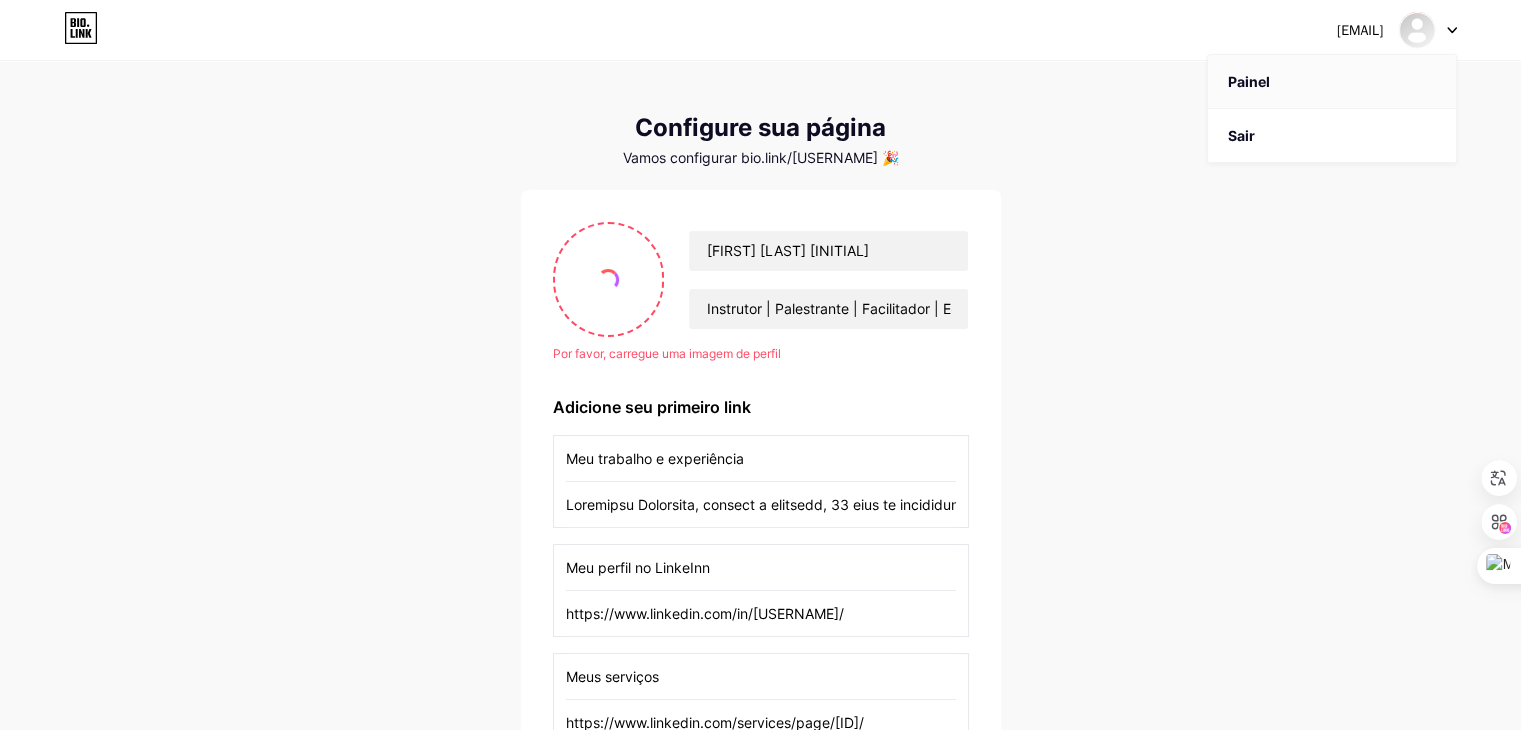 click on "Painel" at bounding box center [1249, 81] 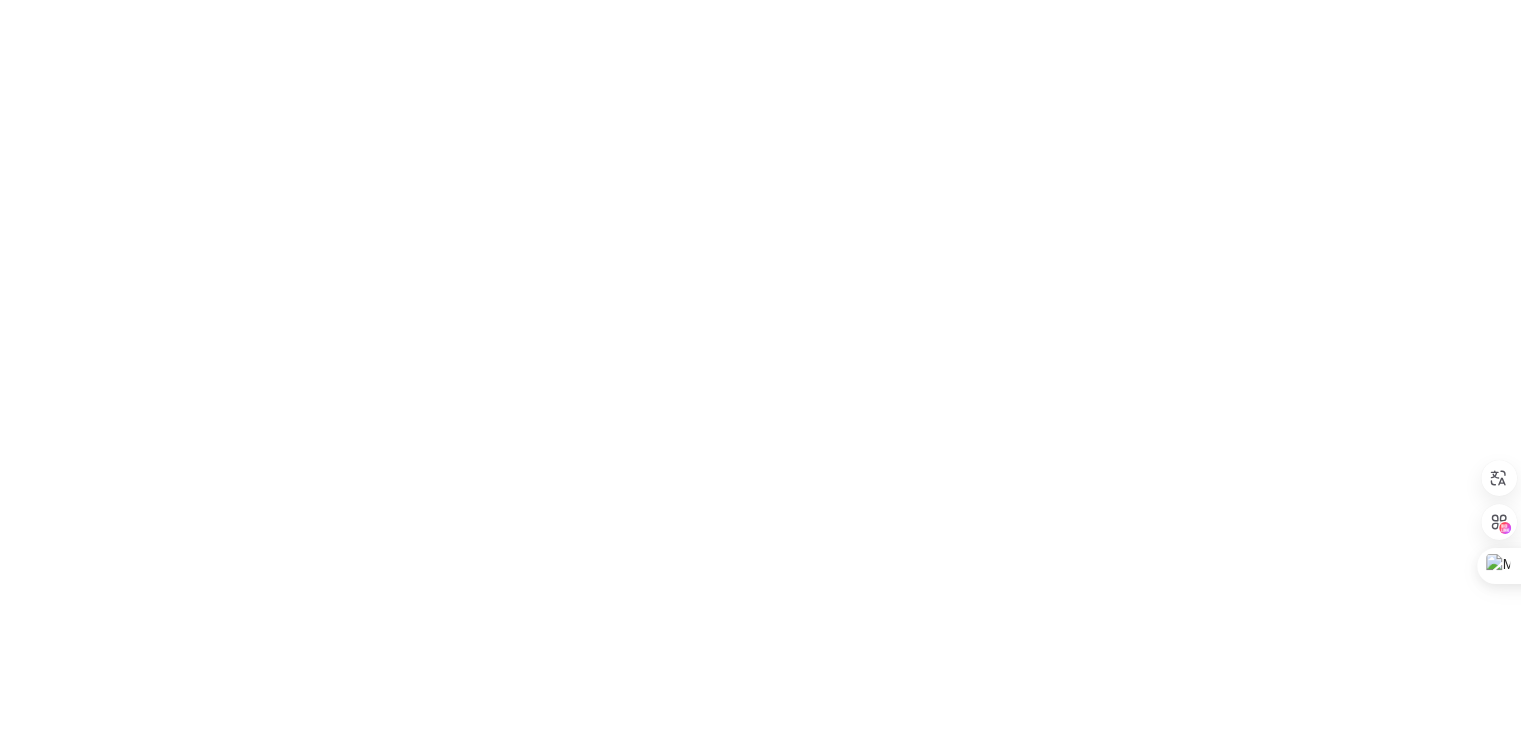 scroll, scrollTop: 0, scrollLeft: 0, axis: both 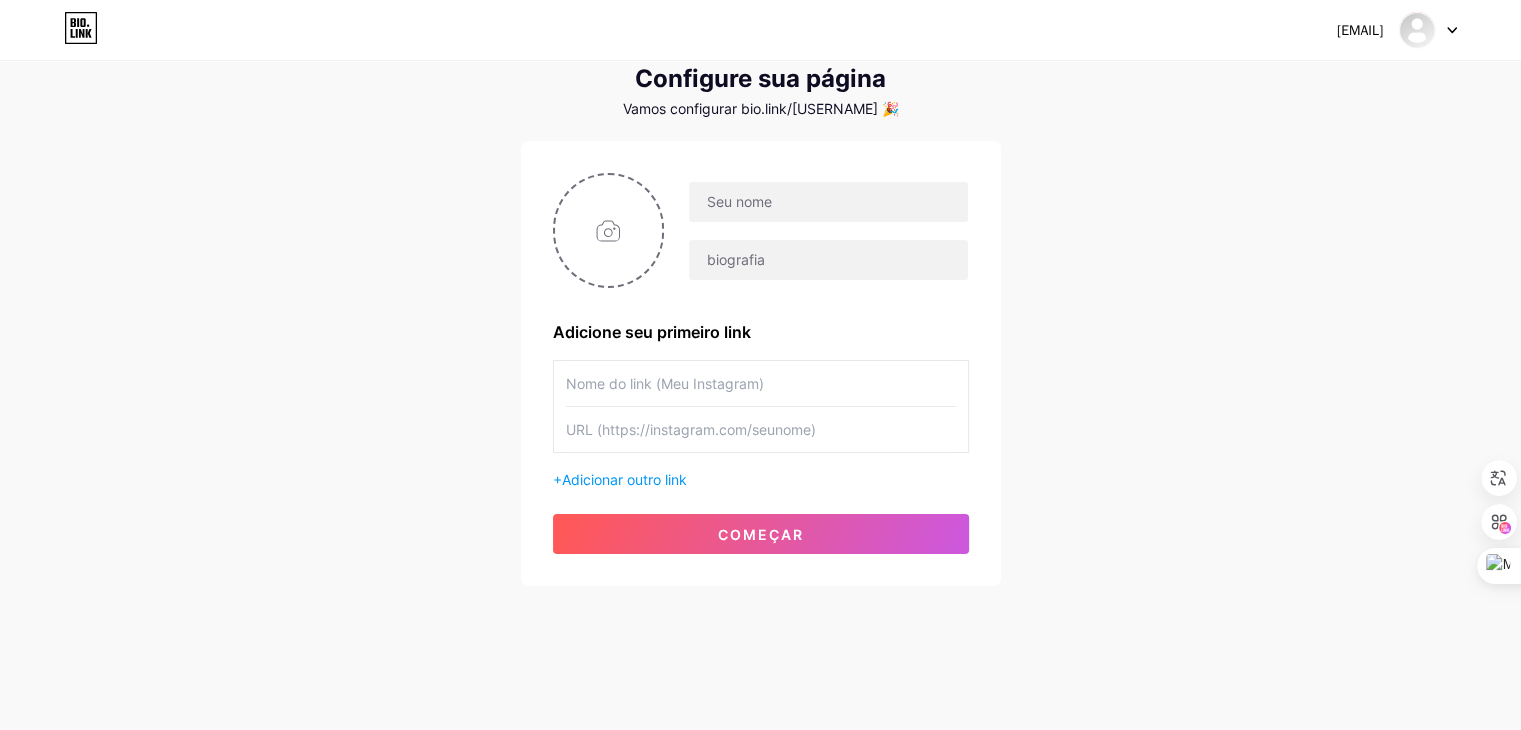 click at bounding box center (1428, 30) 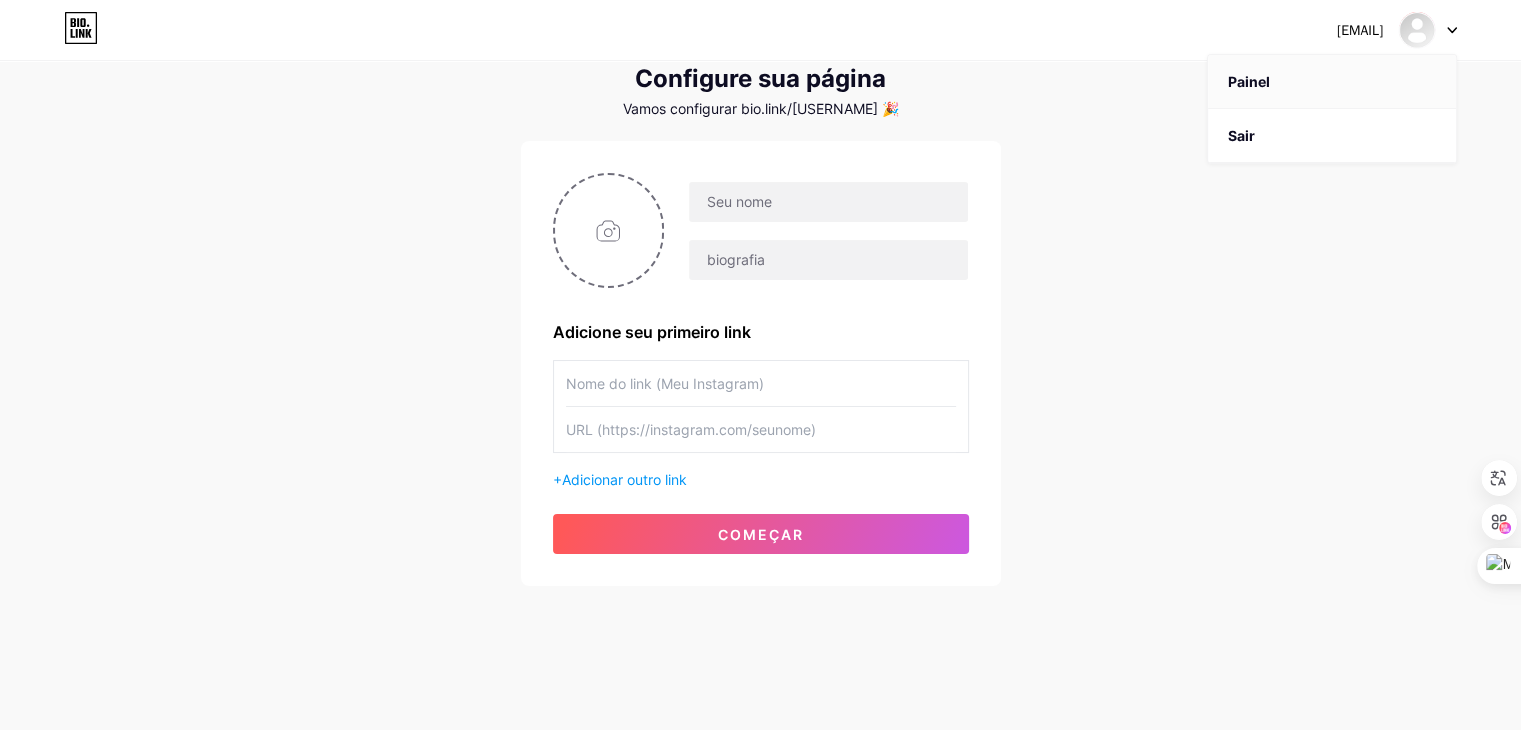 click on "Painel" at bounding box center [1249, 81] 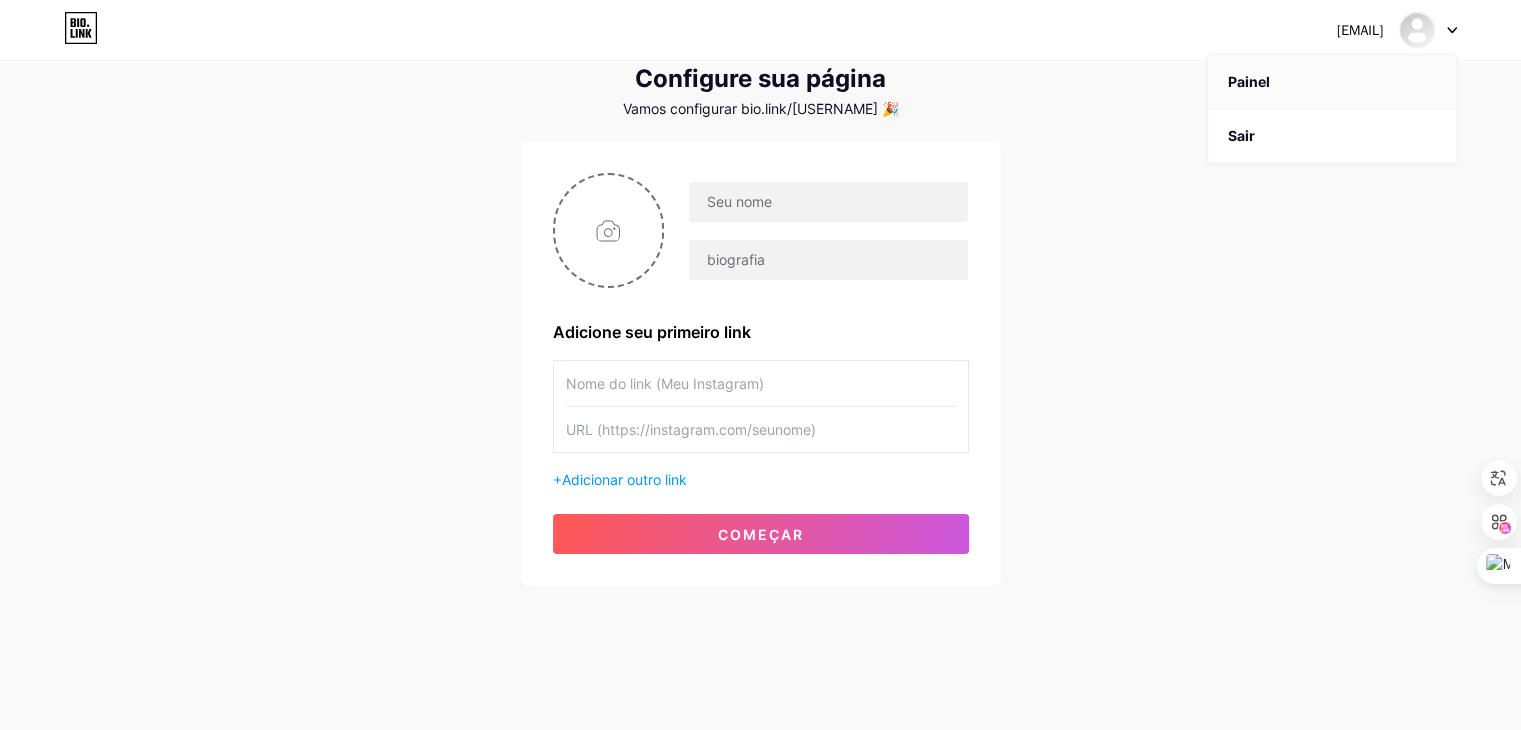 scroll, scrollTop: 0, scrollLeft: 0, axis: both 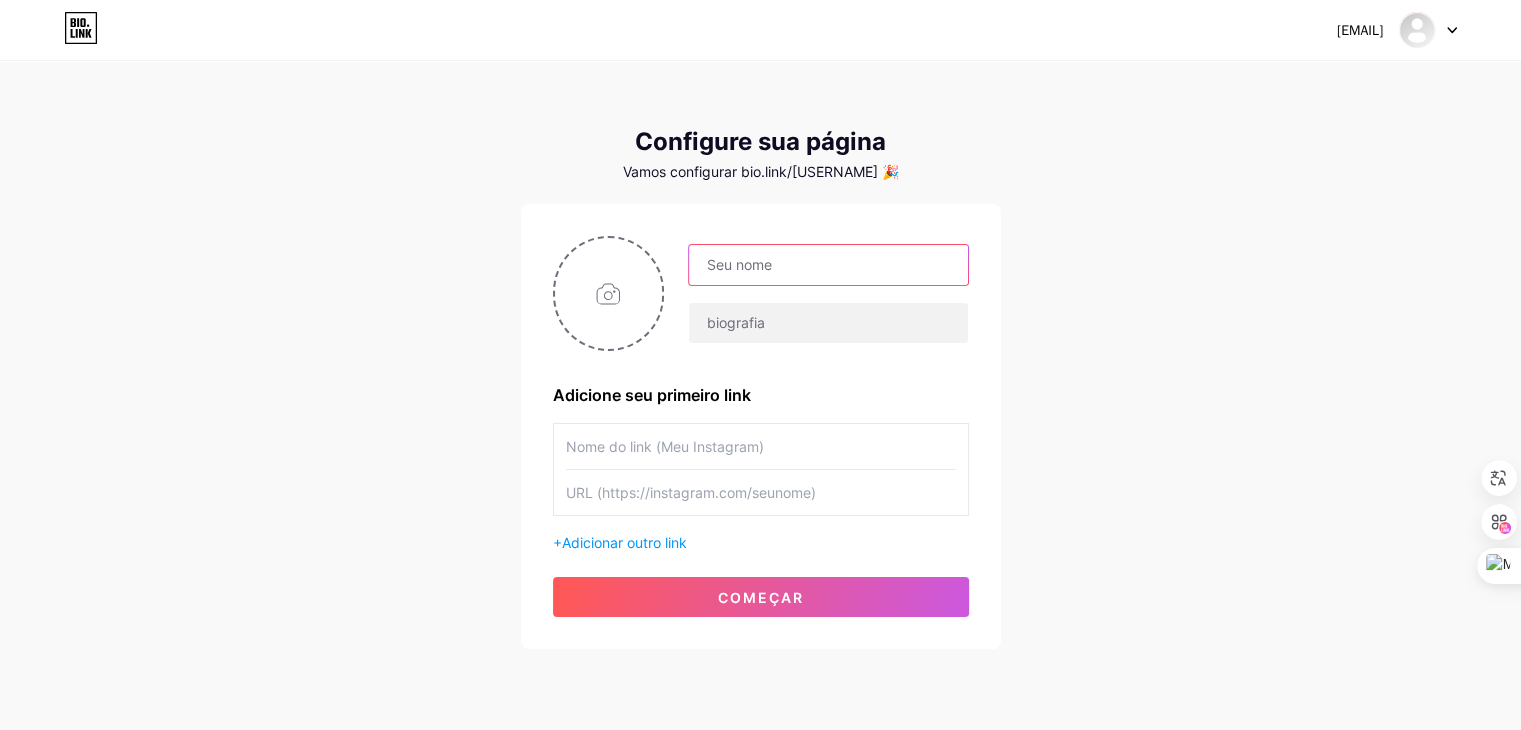 click at bounding box center [828, 265] 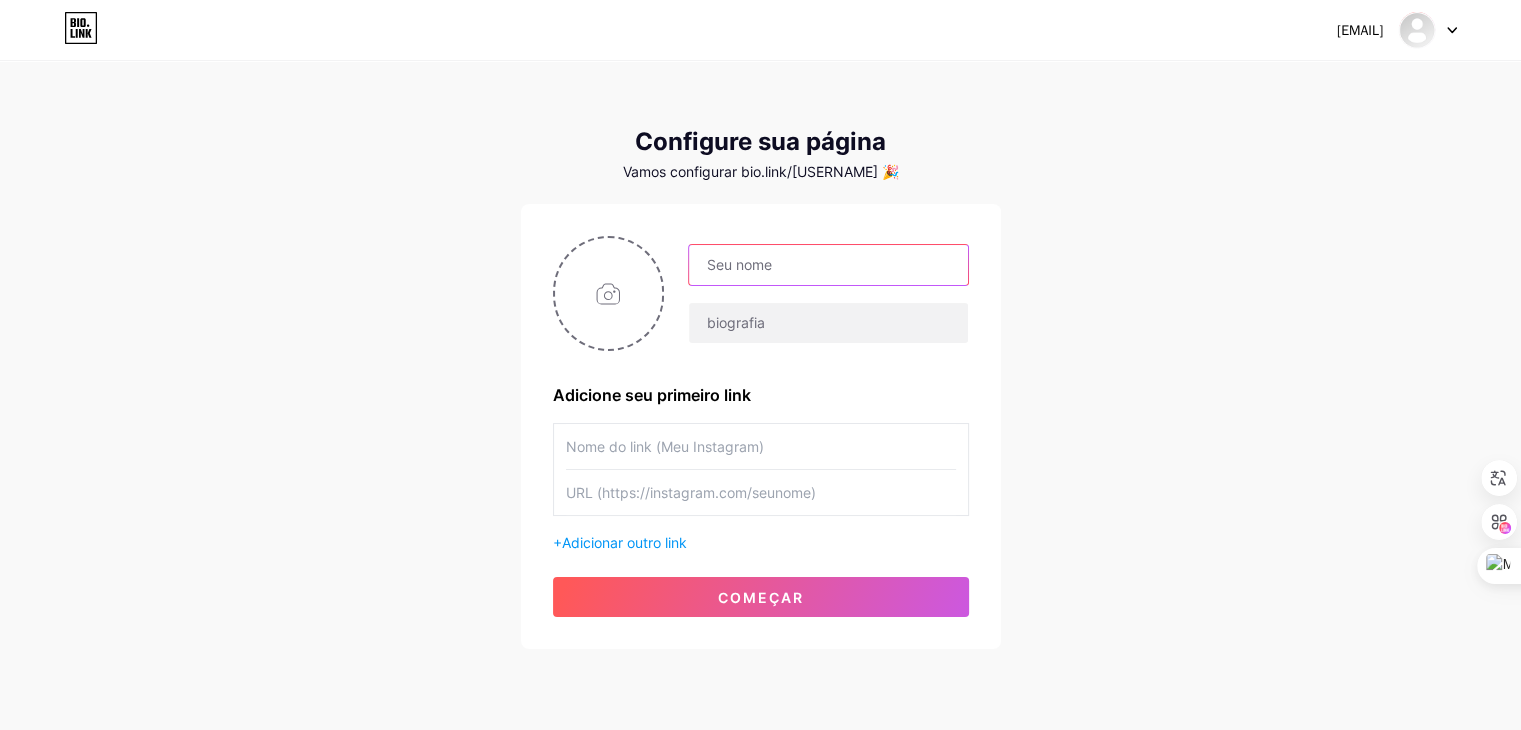 type on "elisabeth.gouveia@hotmail.com" 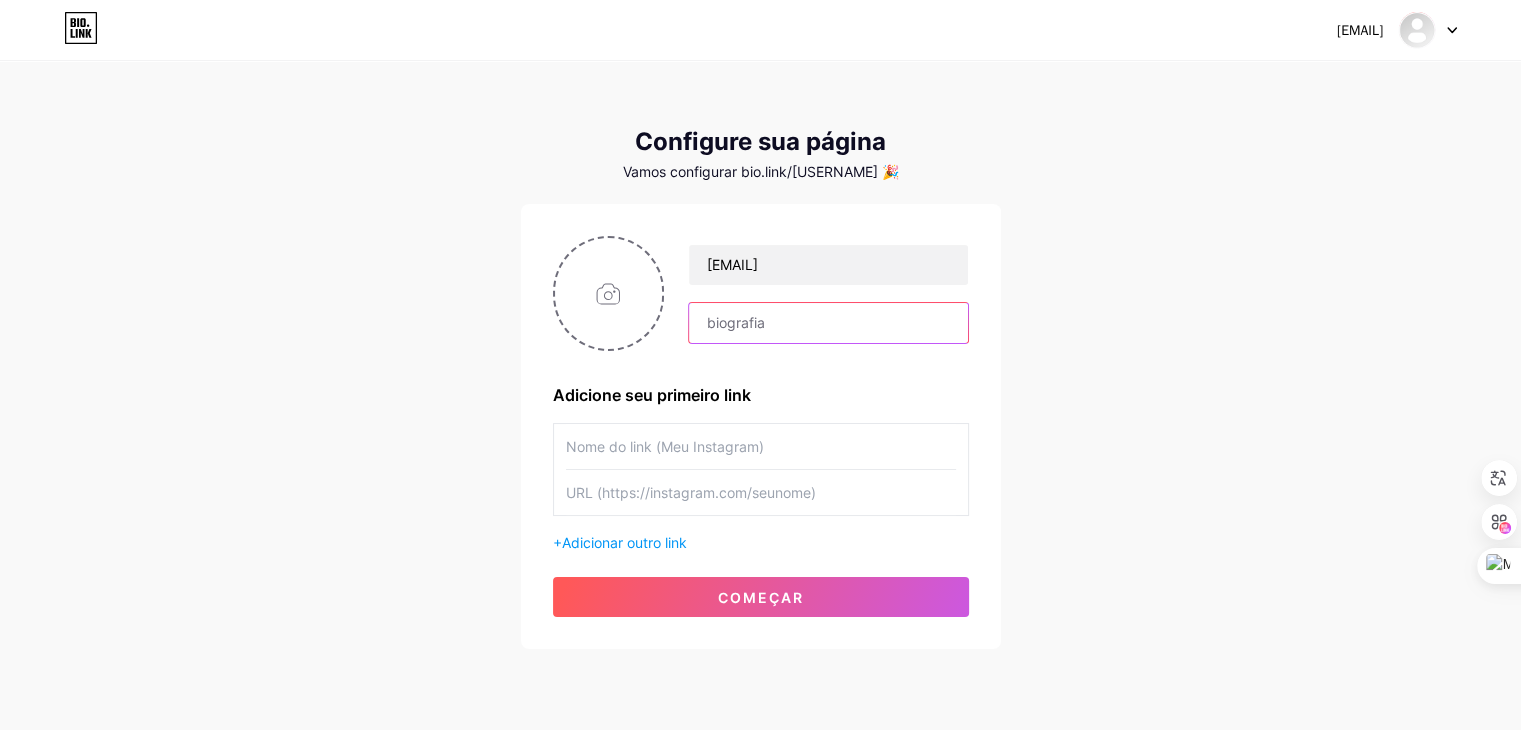 click at bounding box center (828, 323) 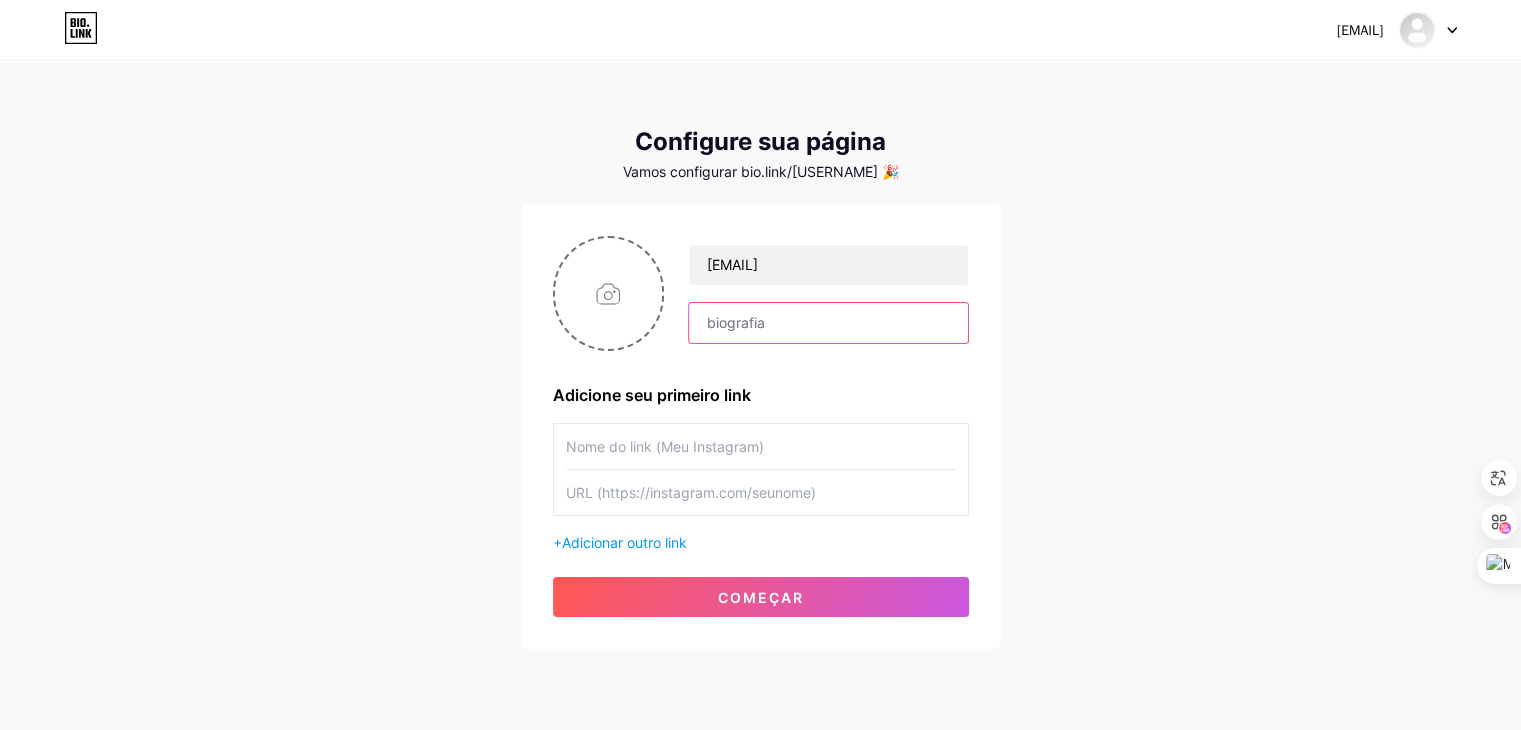paste on "https://www.linkedin.com/newsletters/7355746790605832192/" 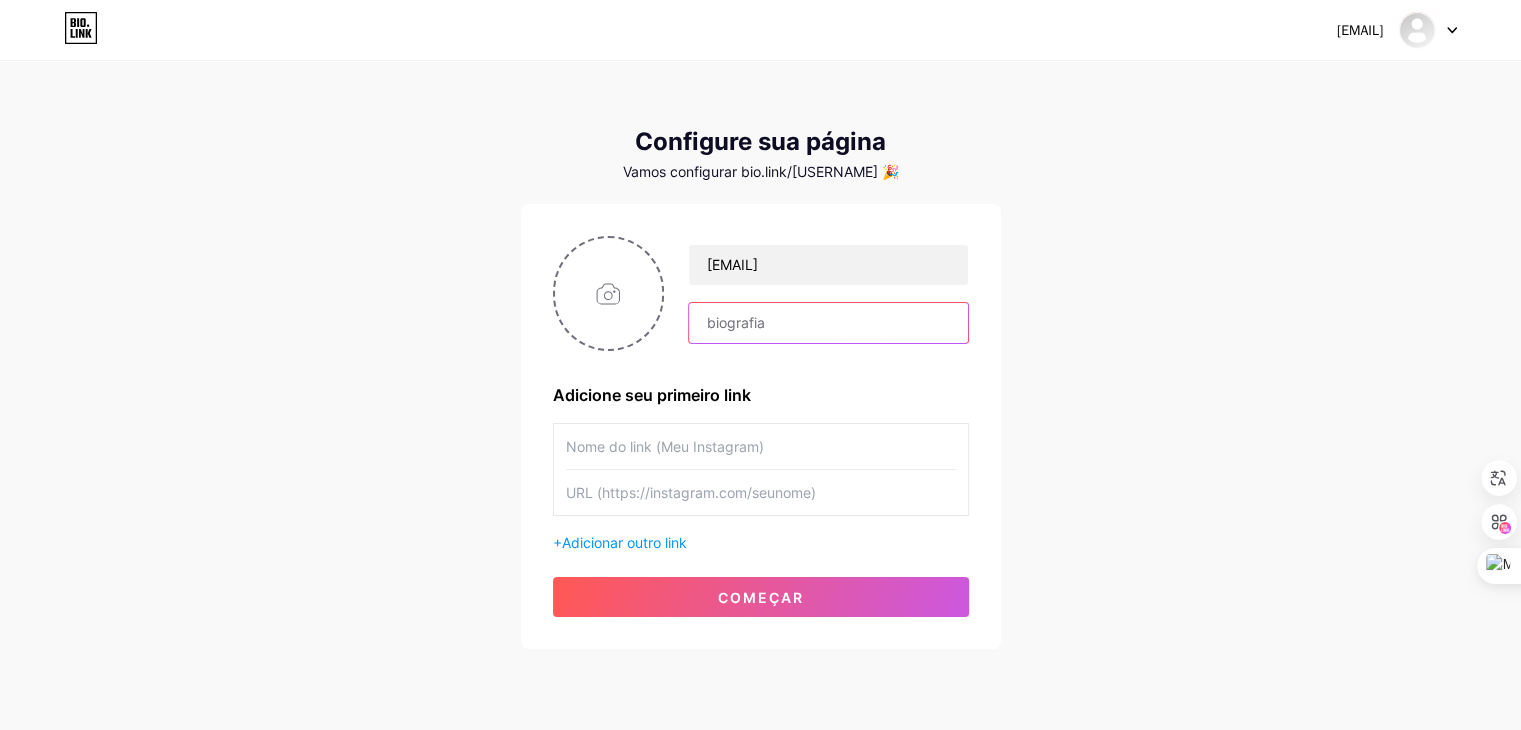 type on "https://www.linkedin.com/newsletters/7355746790605832192/" 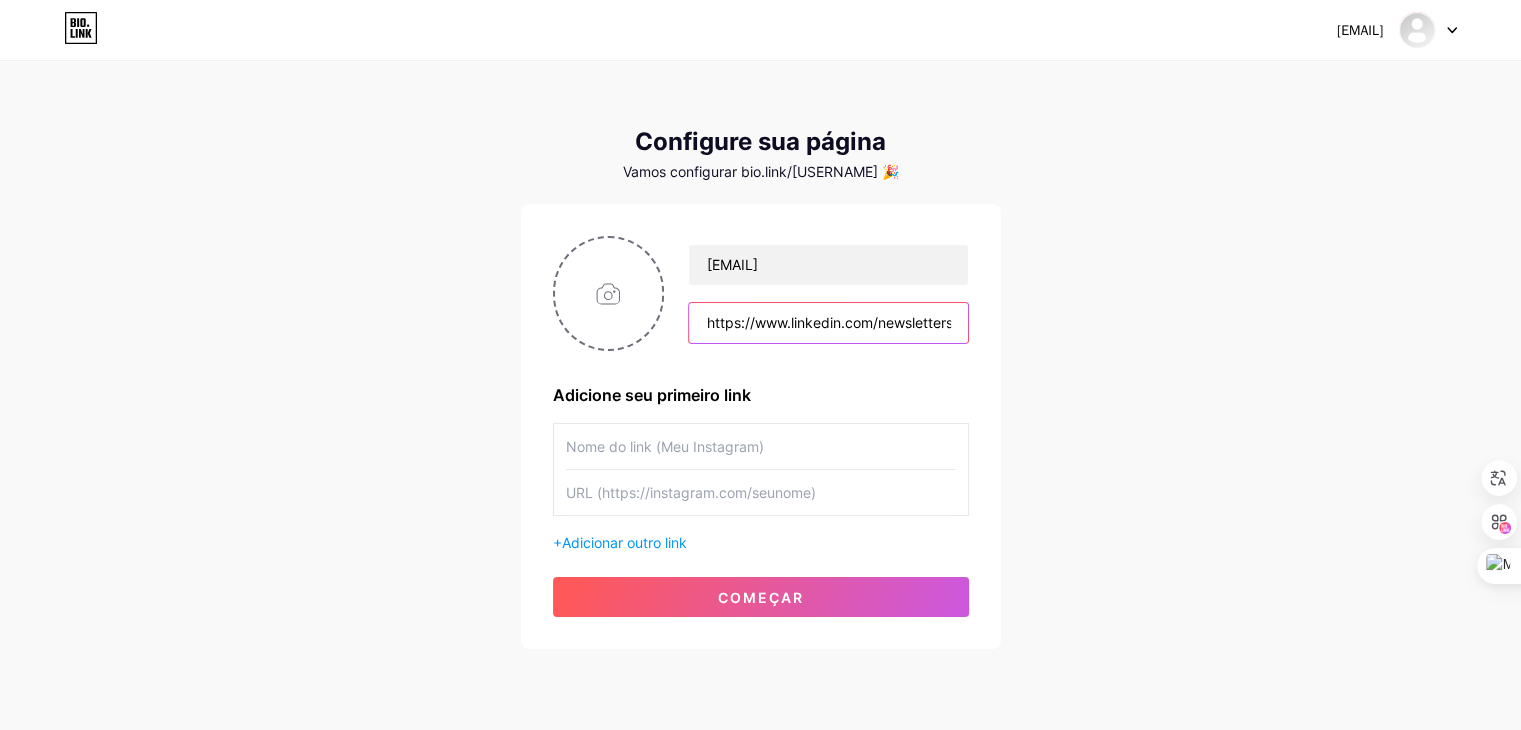 scroll, scrollTop: 0, scrollLeft: 175, axis: horizontal 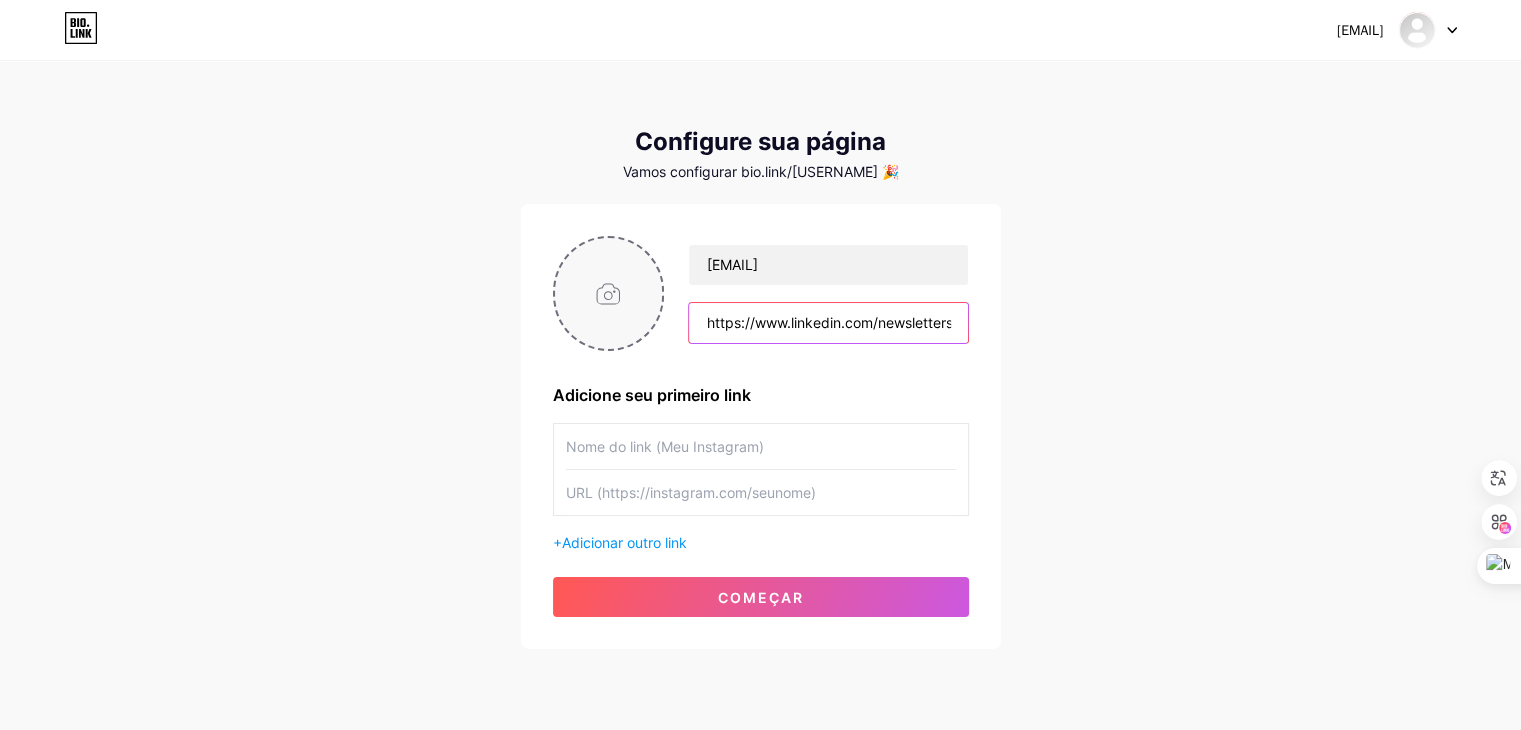 drag, startPoint x: 952, startPoint y: 321, endPoint x: 593, endPoint y: 333, distance: 359.2005 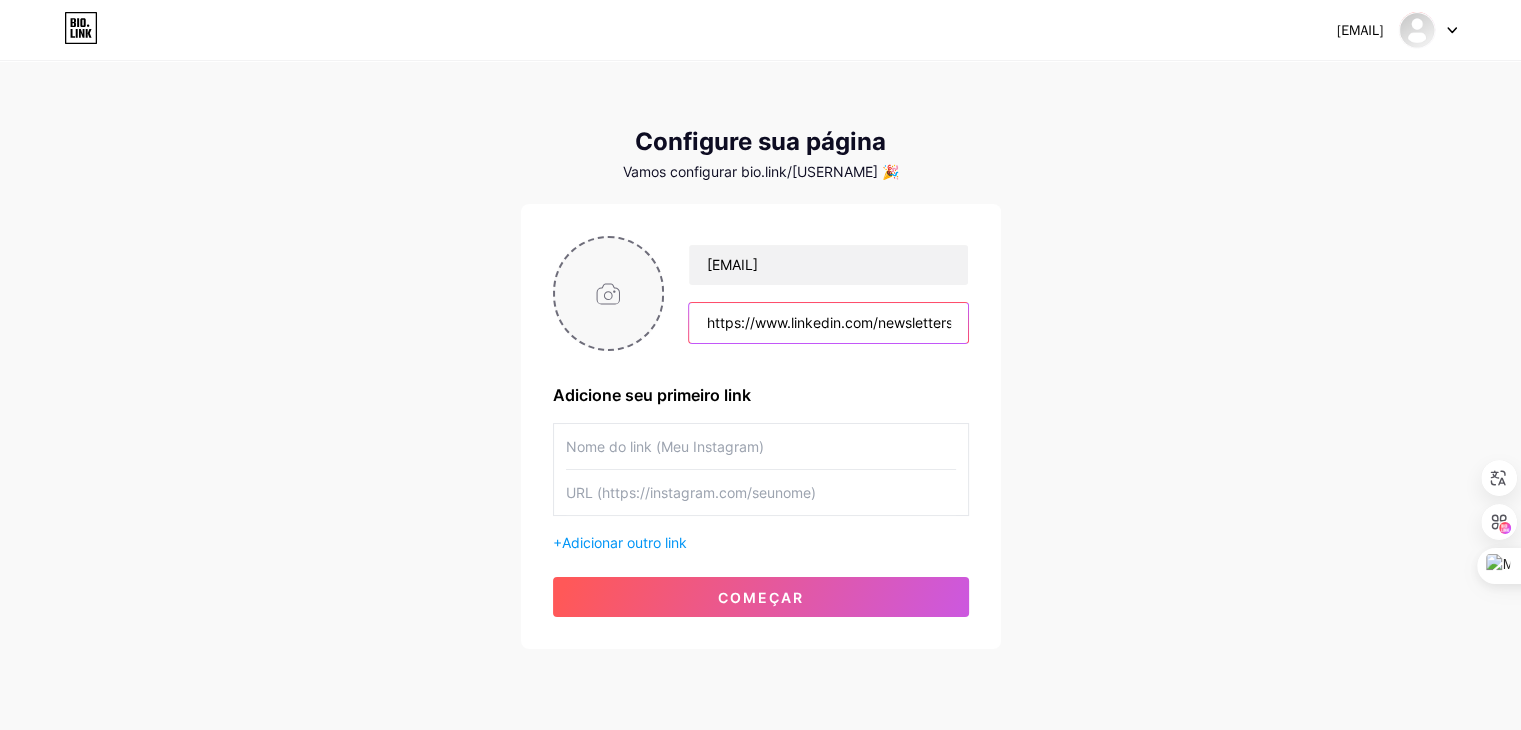 type 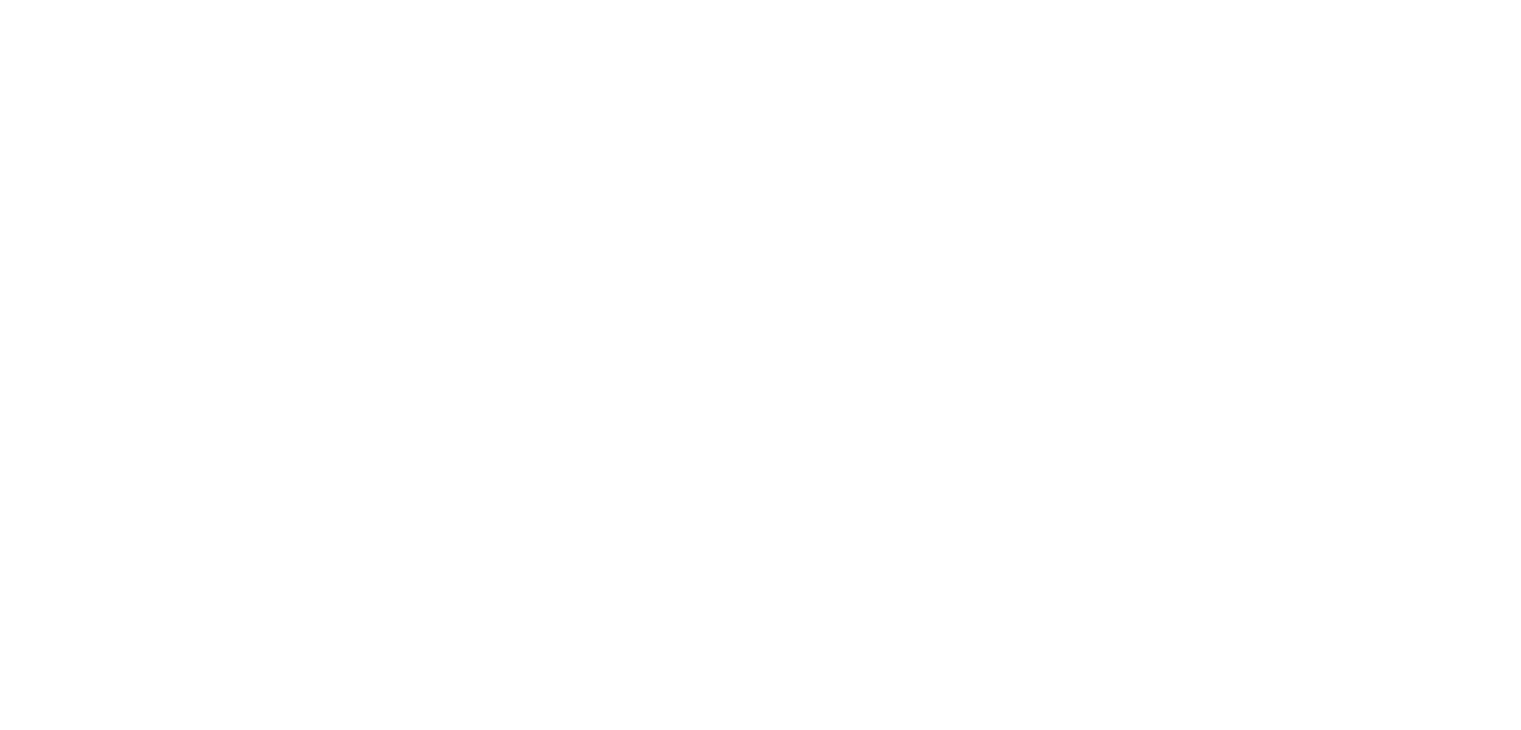 scroll, scrollTop: 0, scrollLeft: 0, axis: both 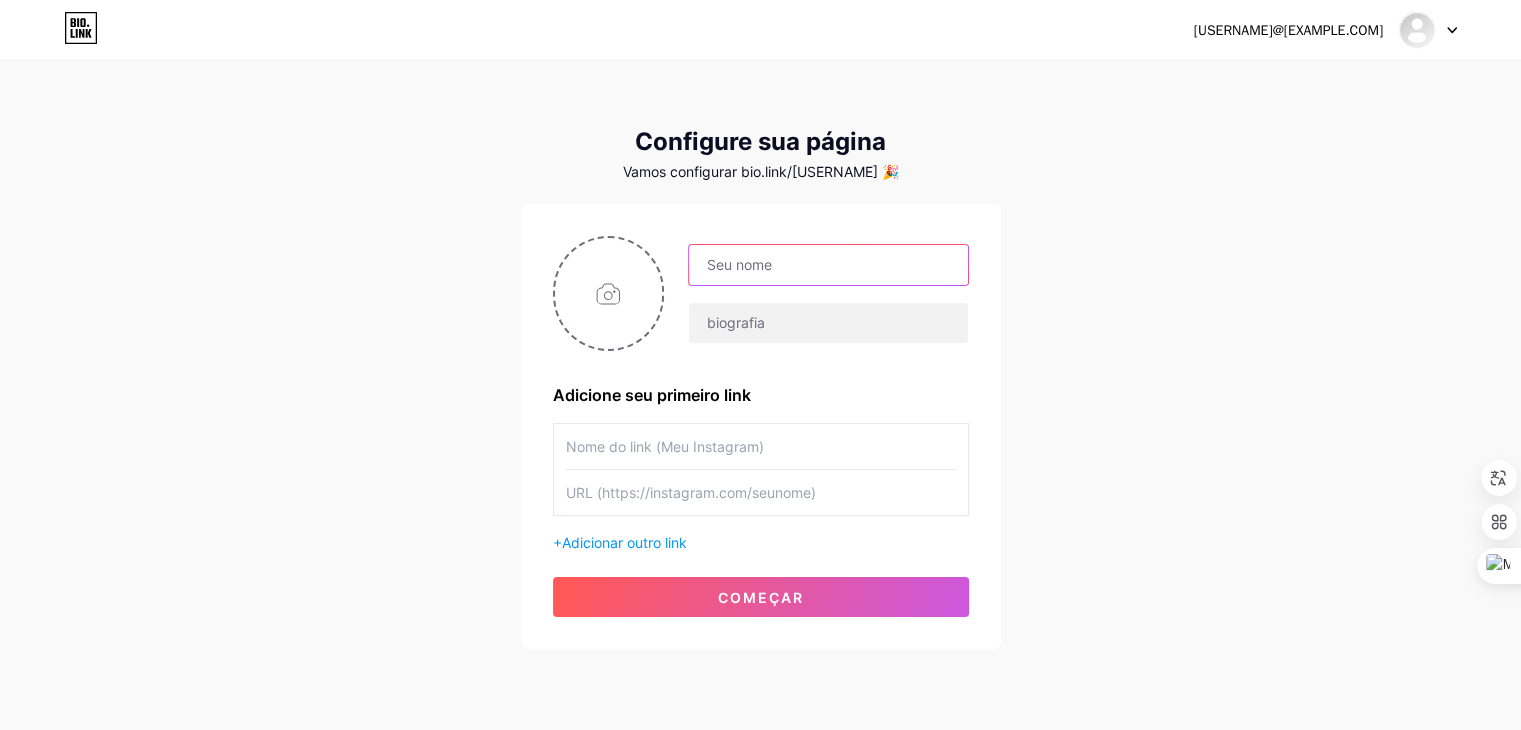click at bounding box center (828, 265) 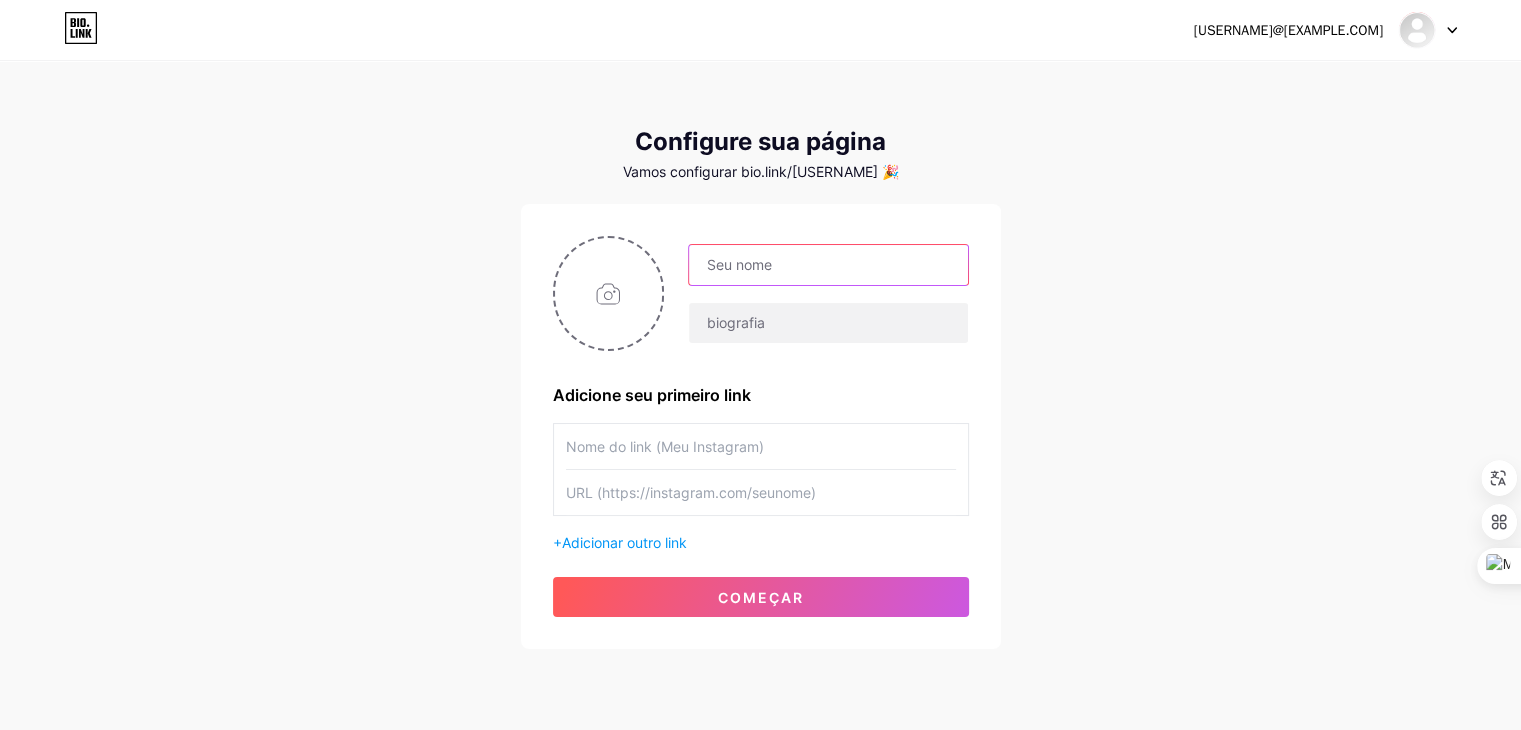 click at bounding box center (828, 265) 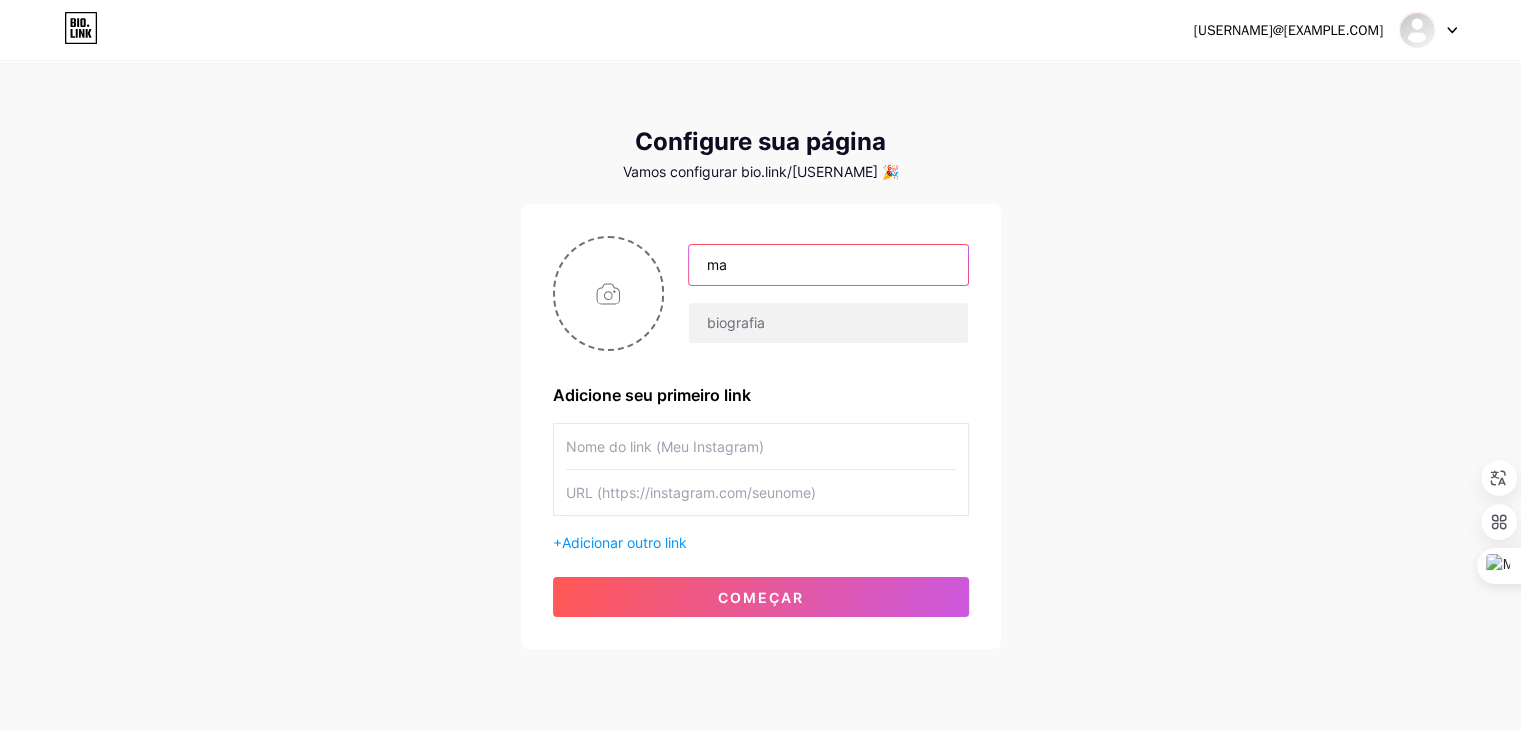 type on "m" 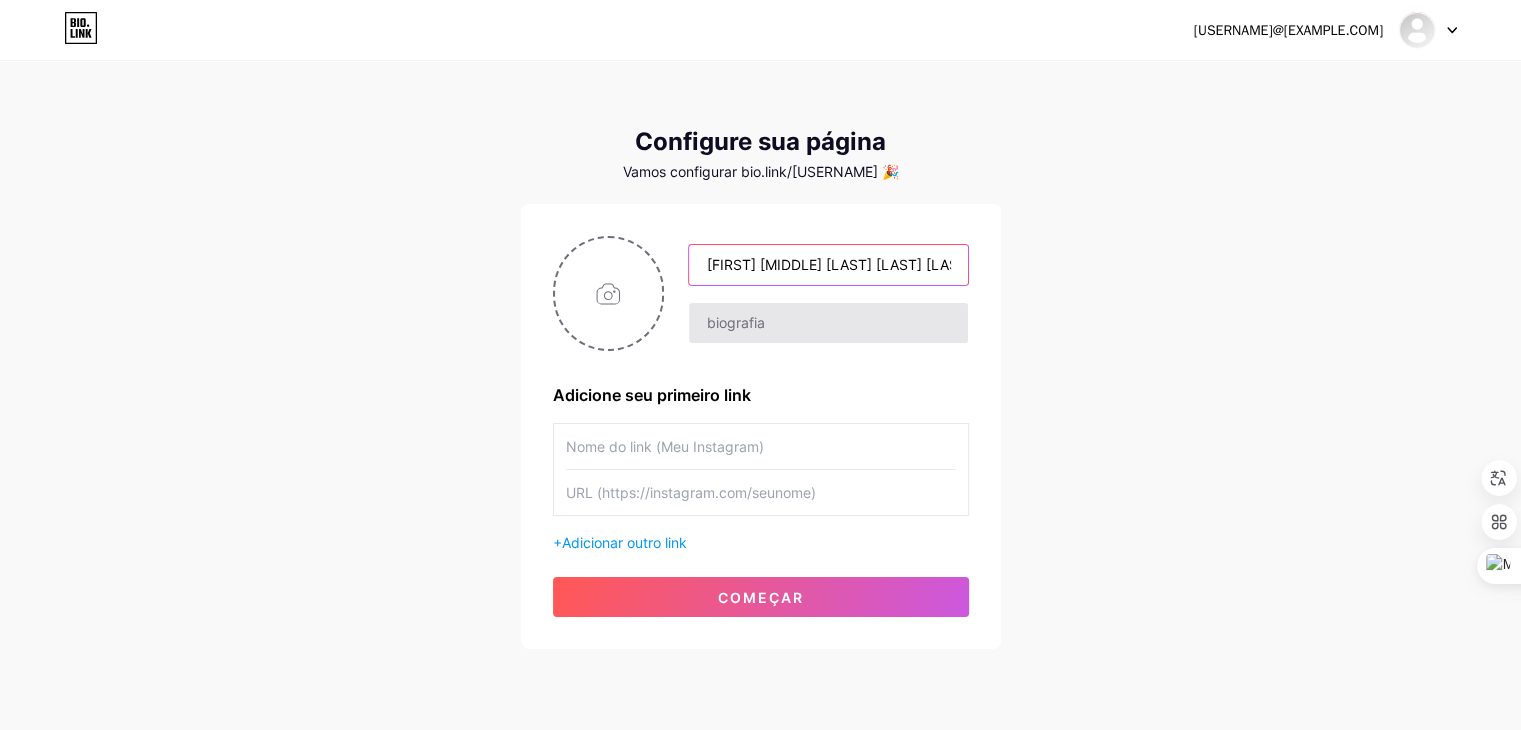type on "[FIRST] [MIDDLE] [LAST] [LAST] [LAST]" 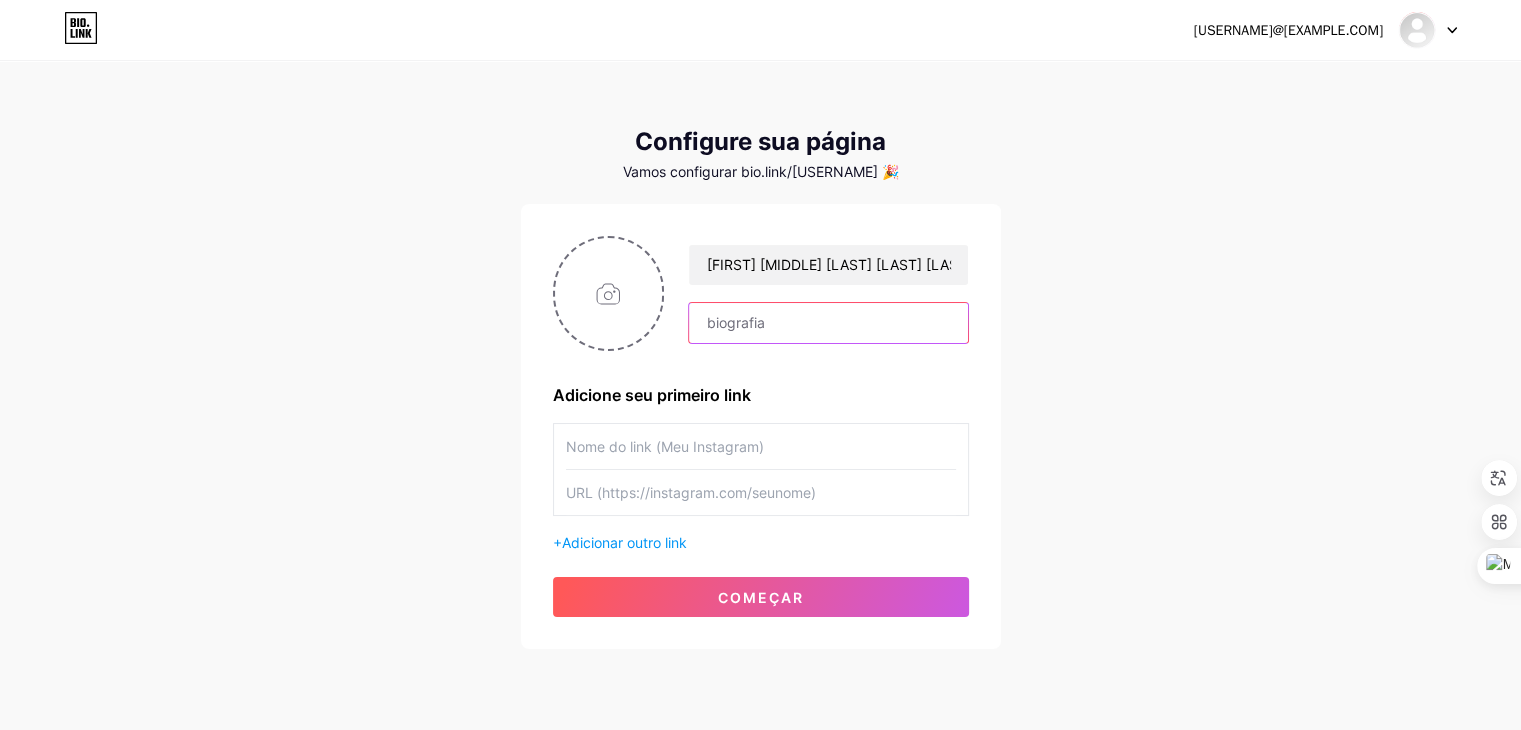 click at bounding box center [828, 323] 